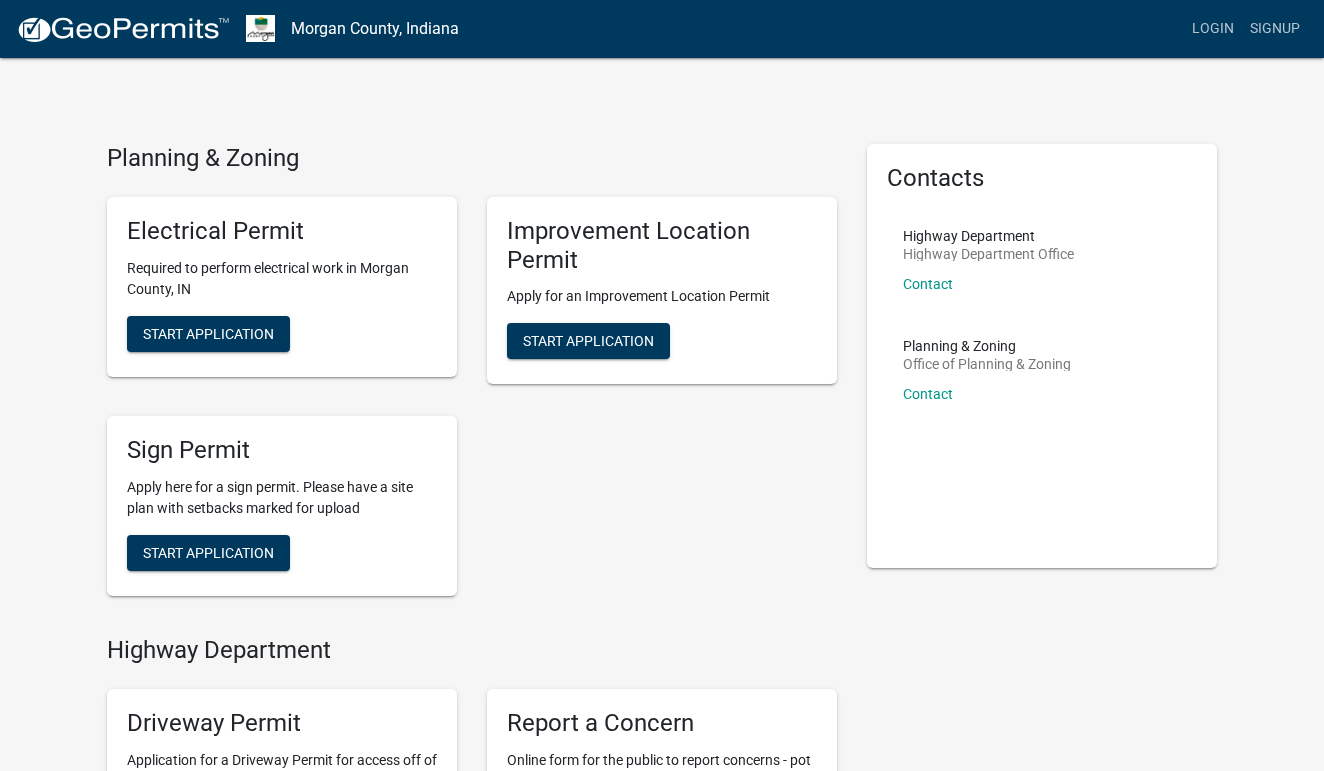 scroll, scrollTop: 0, scrollLeft: 0, axis: both 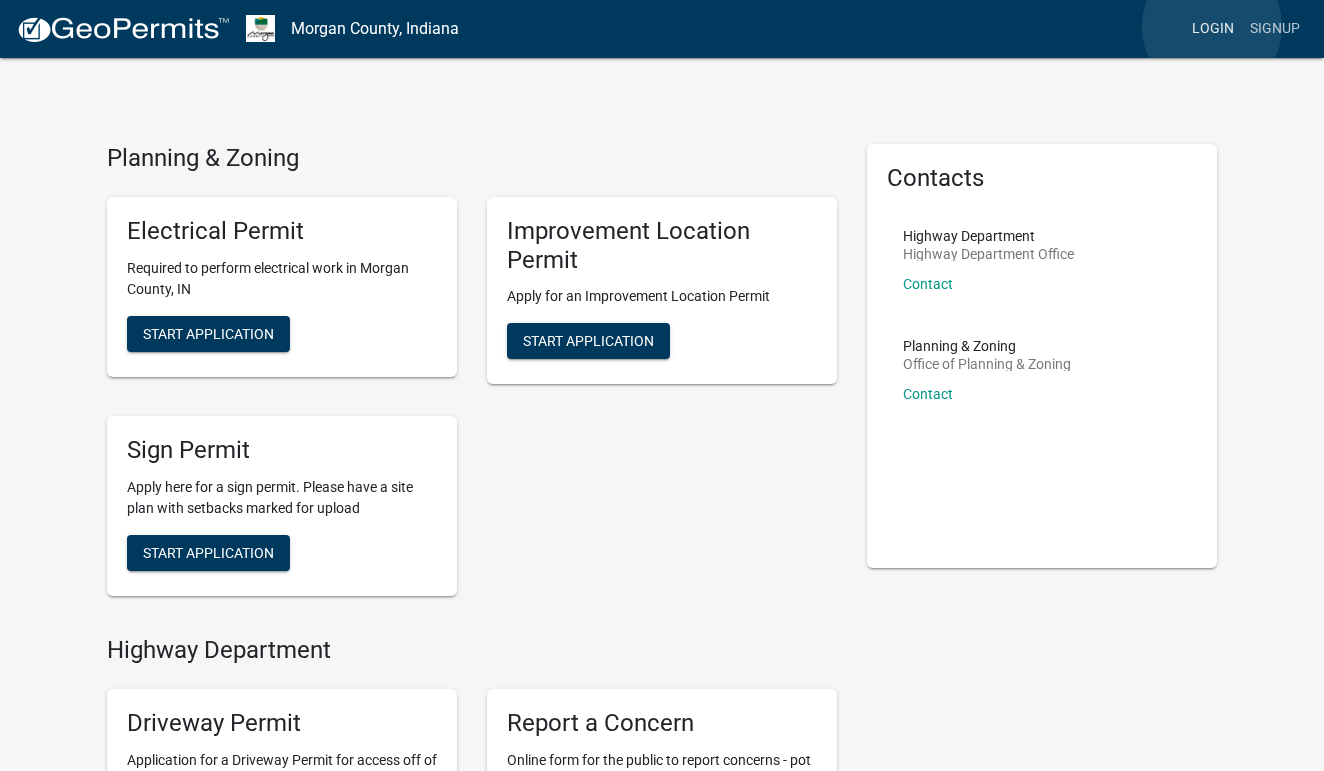 click on "Login" at bounding box center (1213, 29) 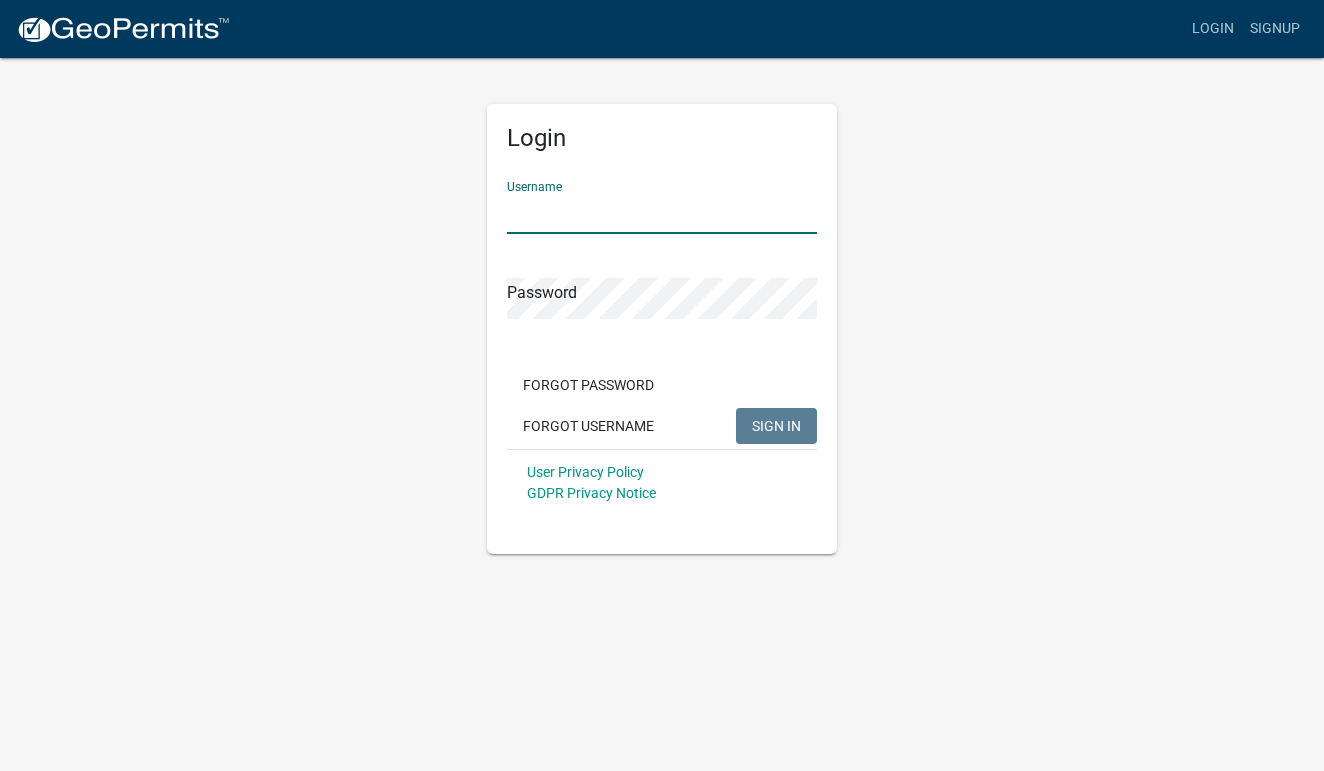 click on "Username" at bounding box center (662, 213) 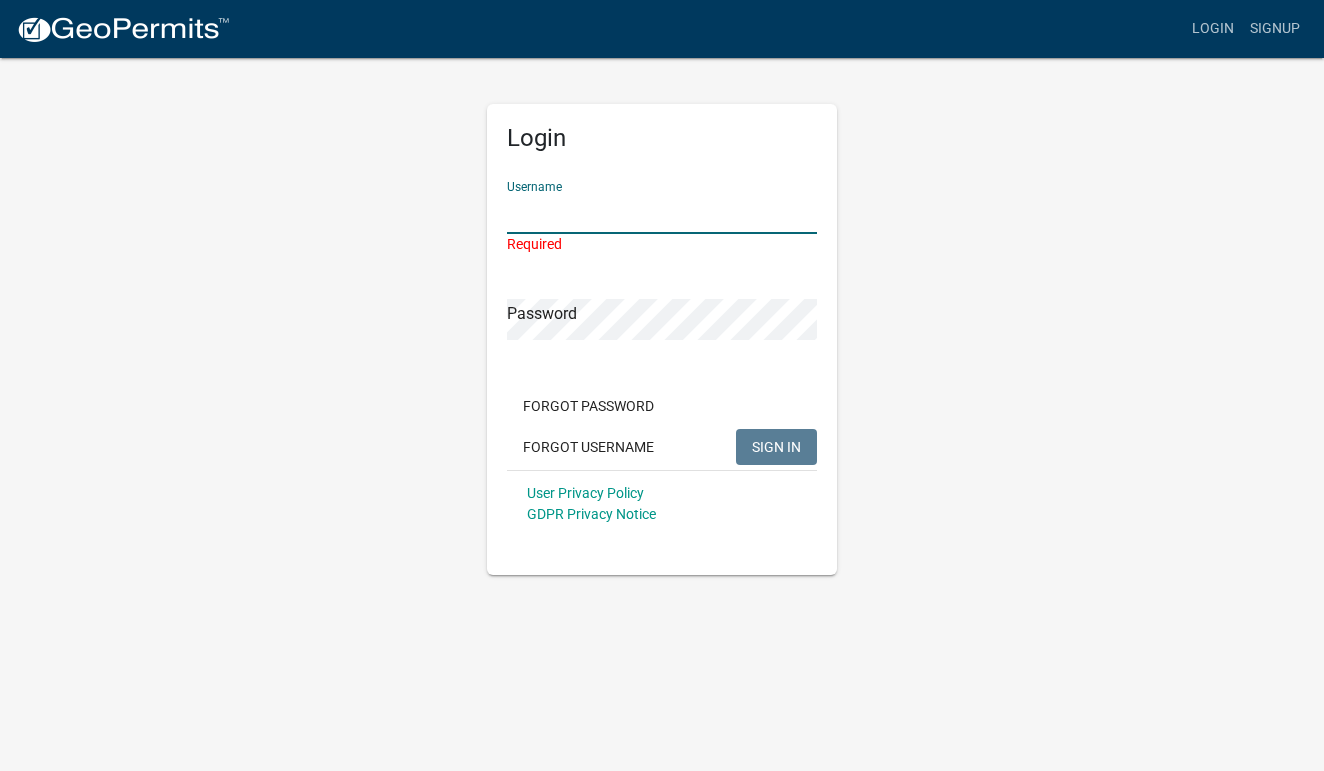 click on "Username" at bounding box center [662, 213] 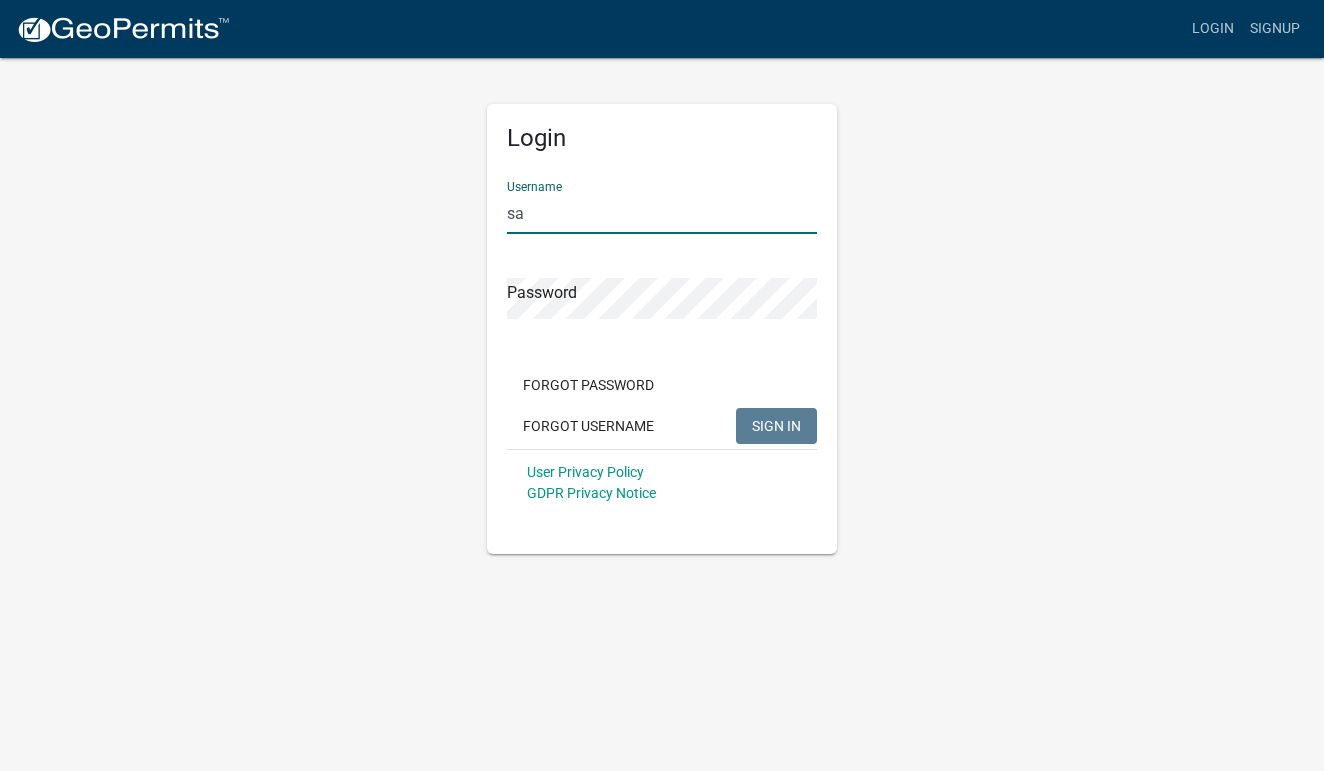 type on "s" 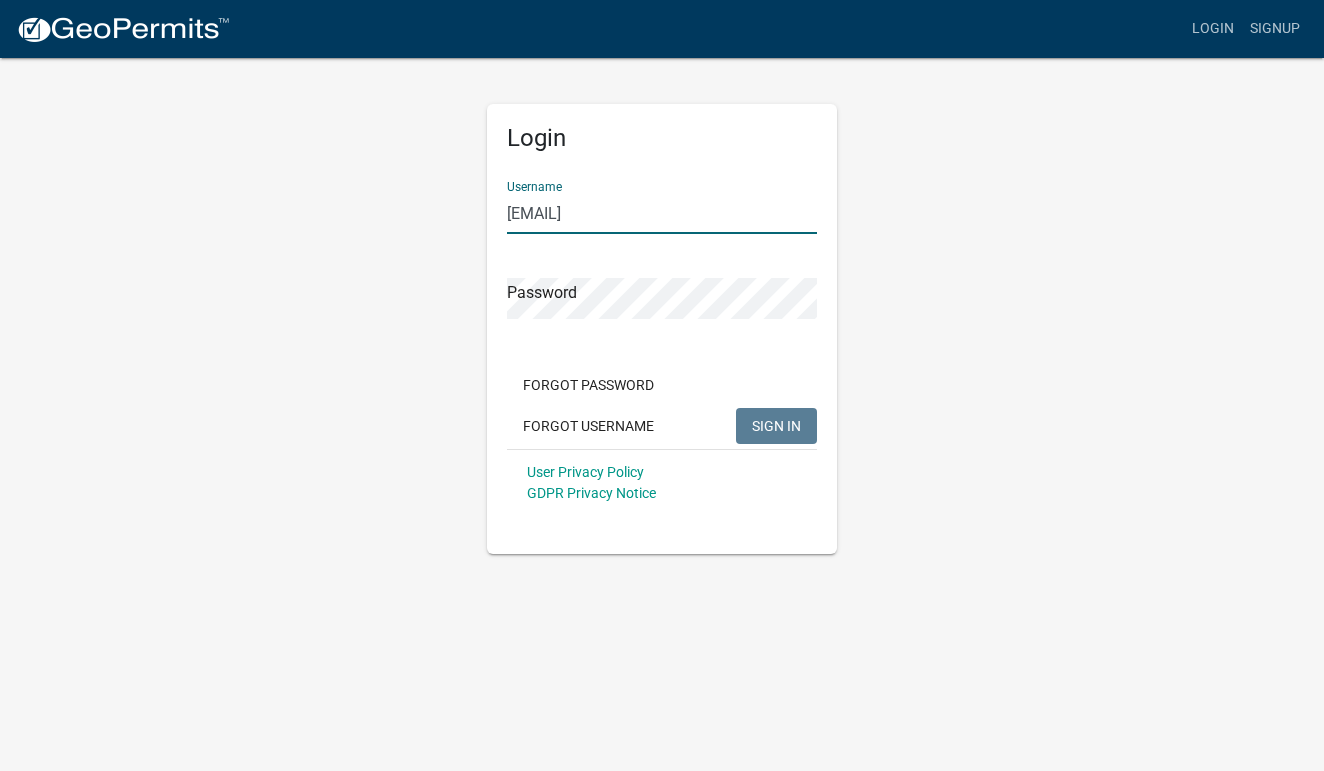 type on "[EMAIL]" 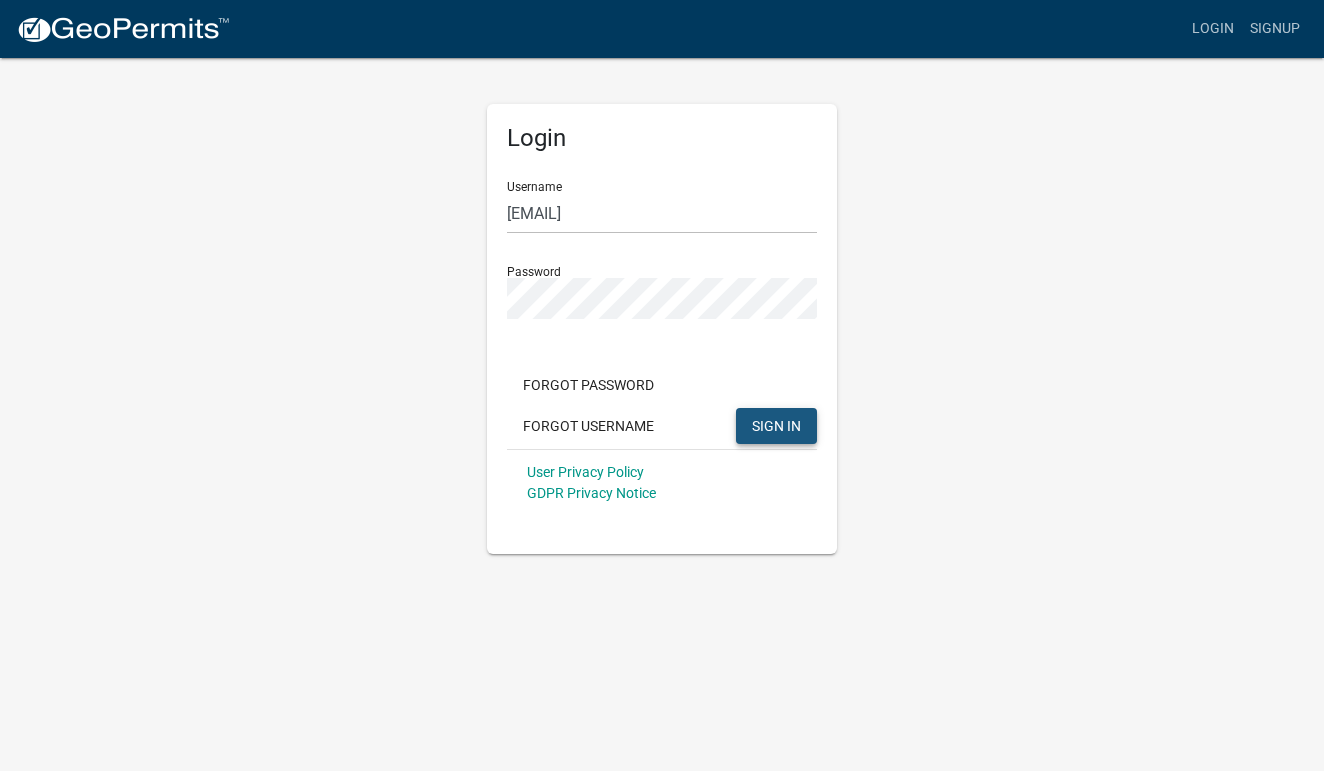 click on "SIGN IN" 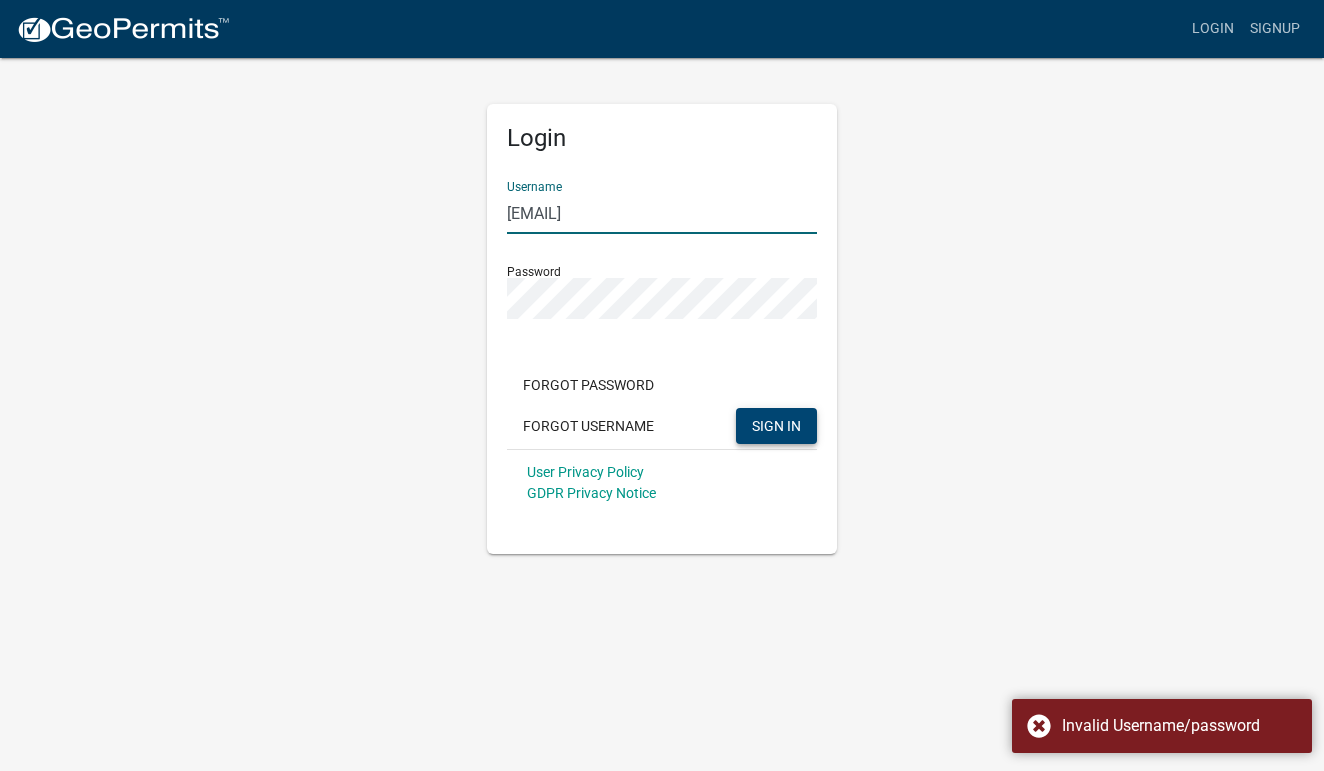 click on "[EMAIL]" at bounding box center (662, 213) 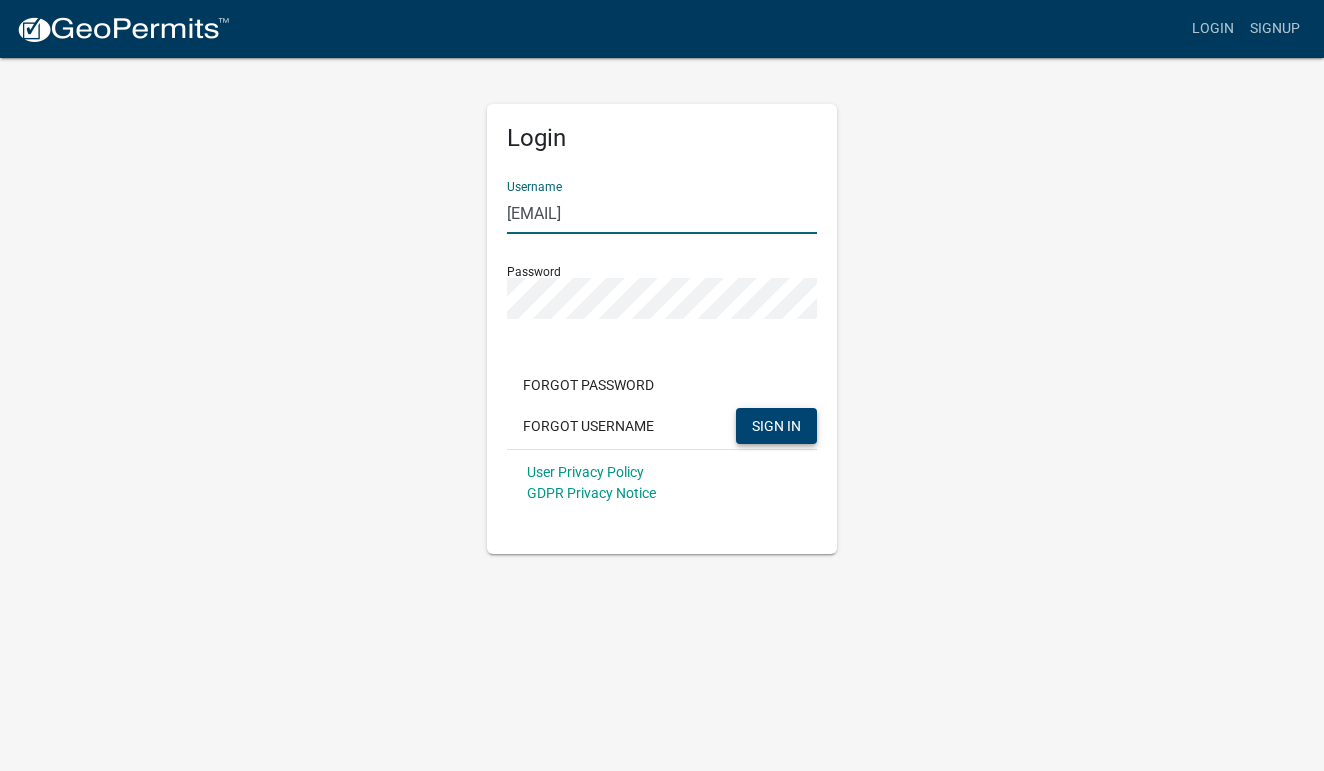 drag, startPoint x: 740, startPoint y: 209, endPoint x: 485, endPoint y: 215, distance: 255.07057 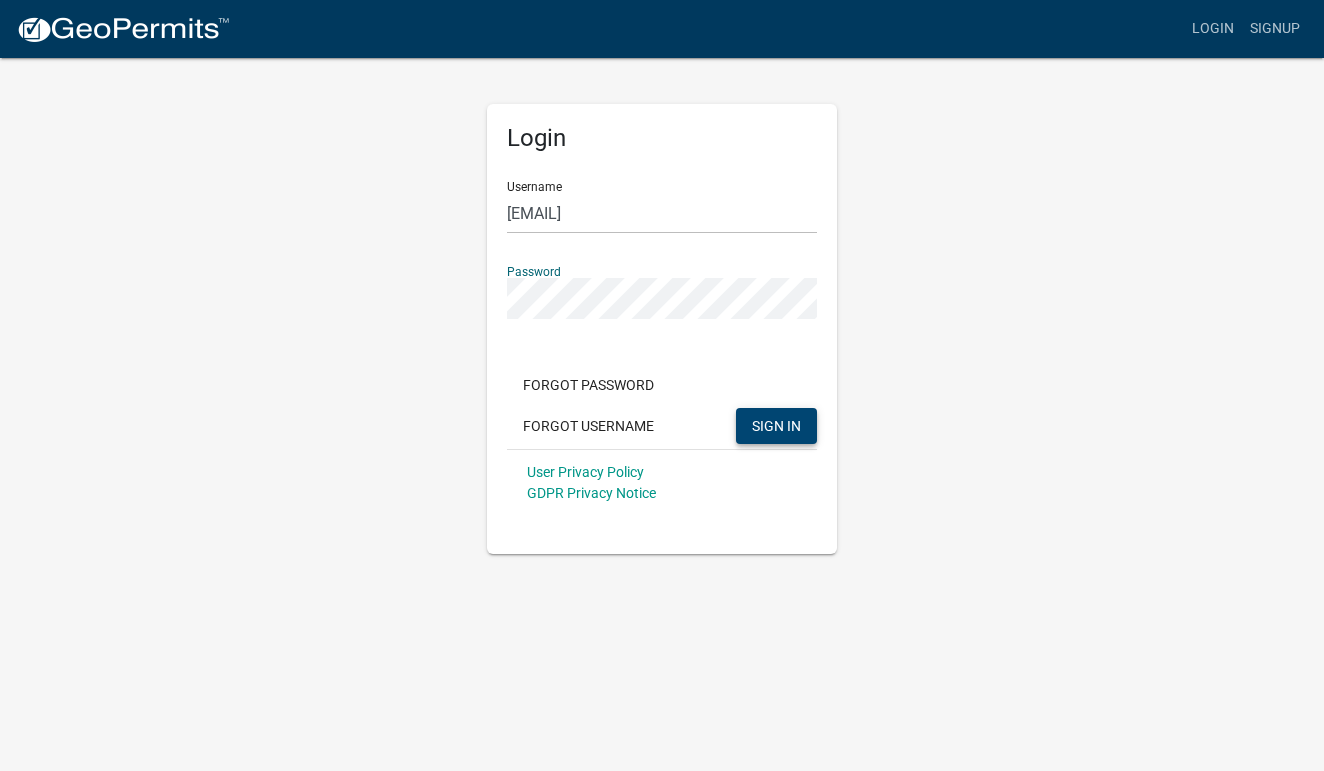 click on "Login Username shelley.campbell3@gmail.com Password  Forgot Password   Forgot Username  SIGN IN User Privacy Policy GDPR Privacy Notice" 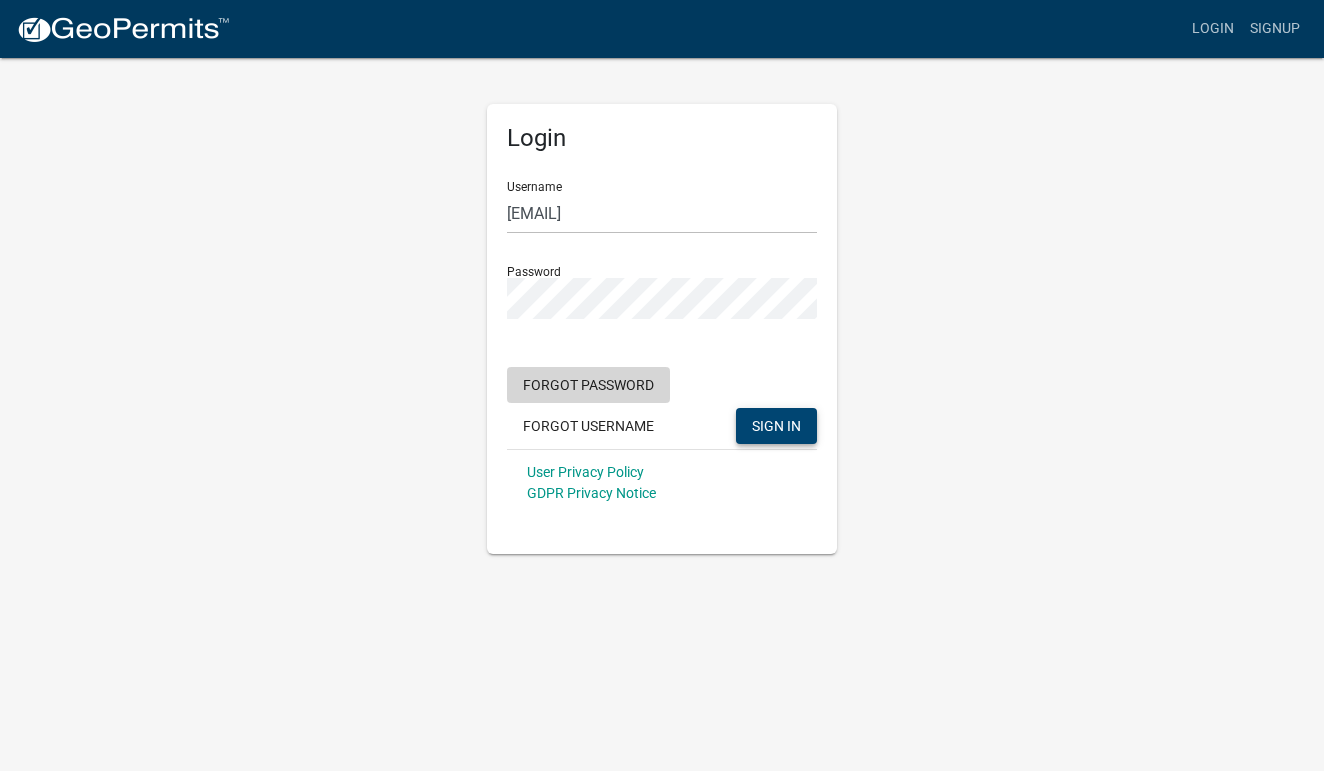 click on "Forgot Password" 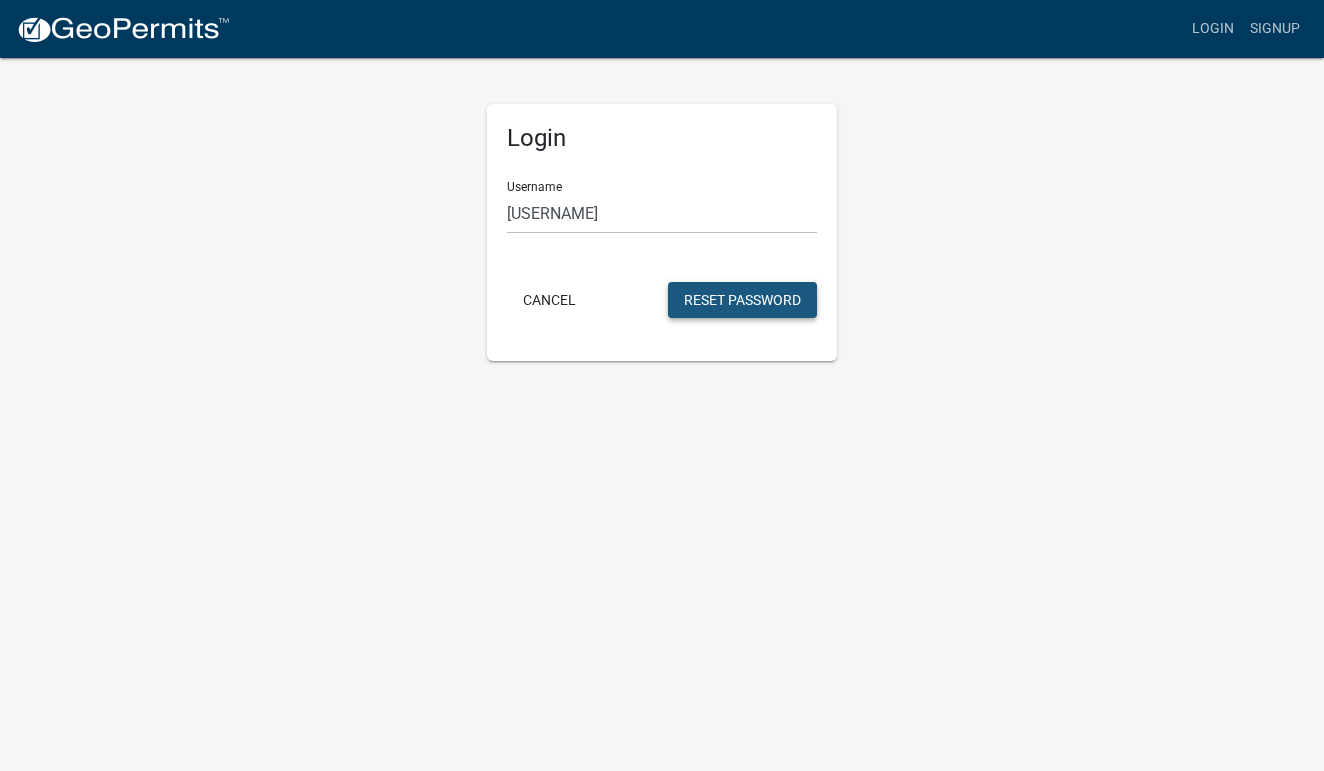 click on "Reset Password" 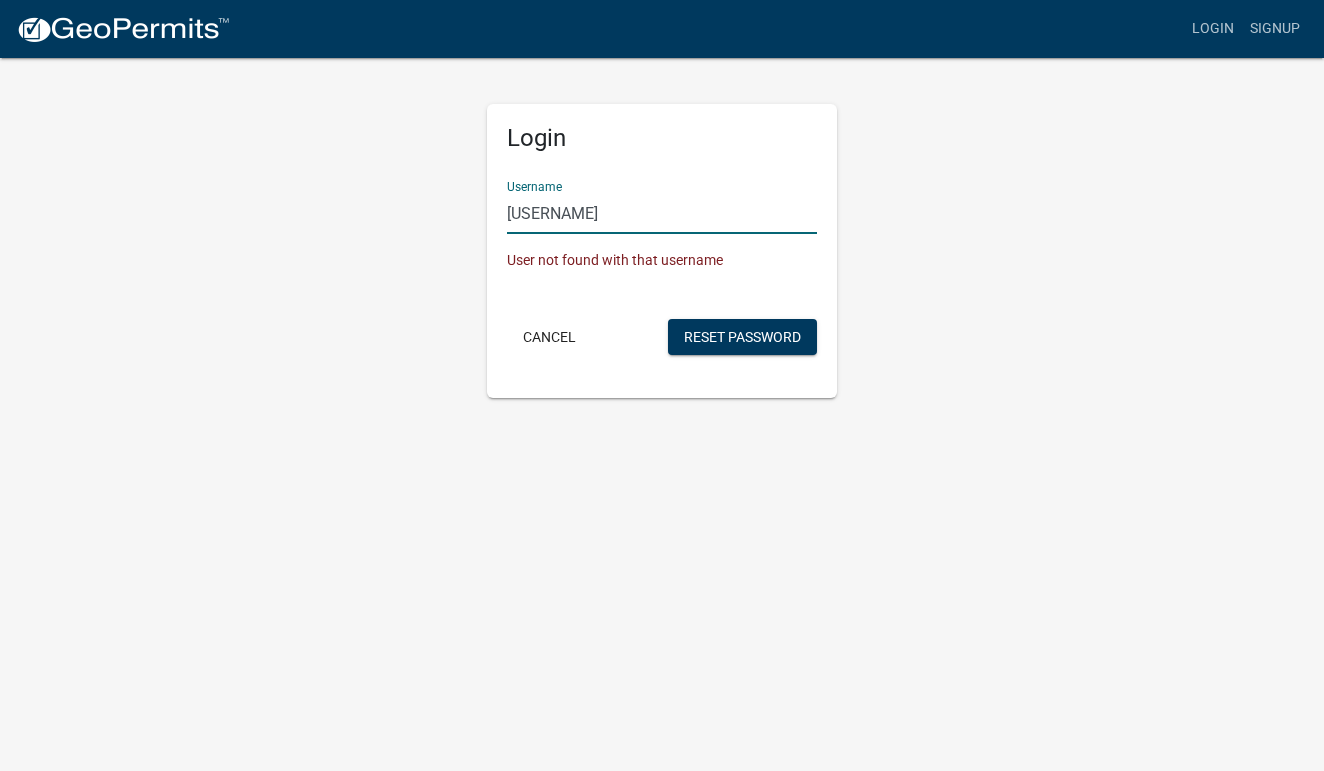 drag, startPoint x: 659, startPoint y: 215, endPoint x: 402, endPoint y: 204, distance: 257.2353 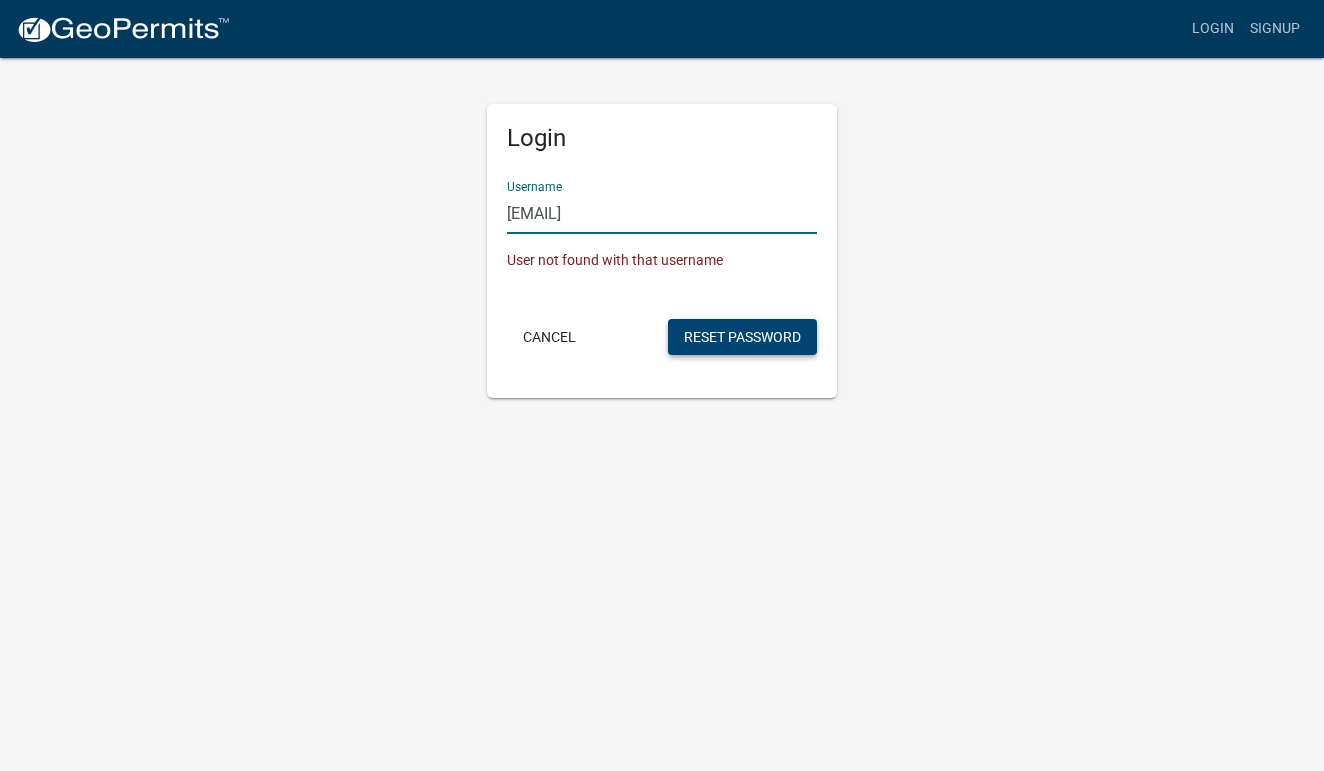 type on "[EMAIL]" 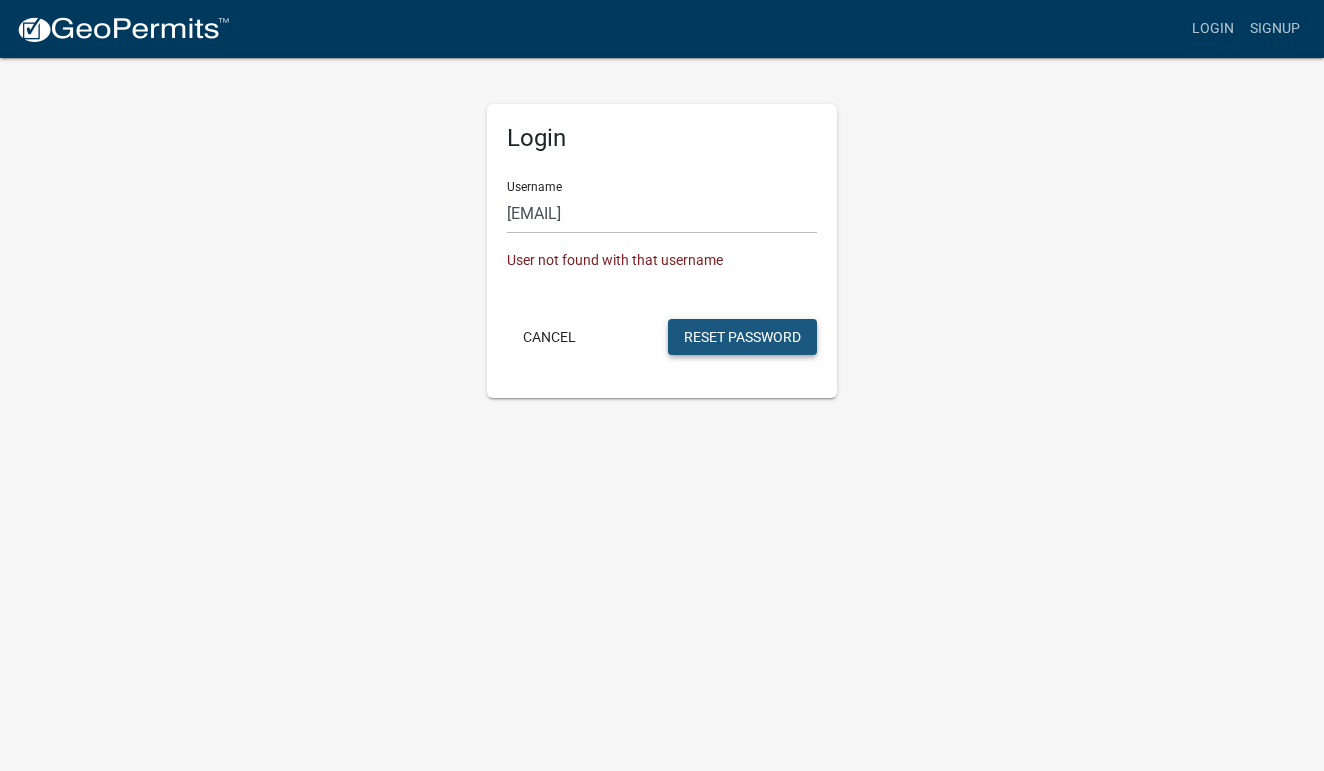 click on "Reset Password" 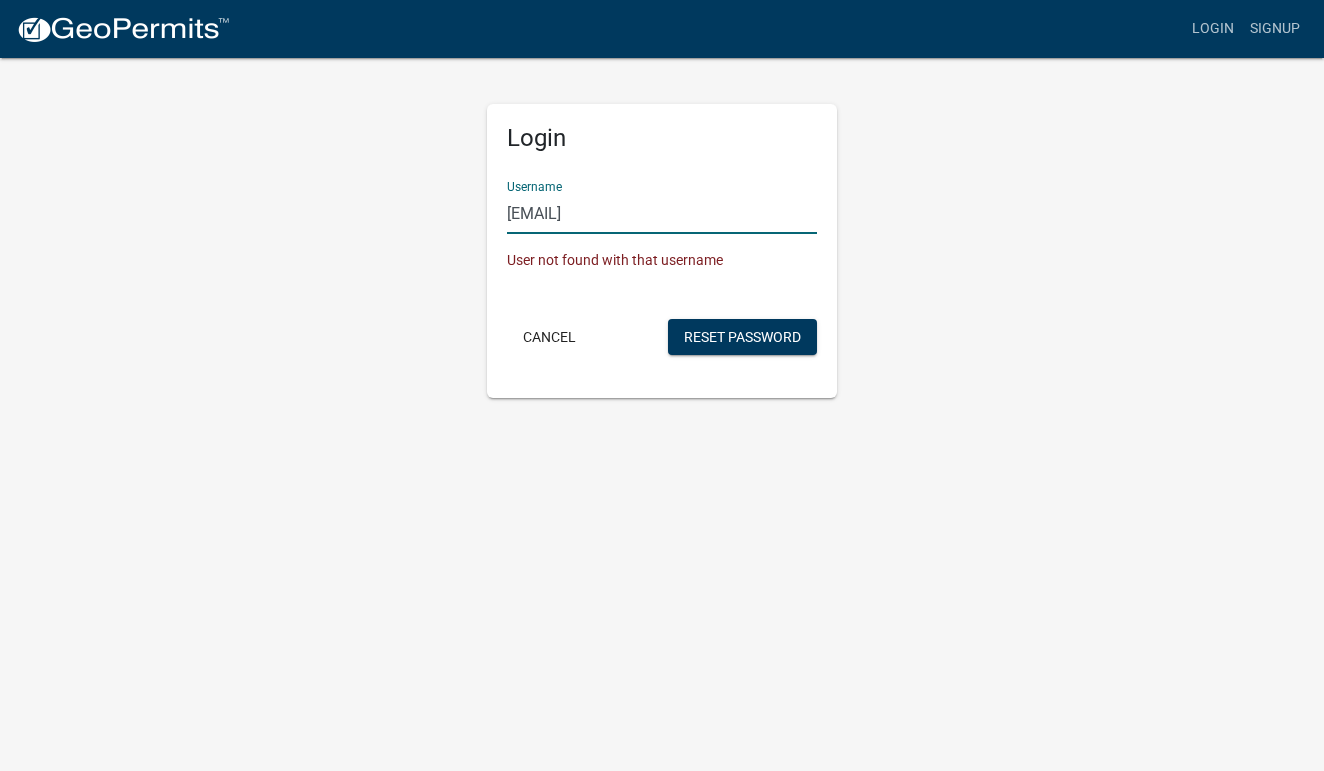 drag, startPoint x: 748, startPoint y: 206, endPoint x: 479, endPoint y: 210, distance: 269.02972 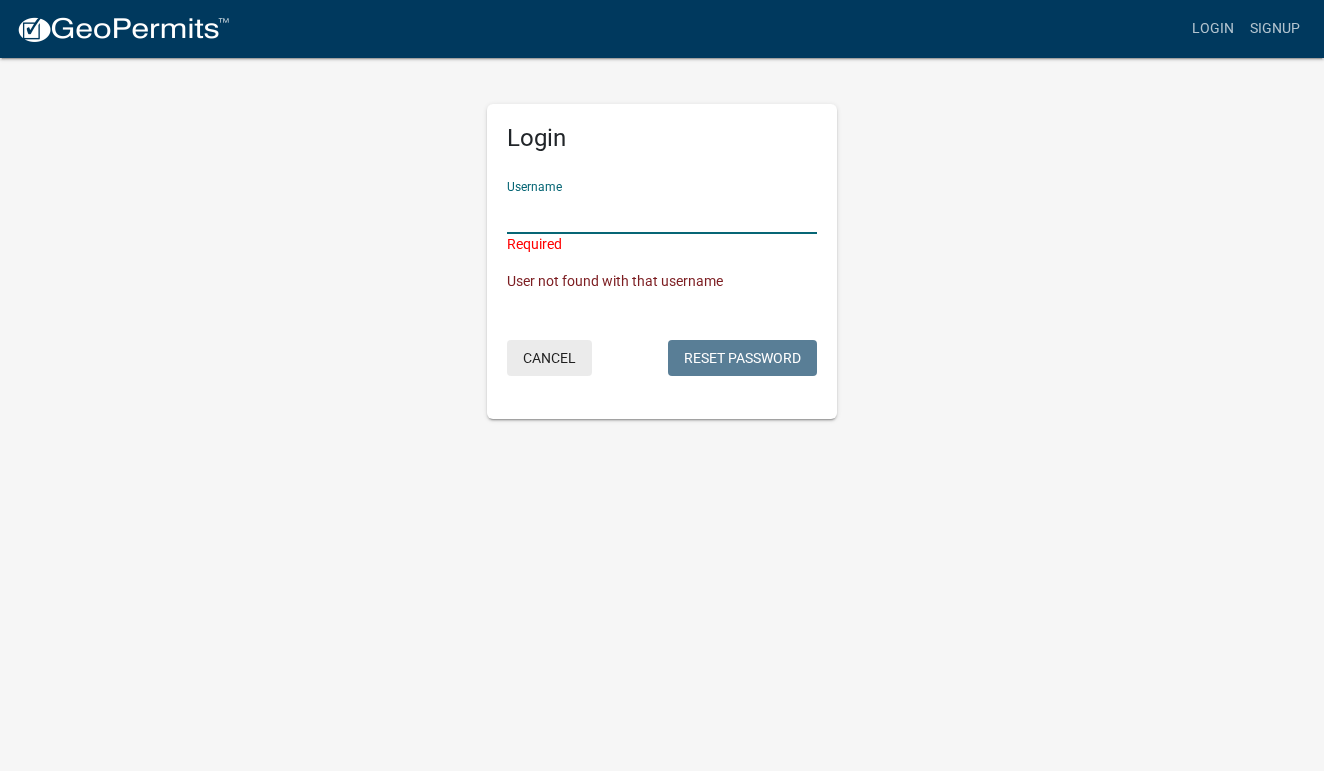 type 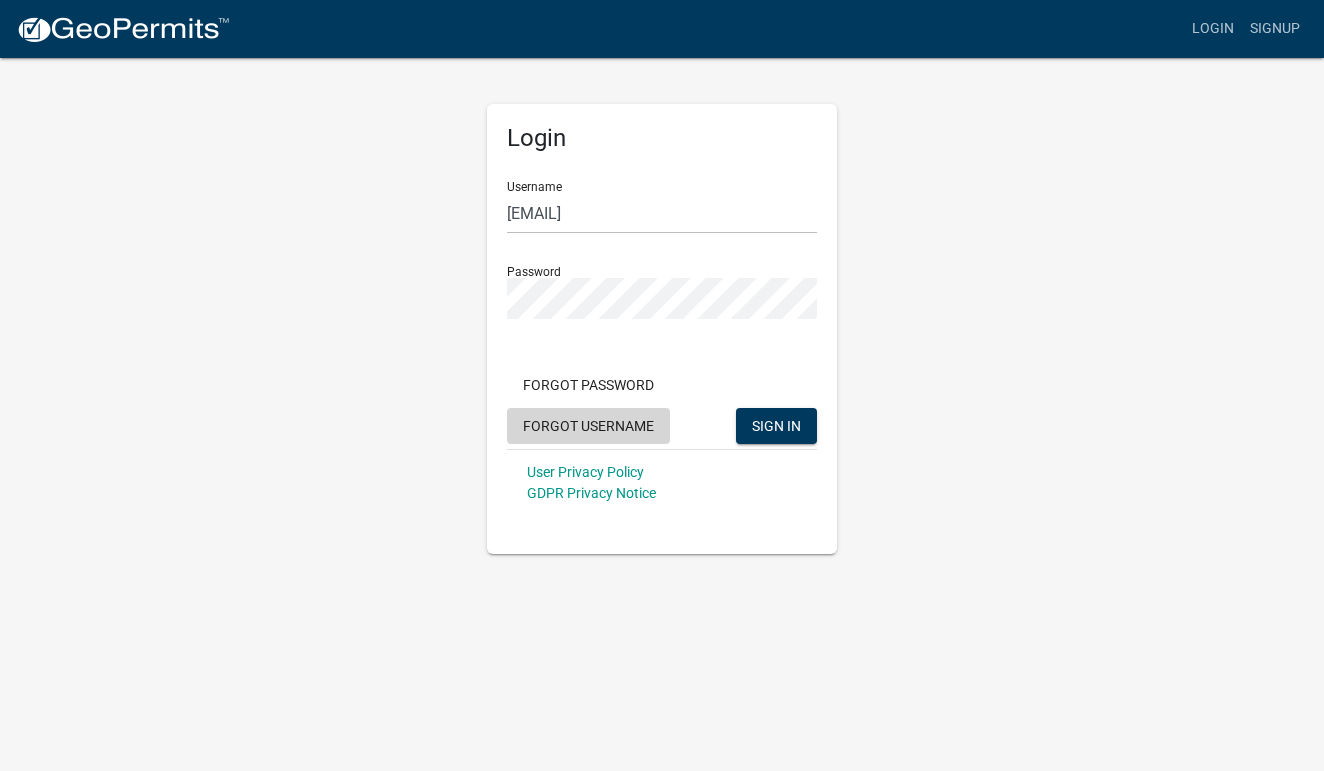 click on "Forgot Username" 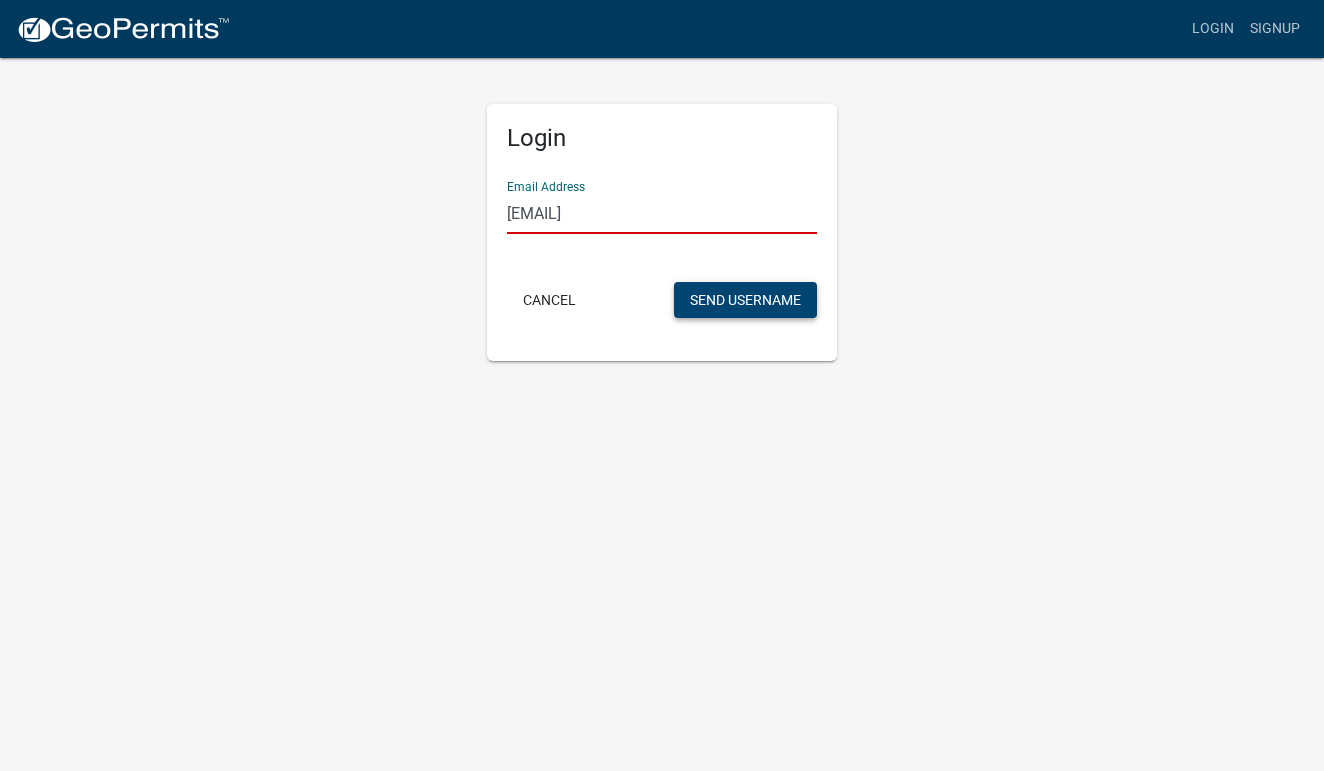 type on "[EMAIL]" 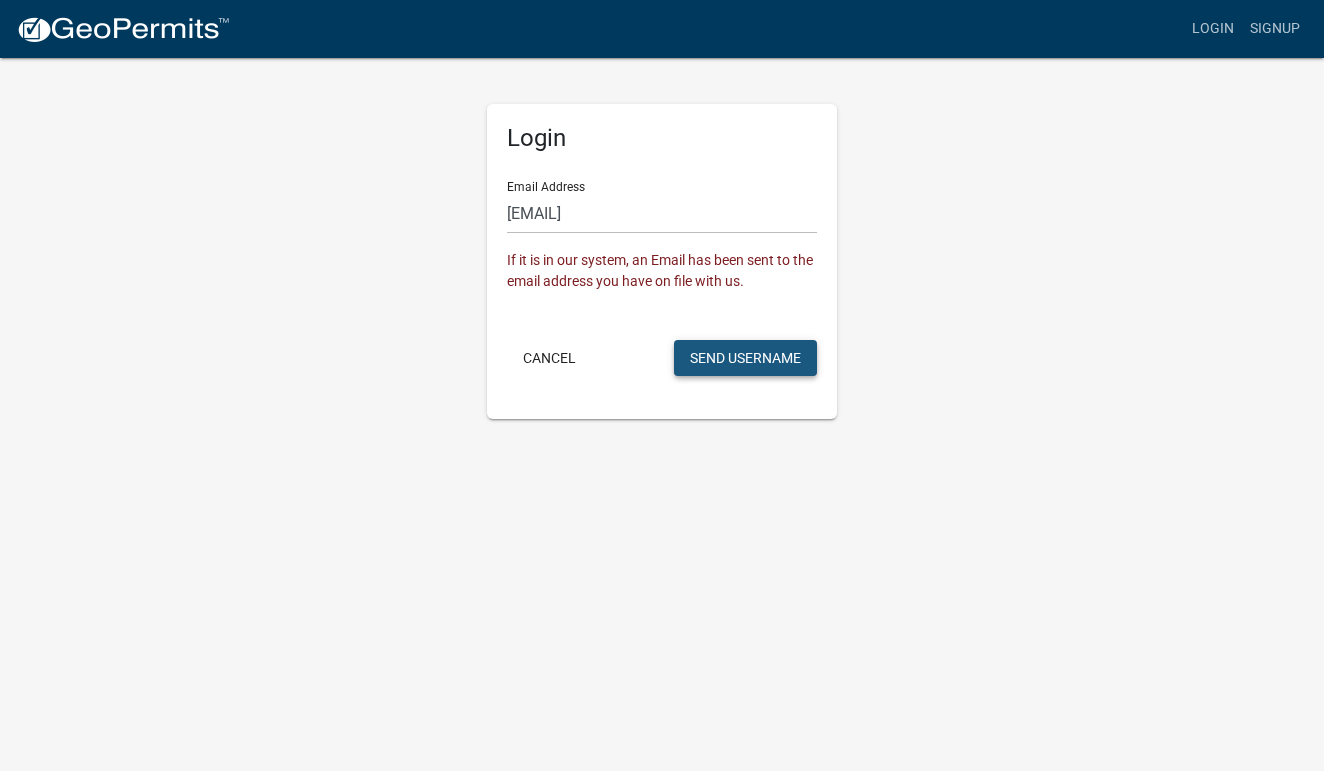 click on "Send Username" 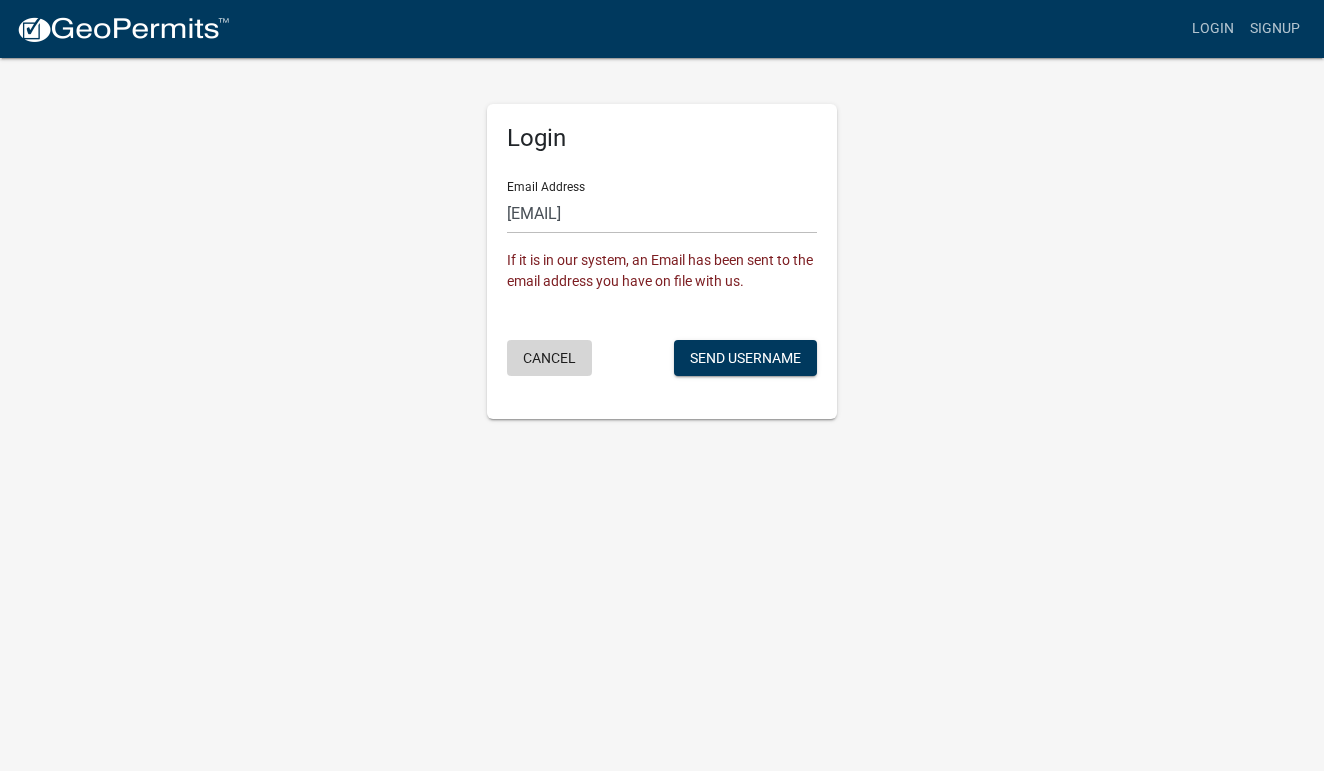 click on "Cancel" 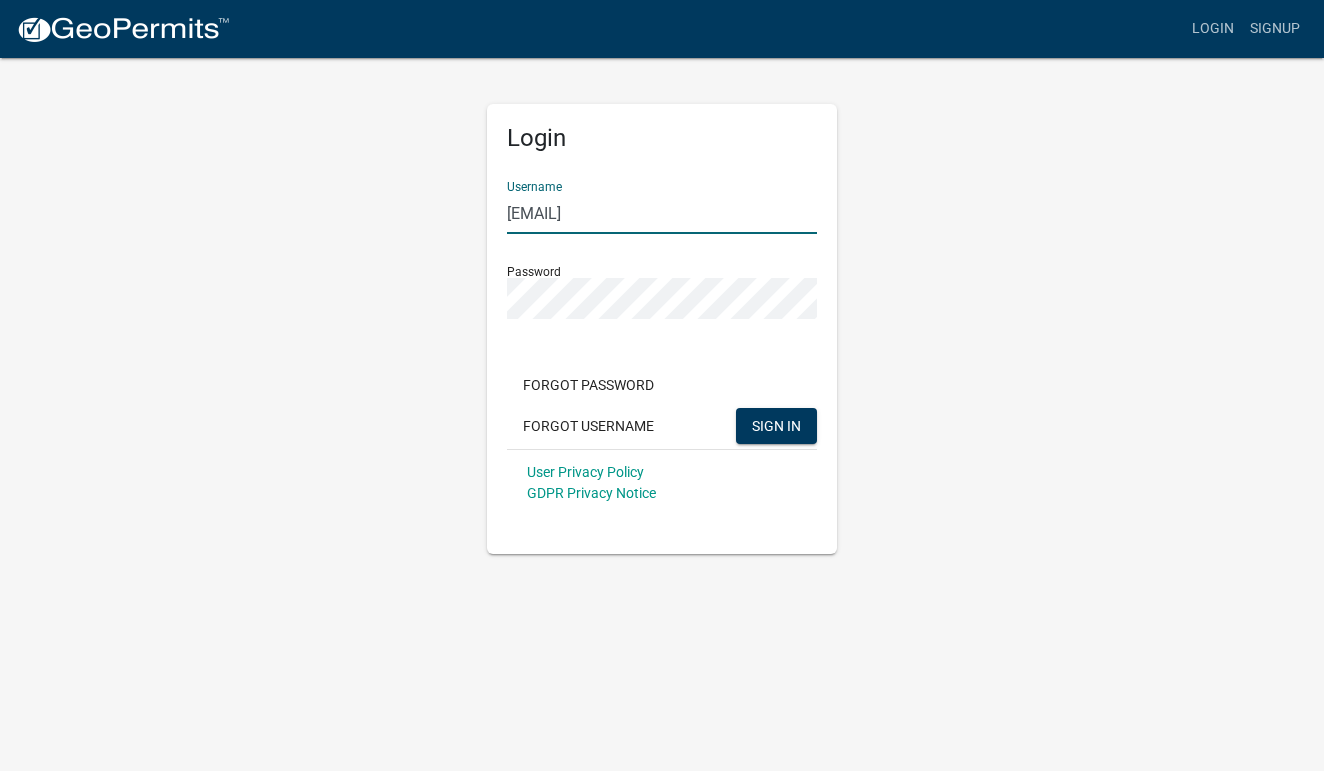 drag, startPoint x: 731, startPoint y: 216, endPoint x: 435, endPoint y: 218, distance: 296.00674 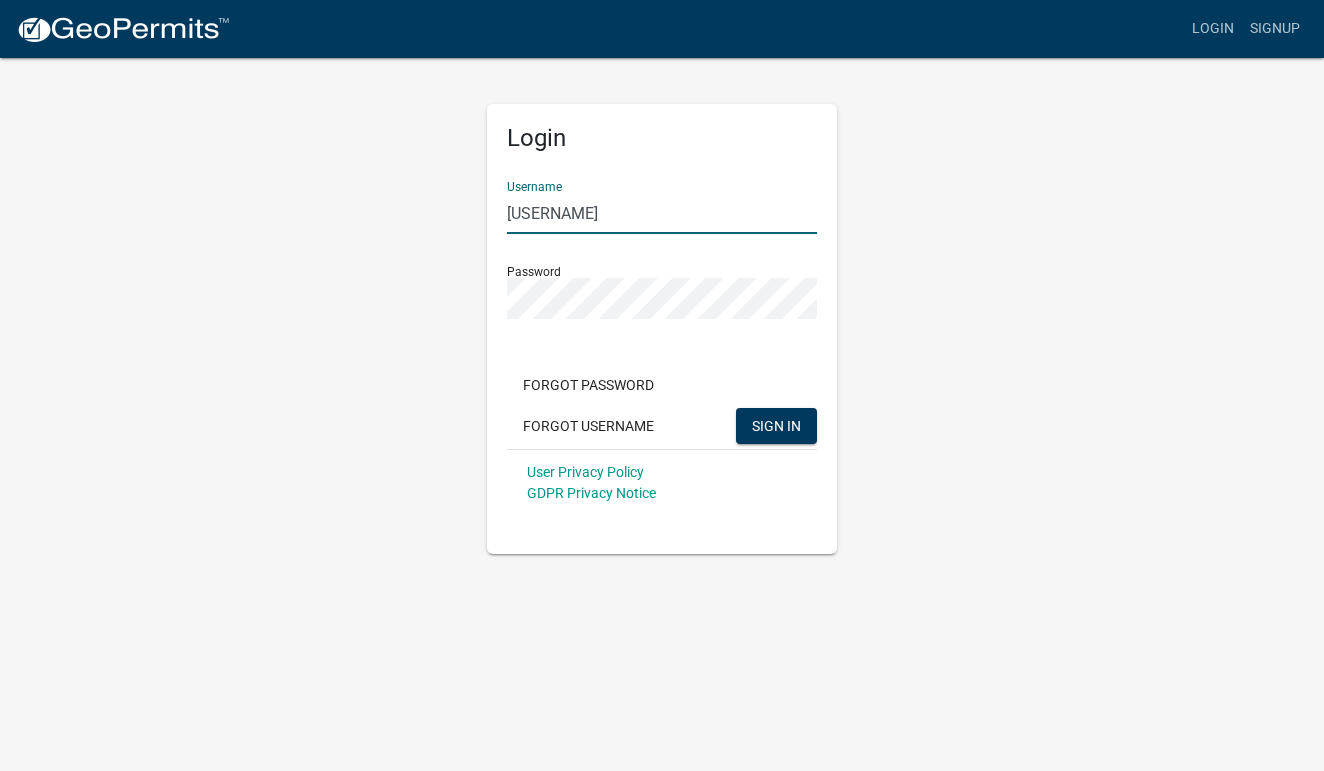 type on "[LAST]" 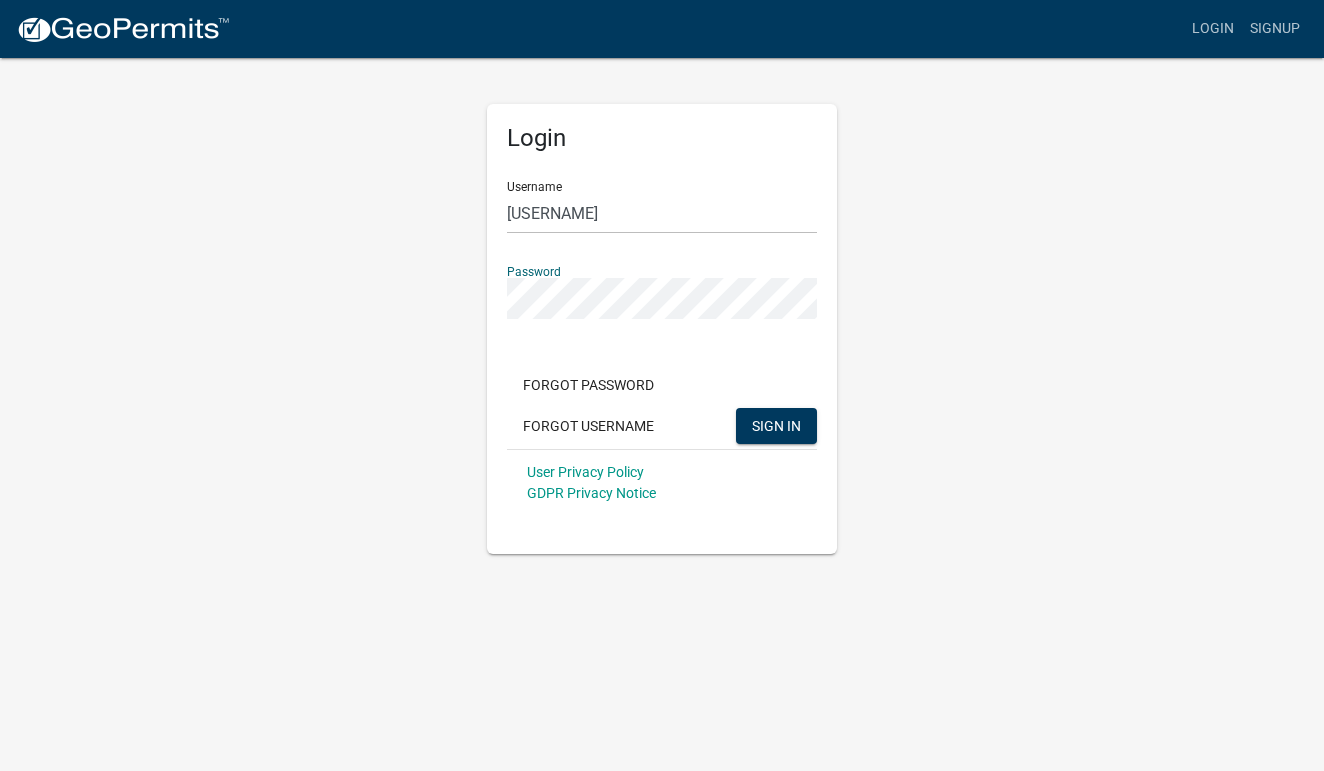 click on "Login Username stcampbell Password  Forgot Password   Forgot Username  SIGN IN User Privacy Policy GDPR Privacy Notice" 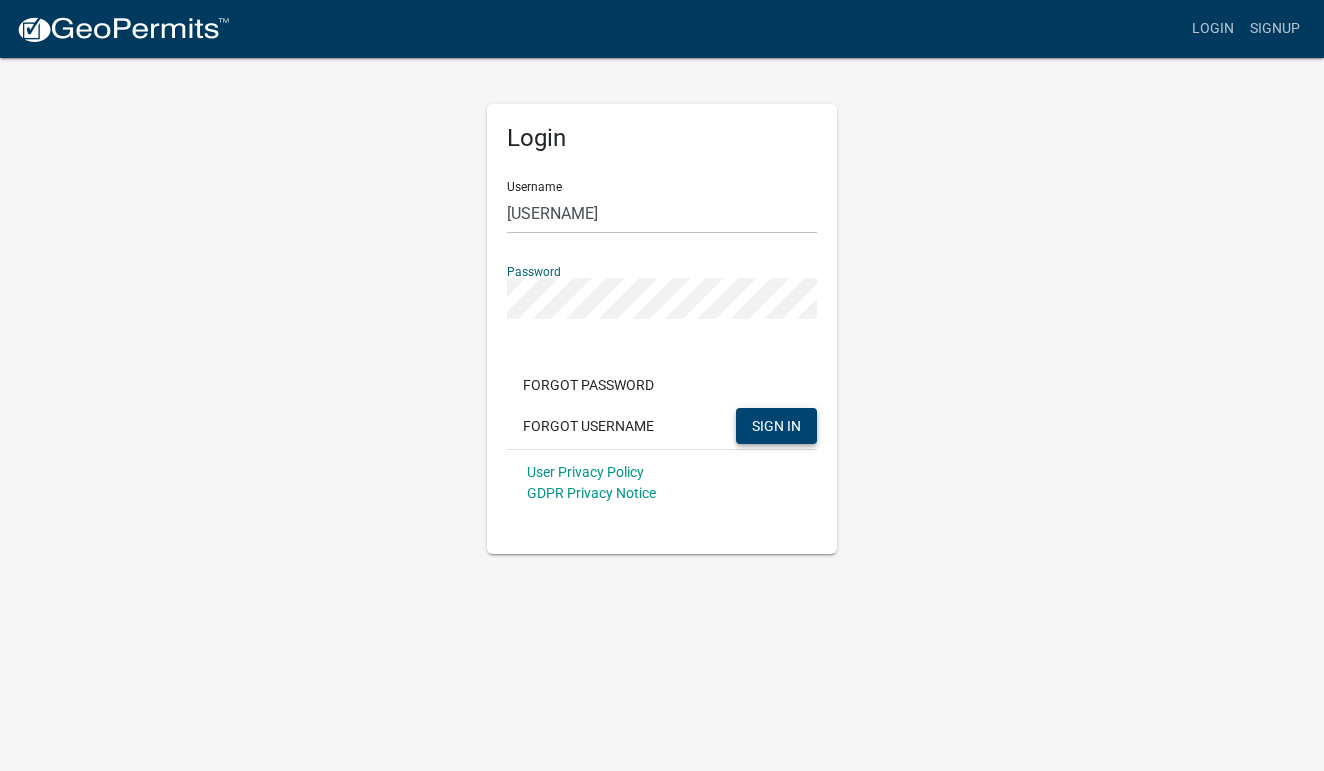 click on "SIGN IN" 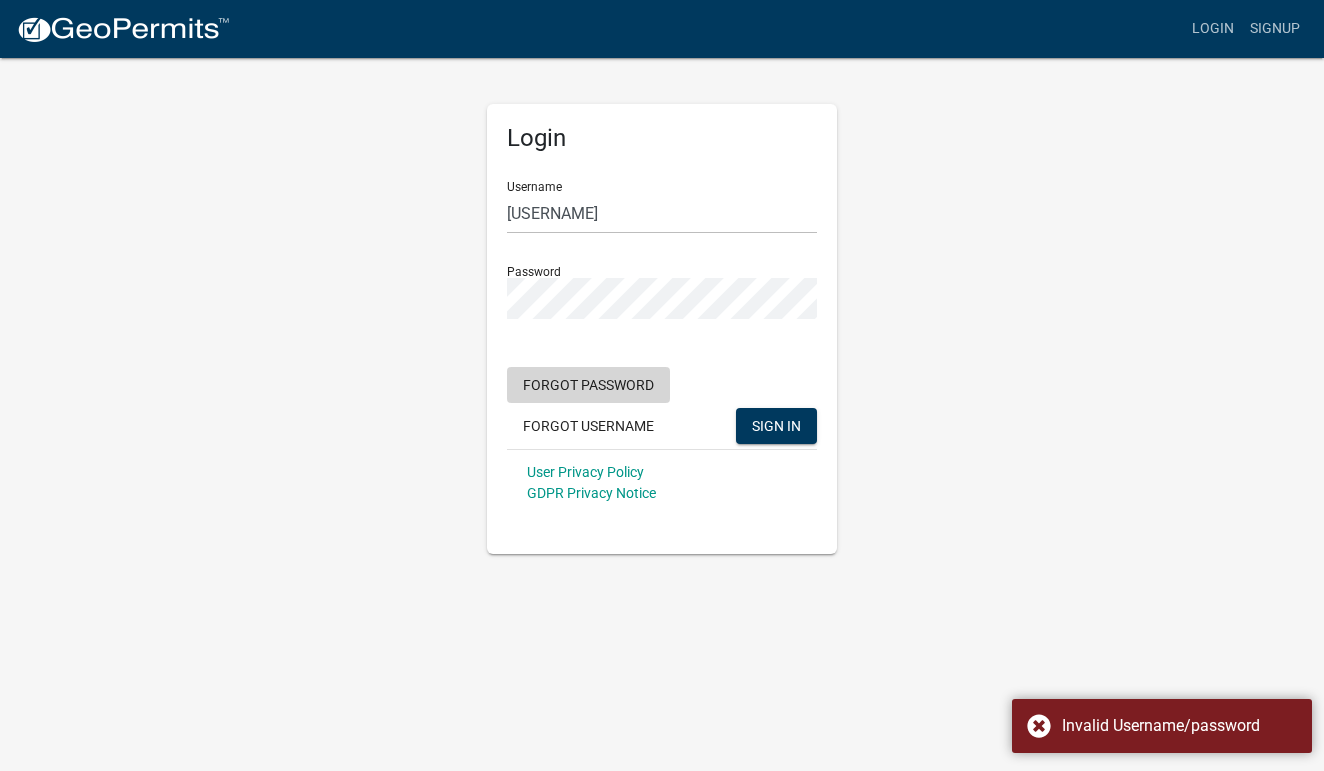 click on "Forgot Password" 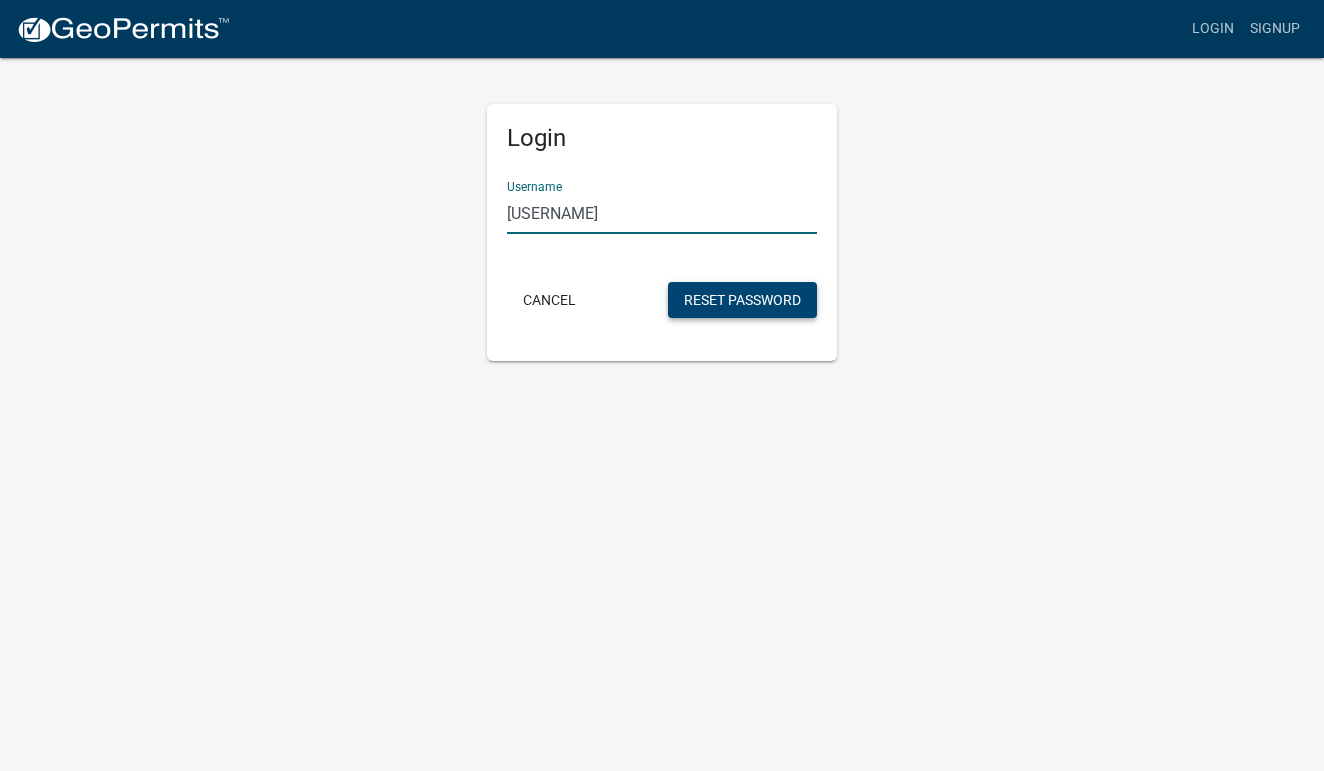 type on "[LAST]" 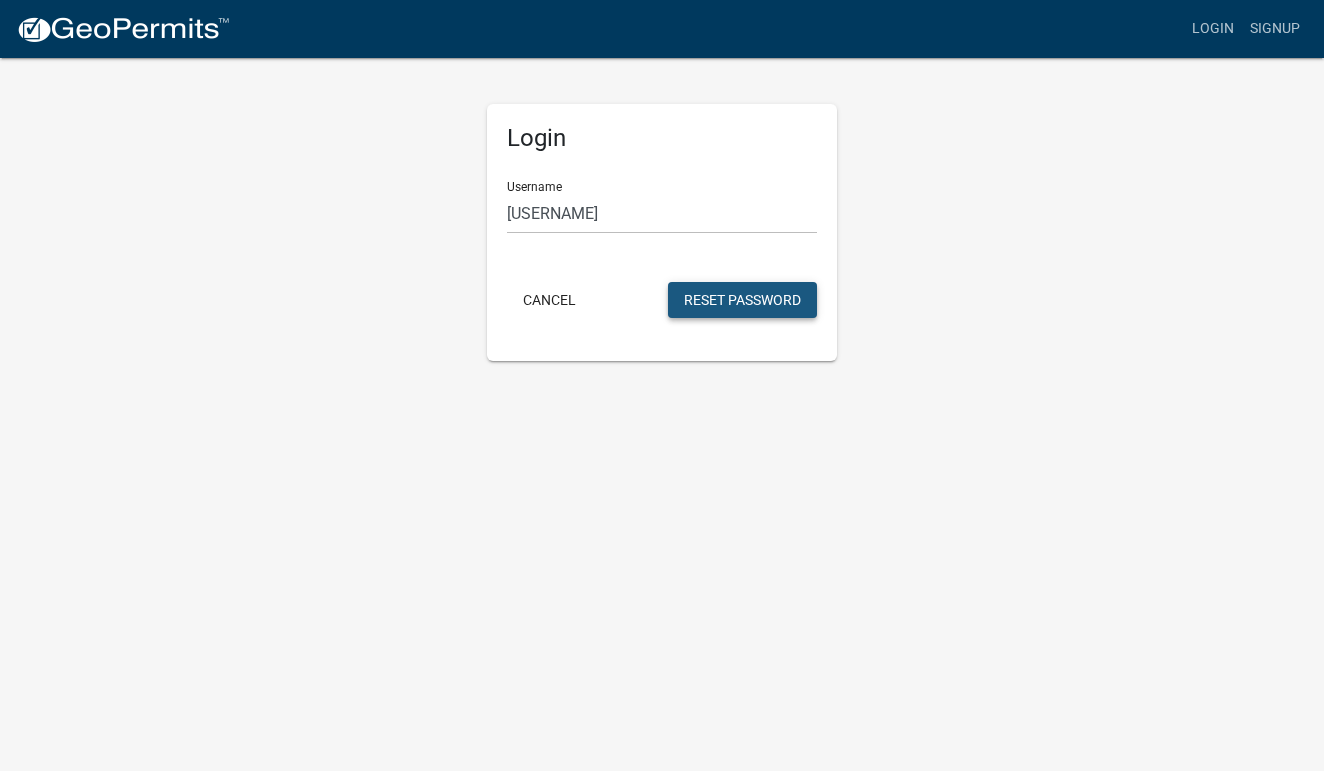 click on "Reset Password" 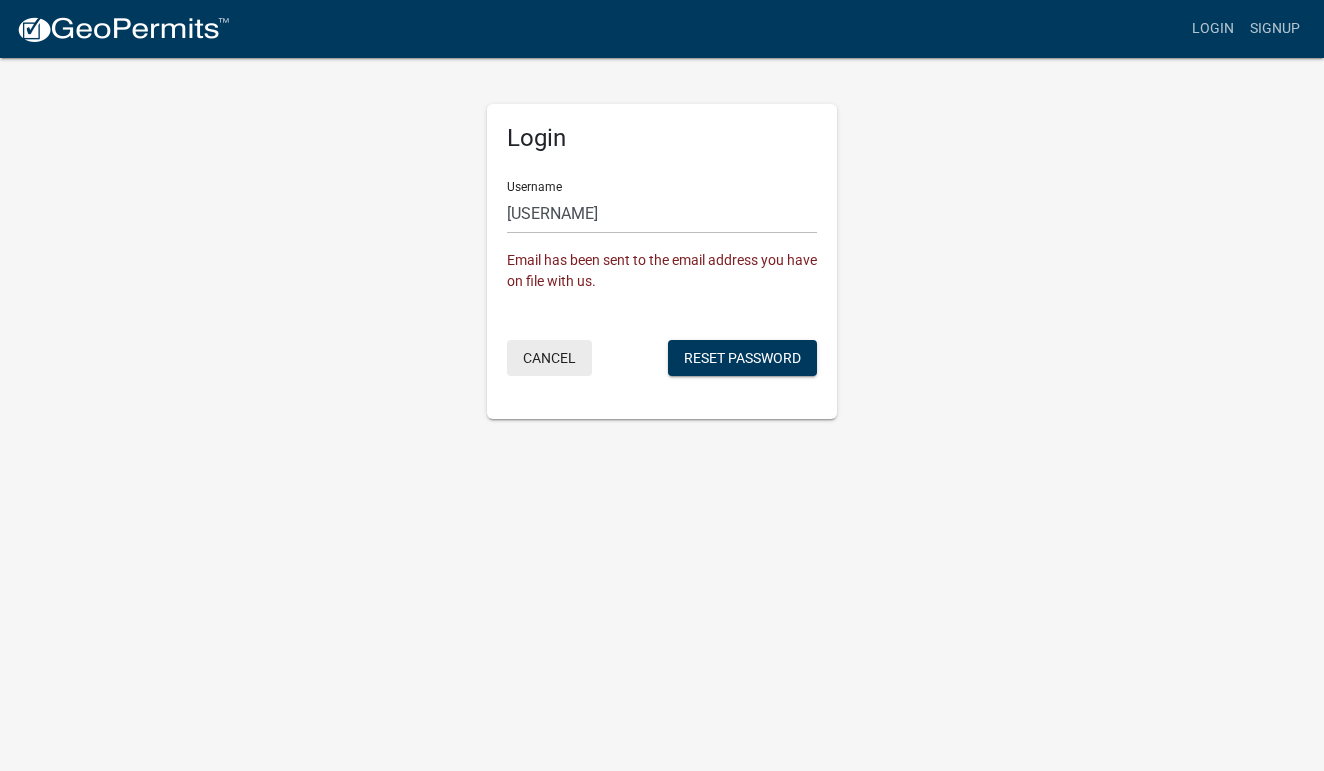 click on "Cancel" 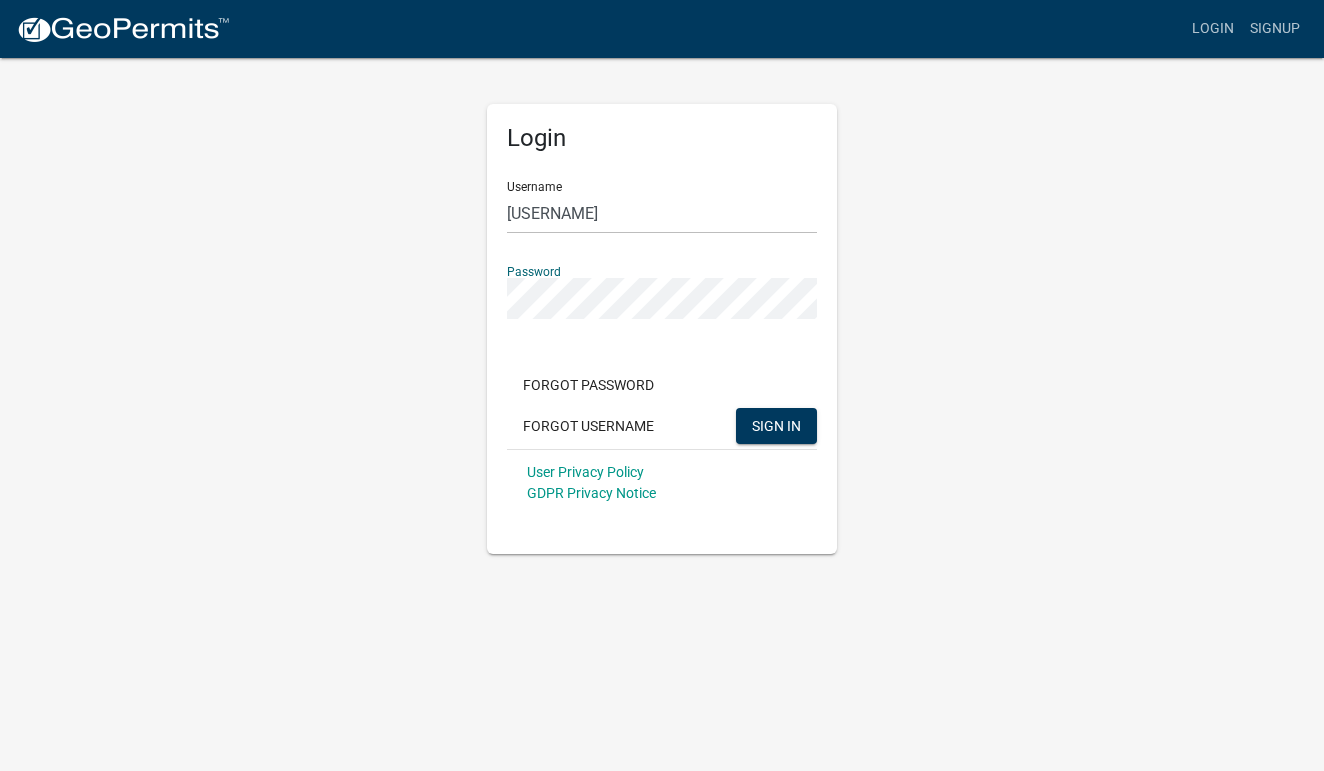 click on "Login Username stcampbell Password  Forgot Password   Forgot Username  SIGN IN User Privacy Policy GDPR Privacy Notice" 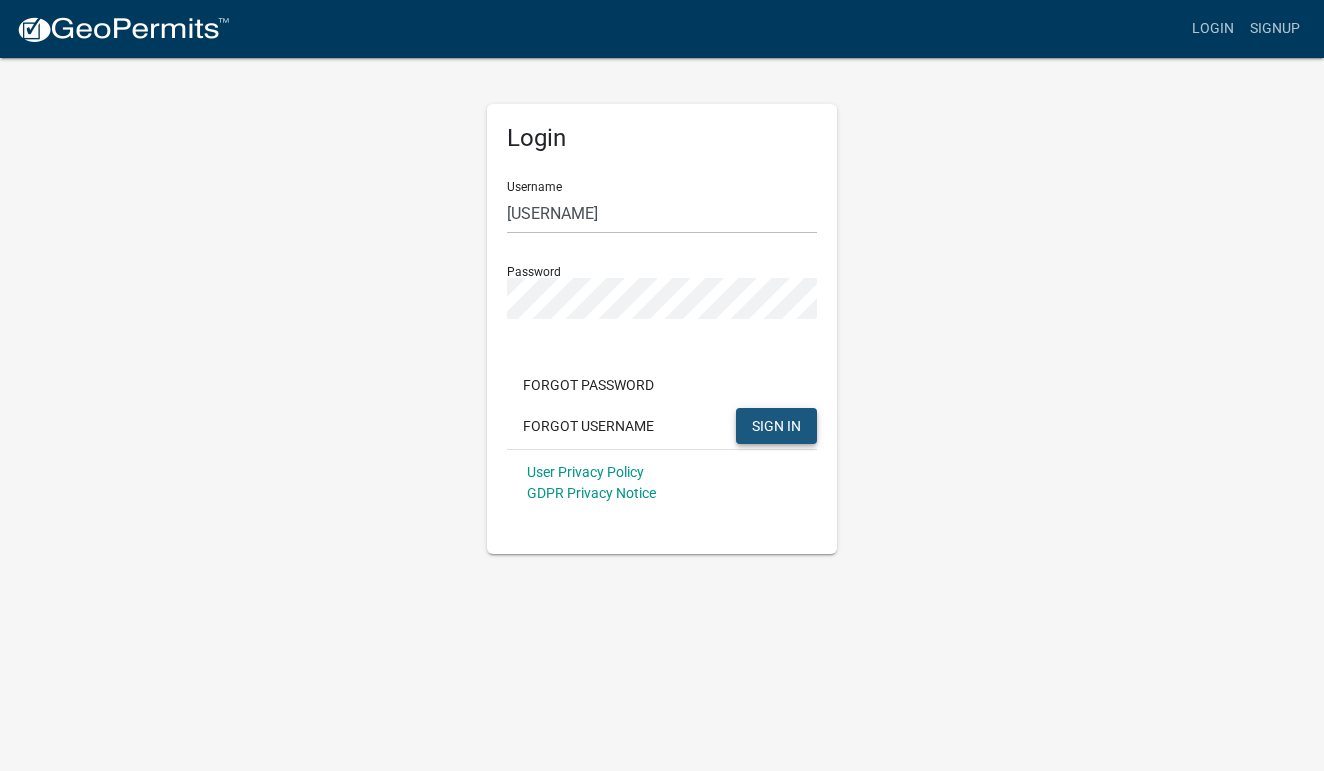 click on "SIGN IN" 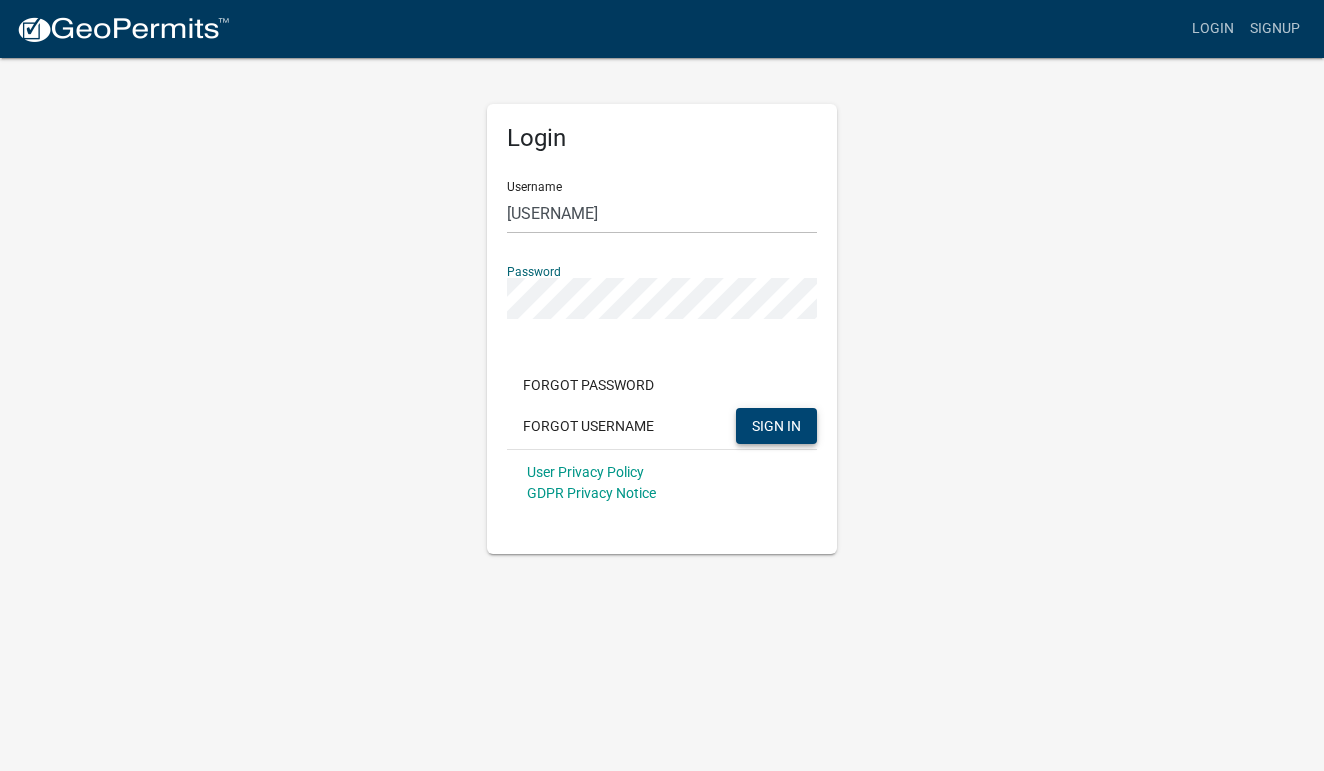 click on "Login Username stcampbell Password  Forgot Password   Forgot Username  SIGN IN User Privacy Policy GDPR Privacy Notice" 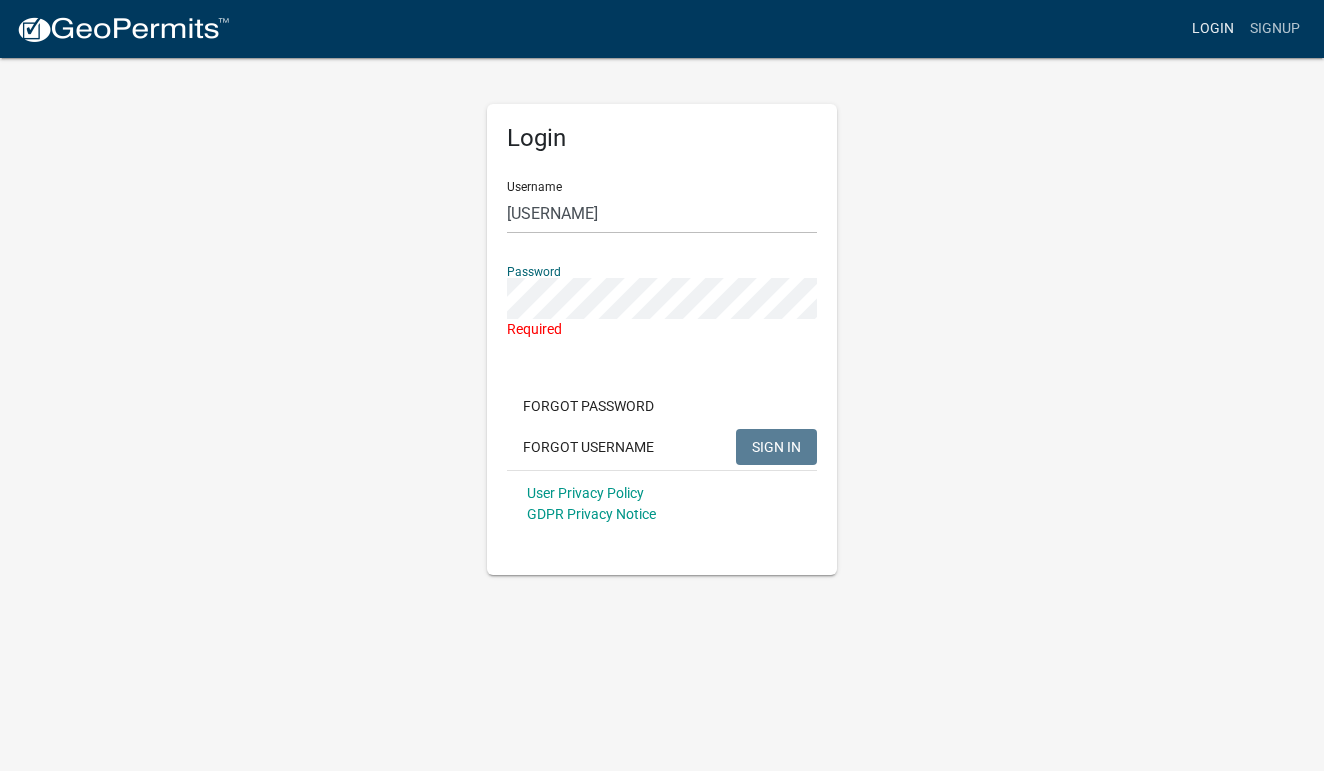 click on "Login" at bounding box center (1213, 29) 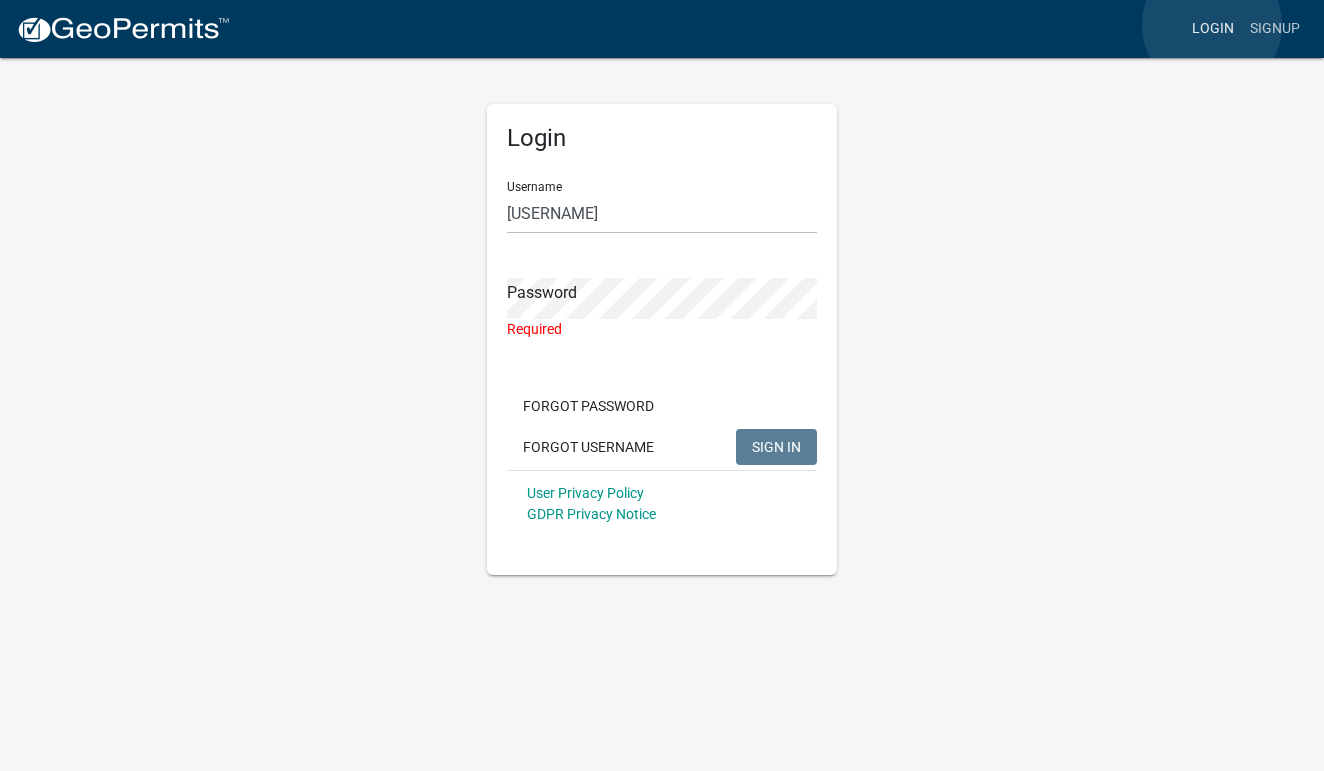 click on "Login" at bounding box center [1213, 29] 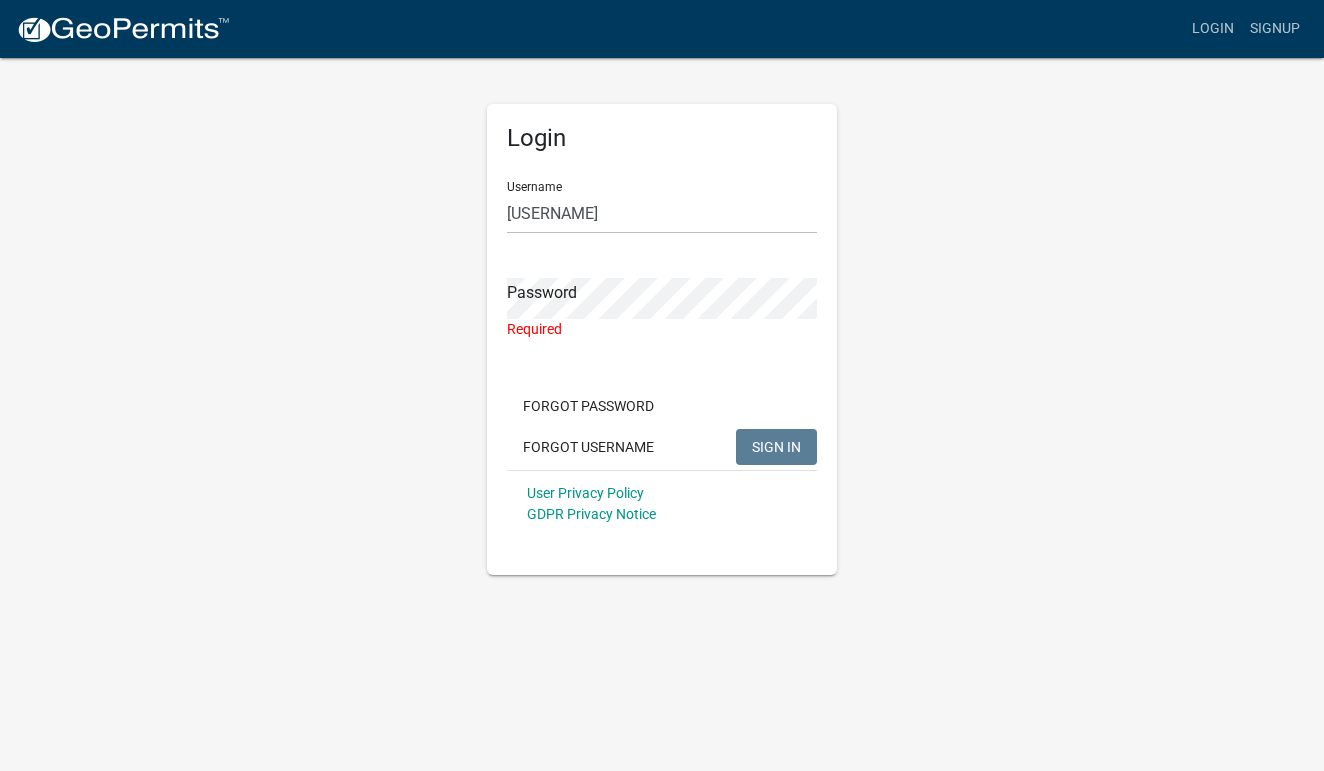 click on "Password Required" 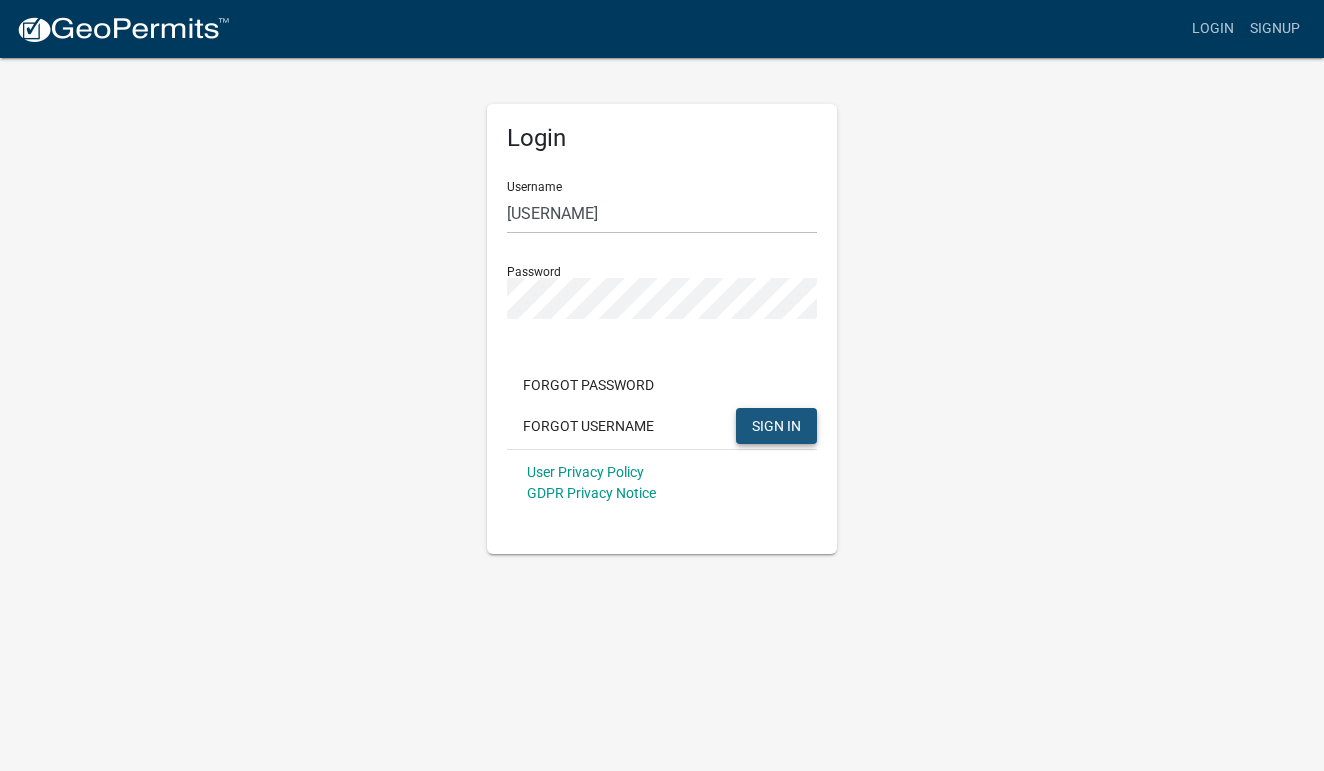 click on "SIGN IN" 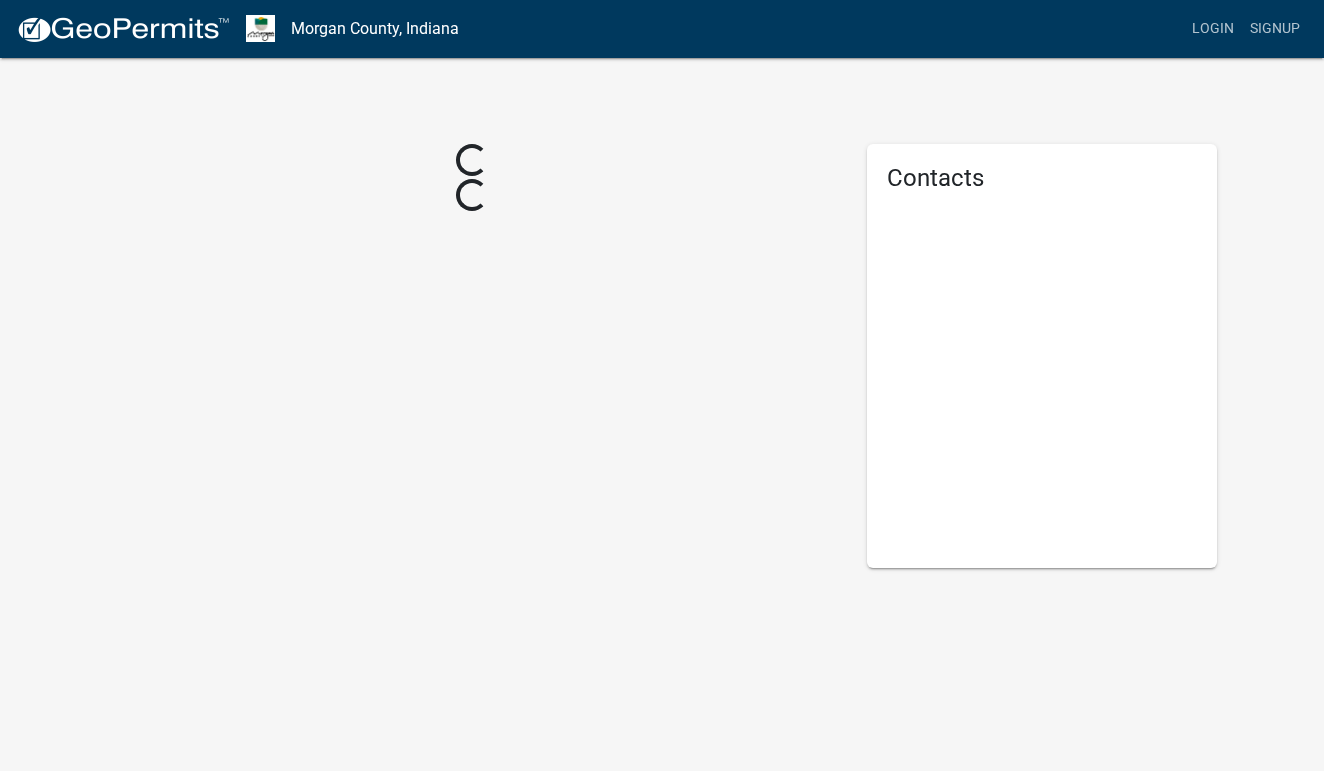 scroll, scrollTop: 0, scrollLeft: 0, axis: both 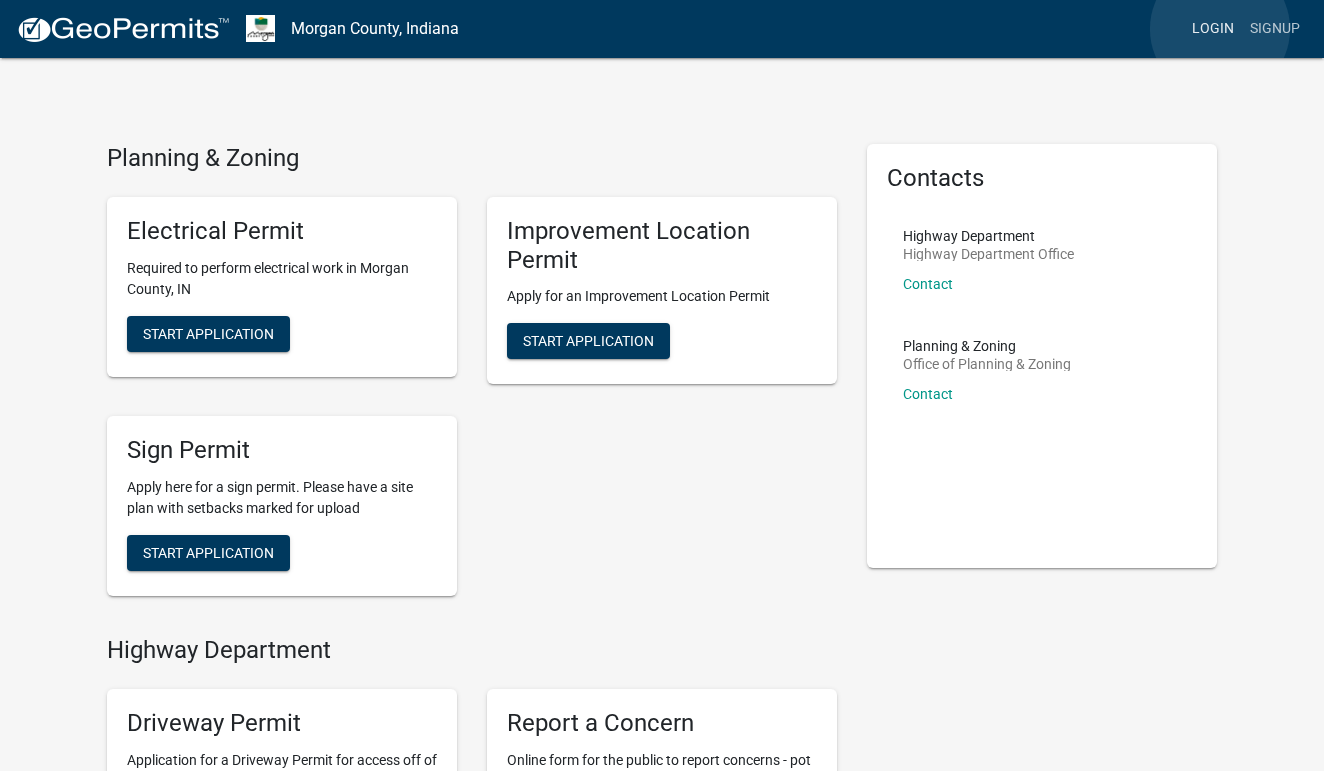 click on "Login" at bounding box center [1213, 29] 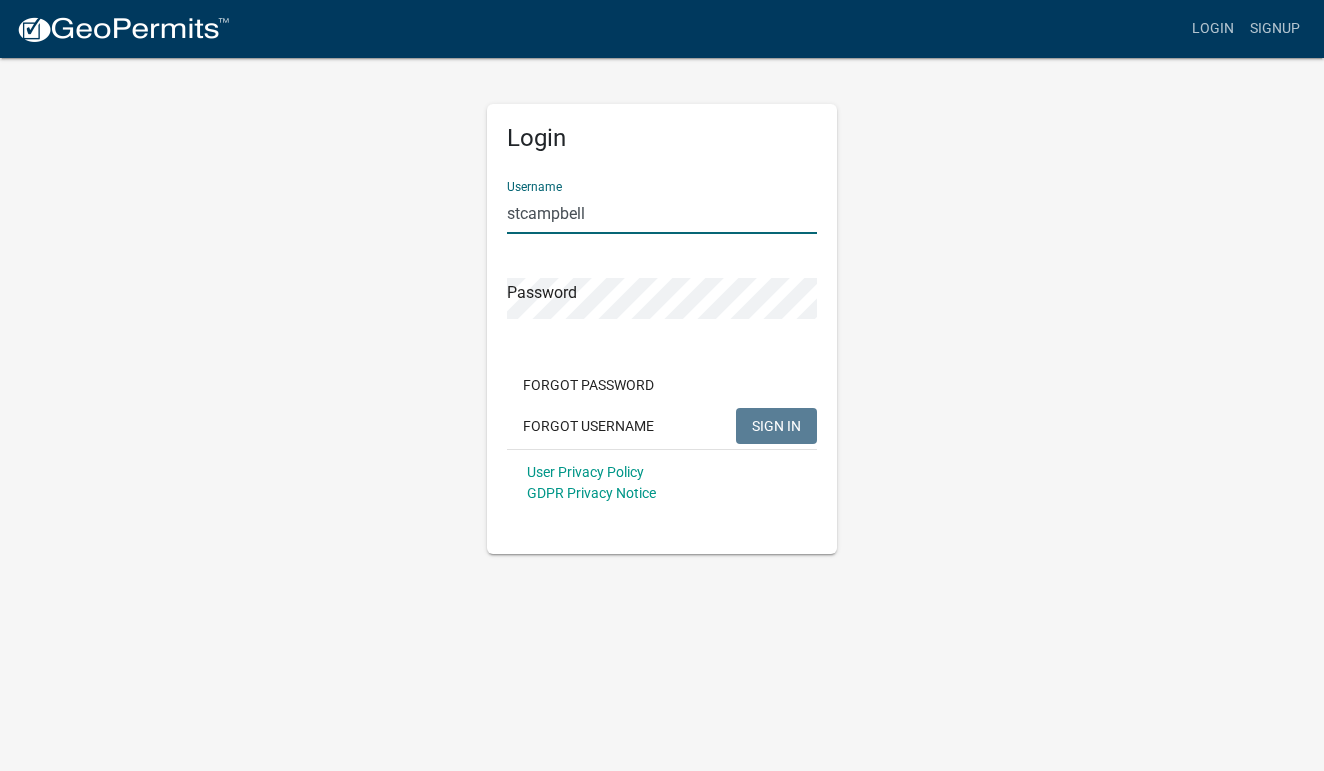 type on "[USERNAME]" 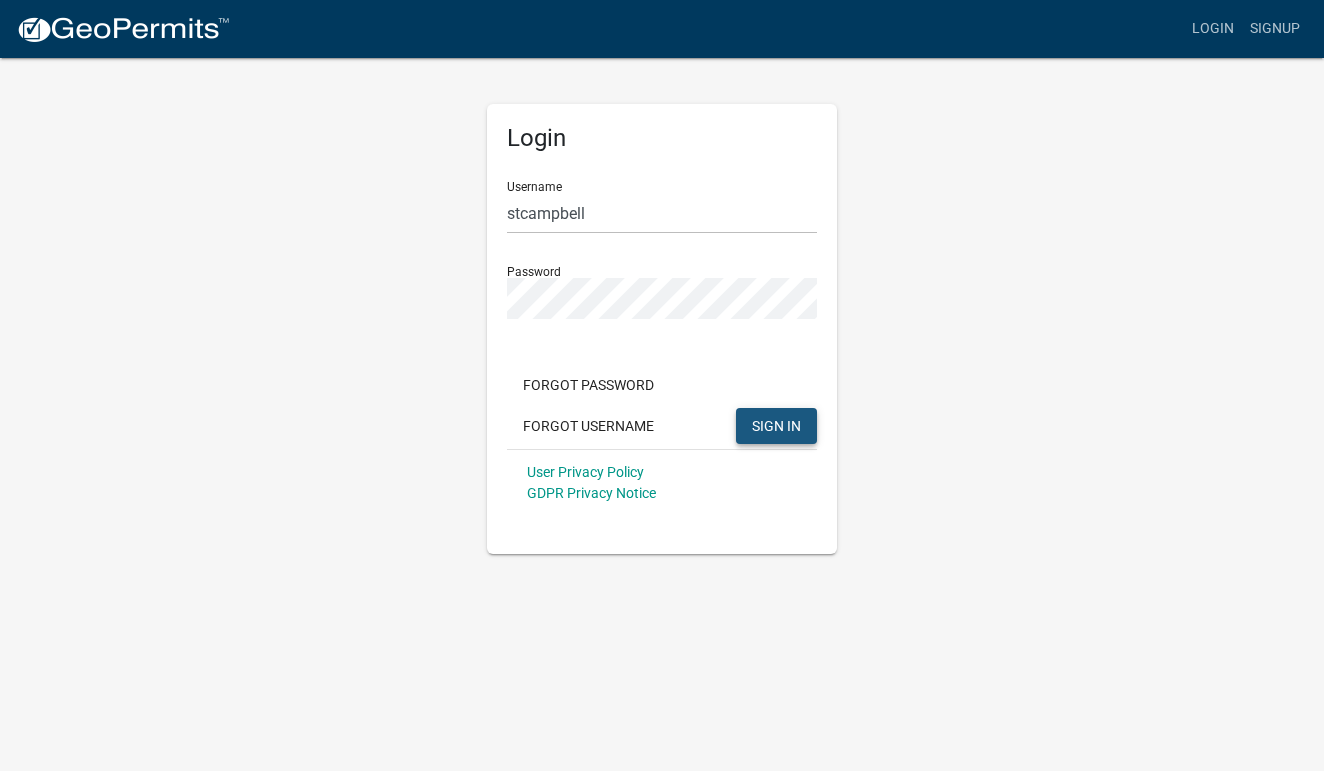 click on "SIGN IN" 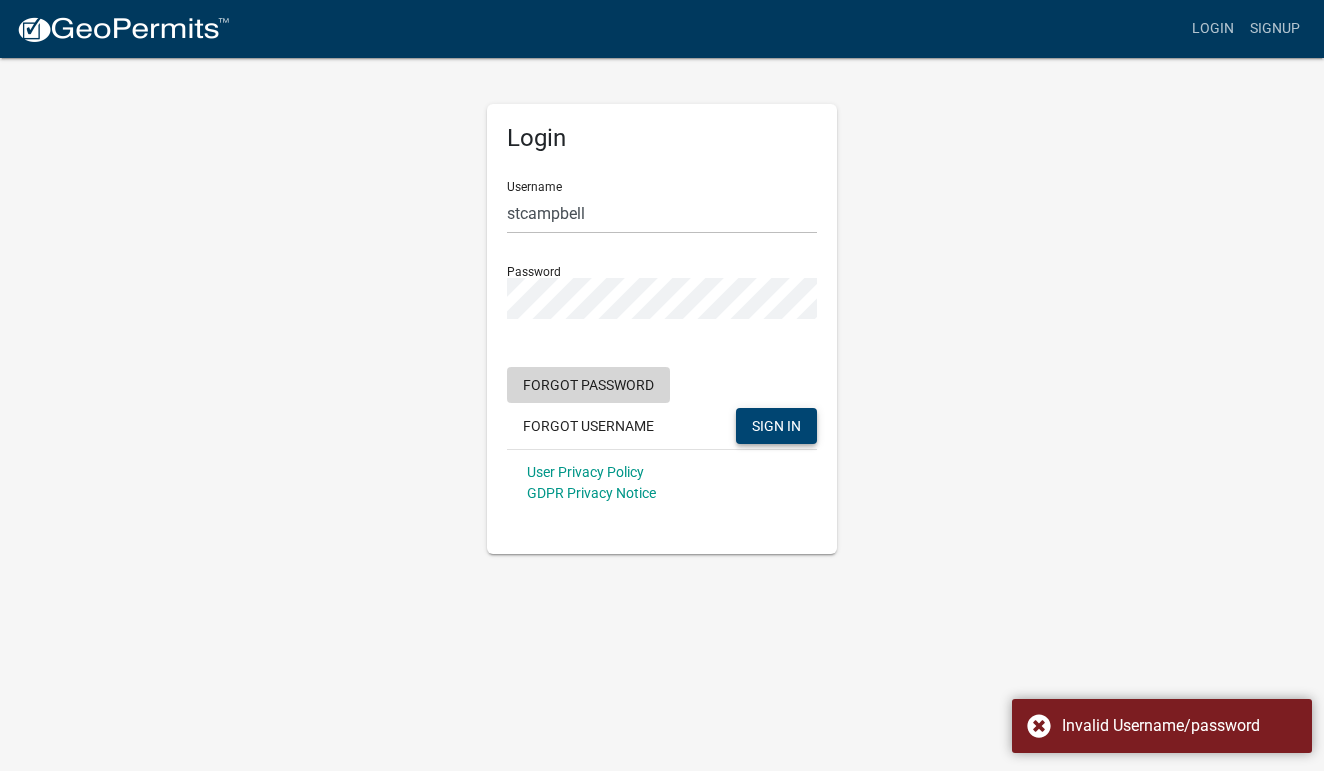 click on "Forgot Password" 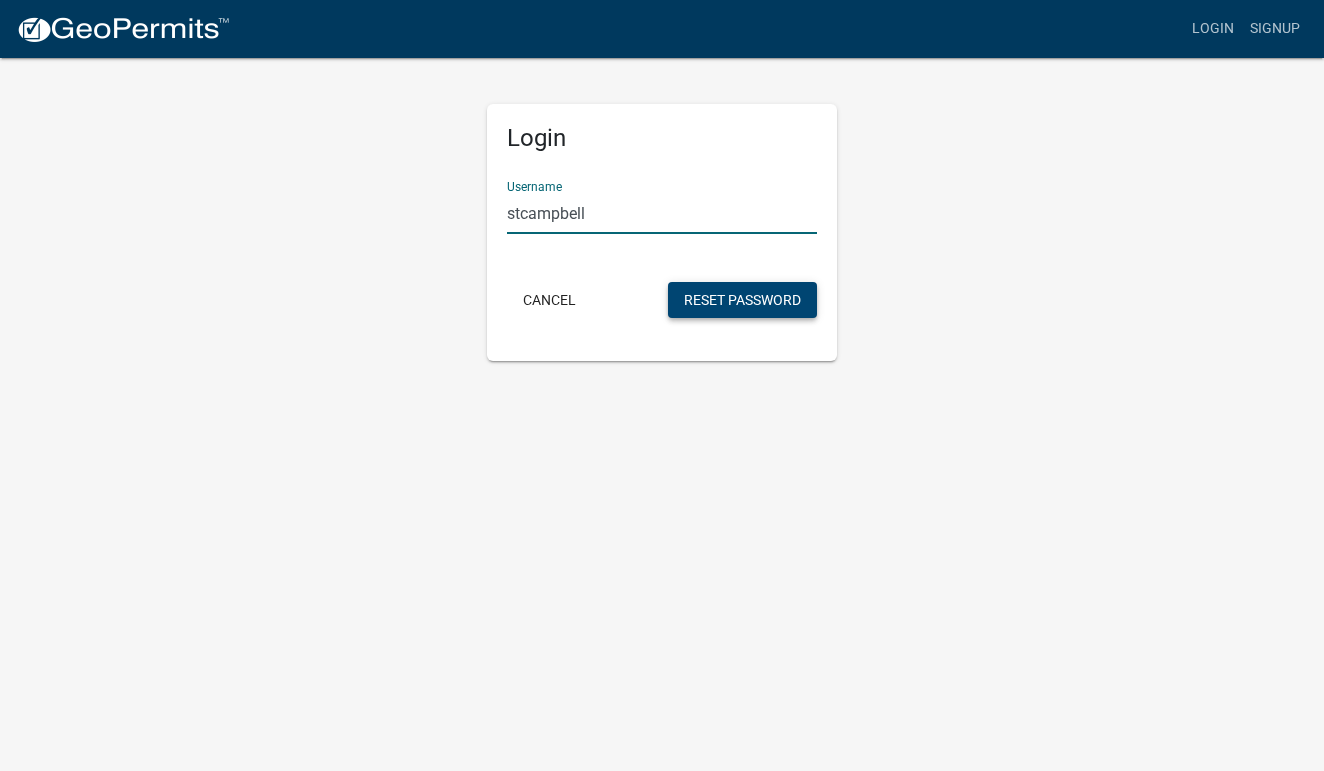 type on "[LAST]" 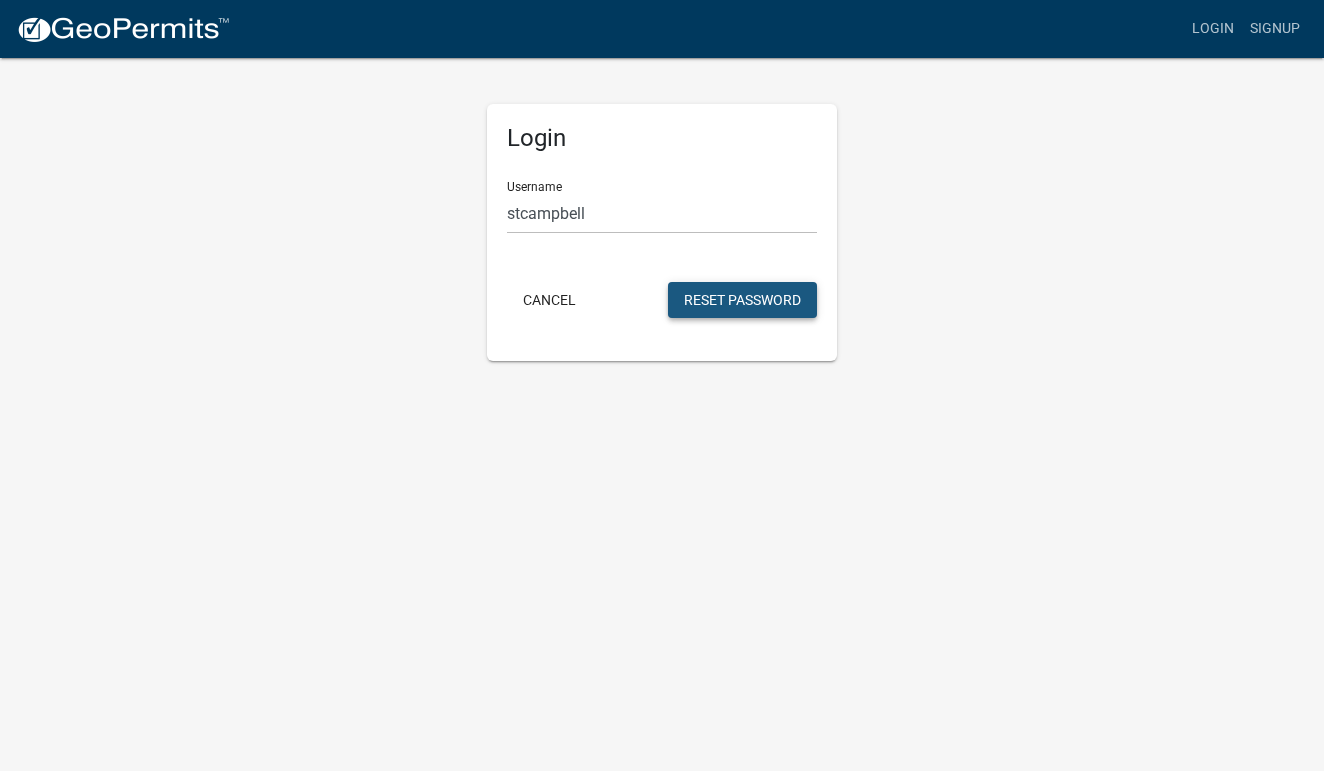 click on "Reset Password" 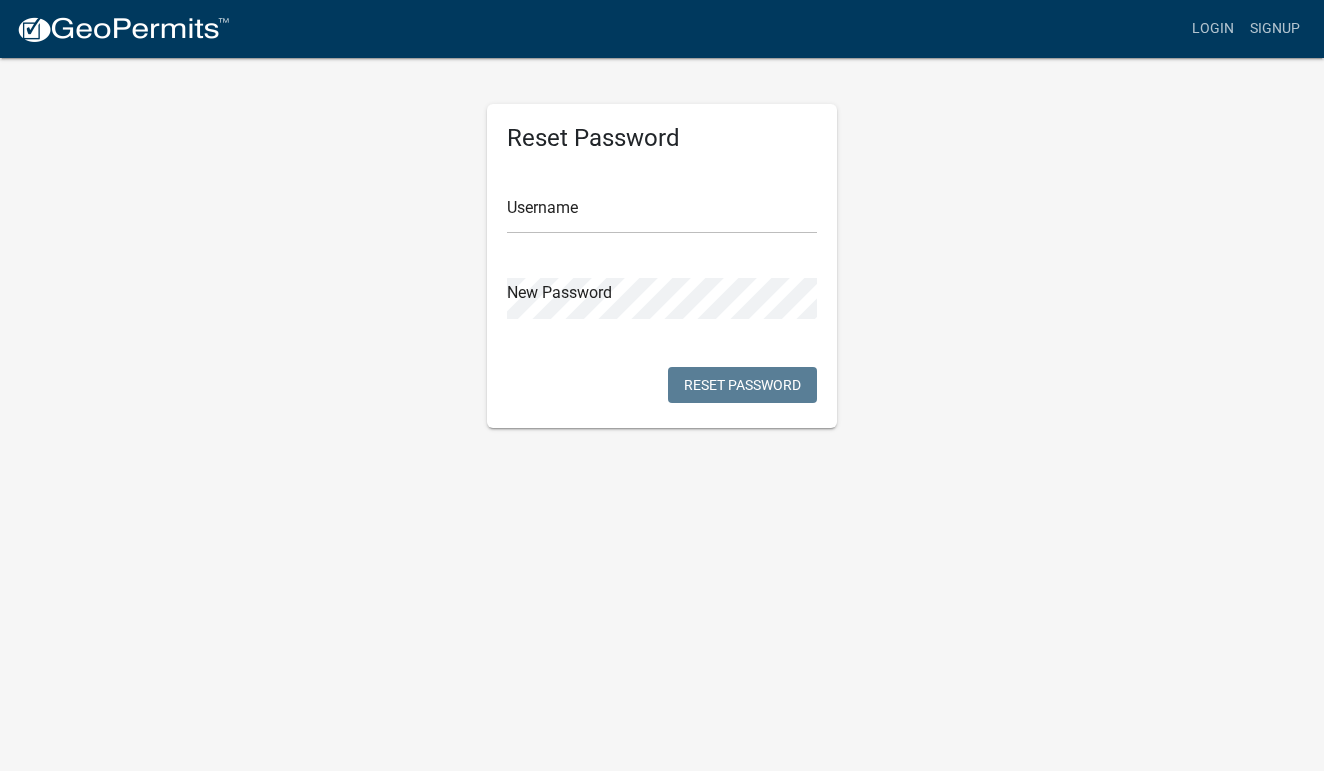 scroll, scrollTop: 0, scrollLeft: 0, axis: both 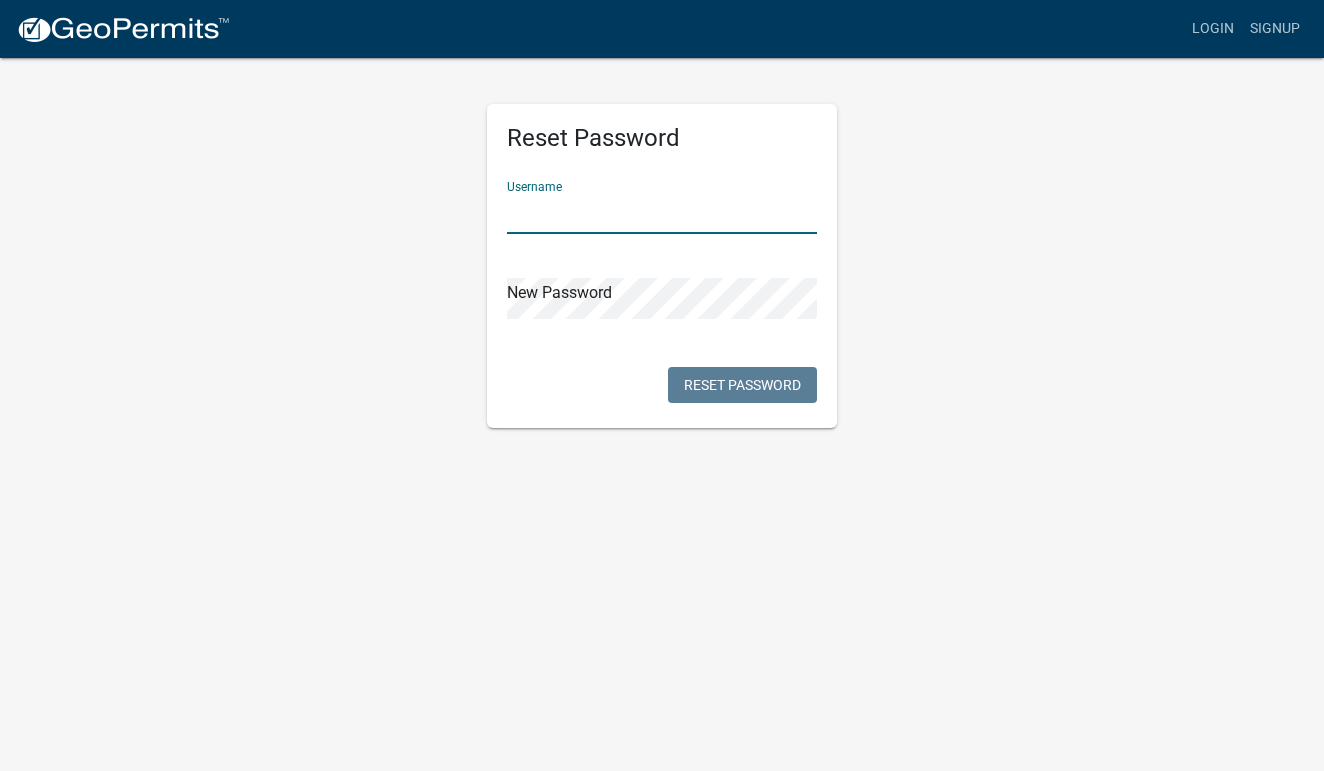 click at bounding box center [662, 213] 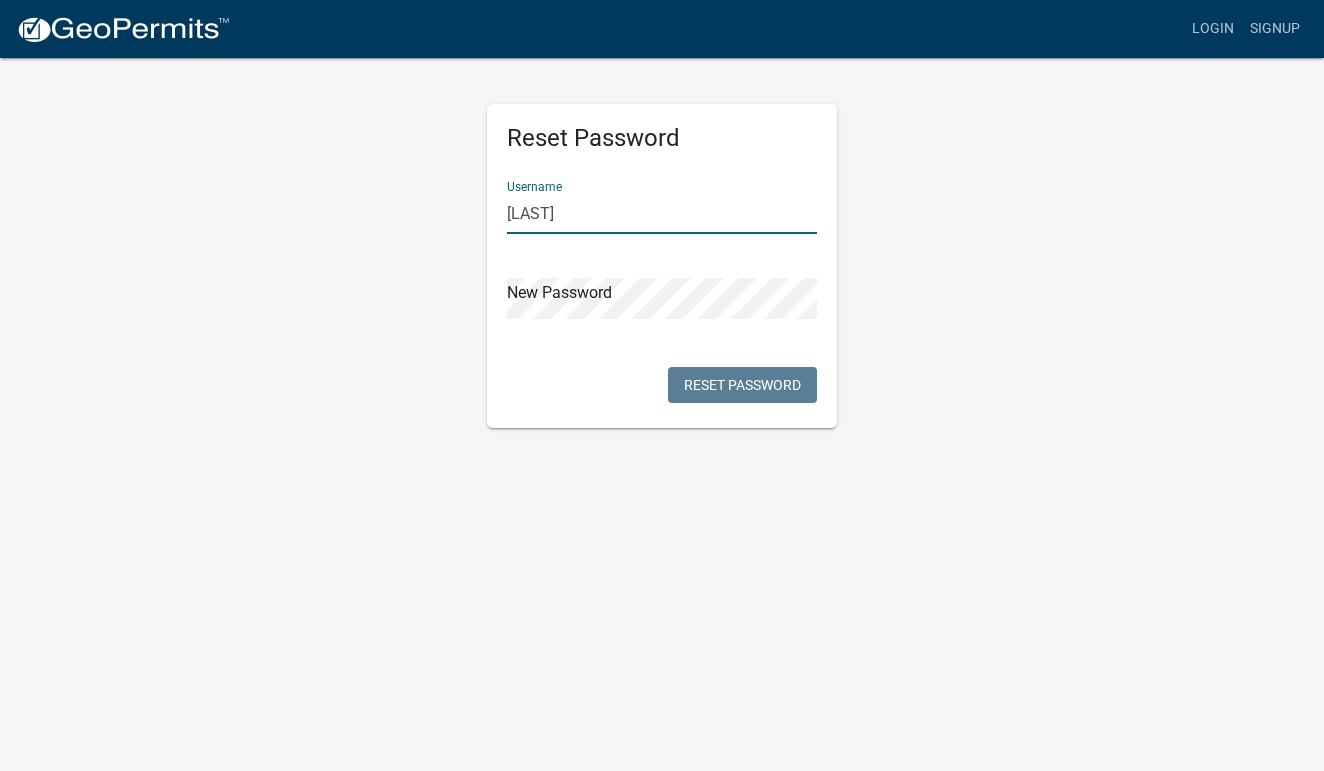 type on "[LAST]" 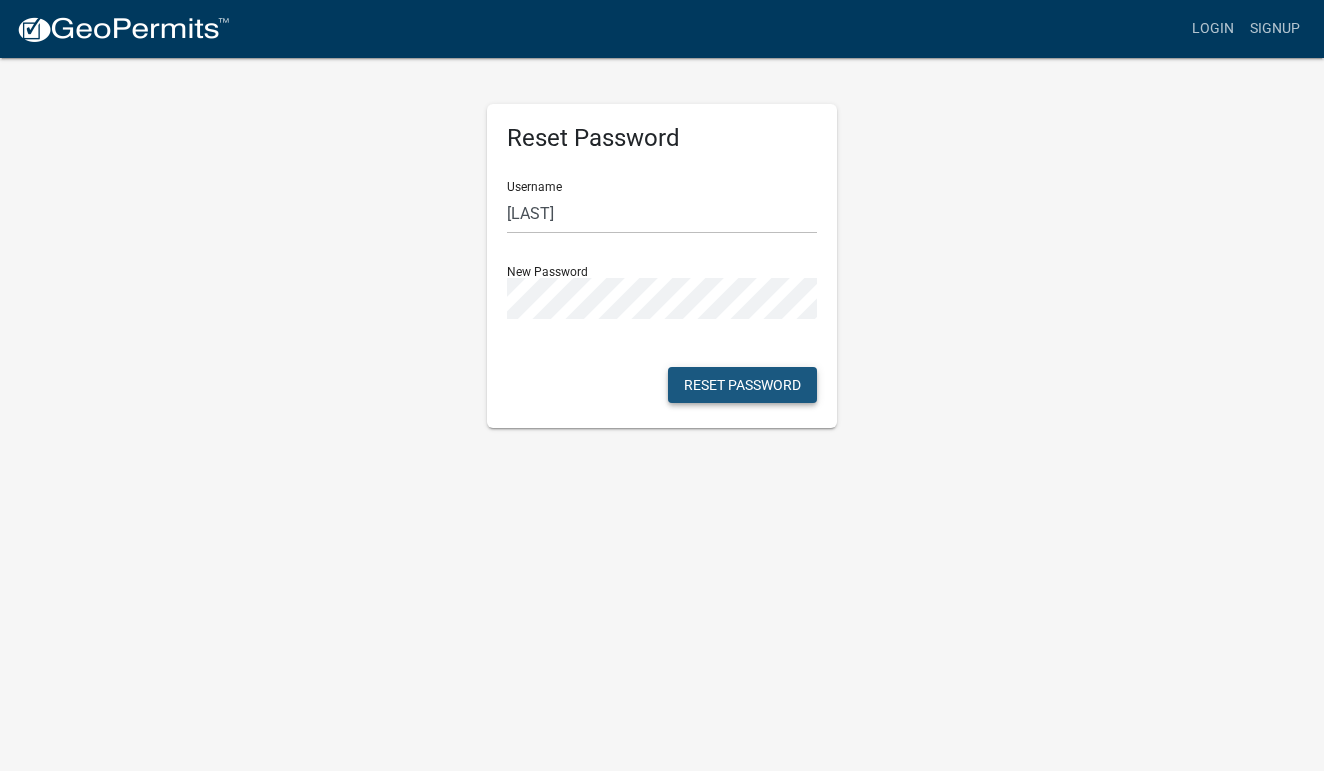 click on "Reset Password" 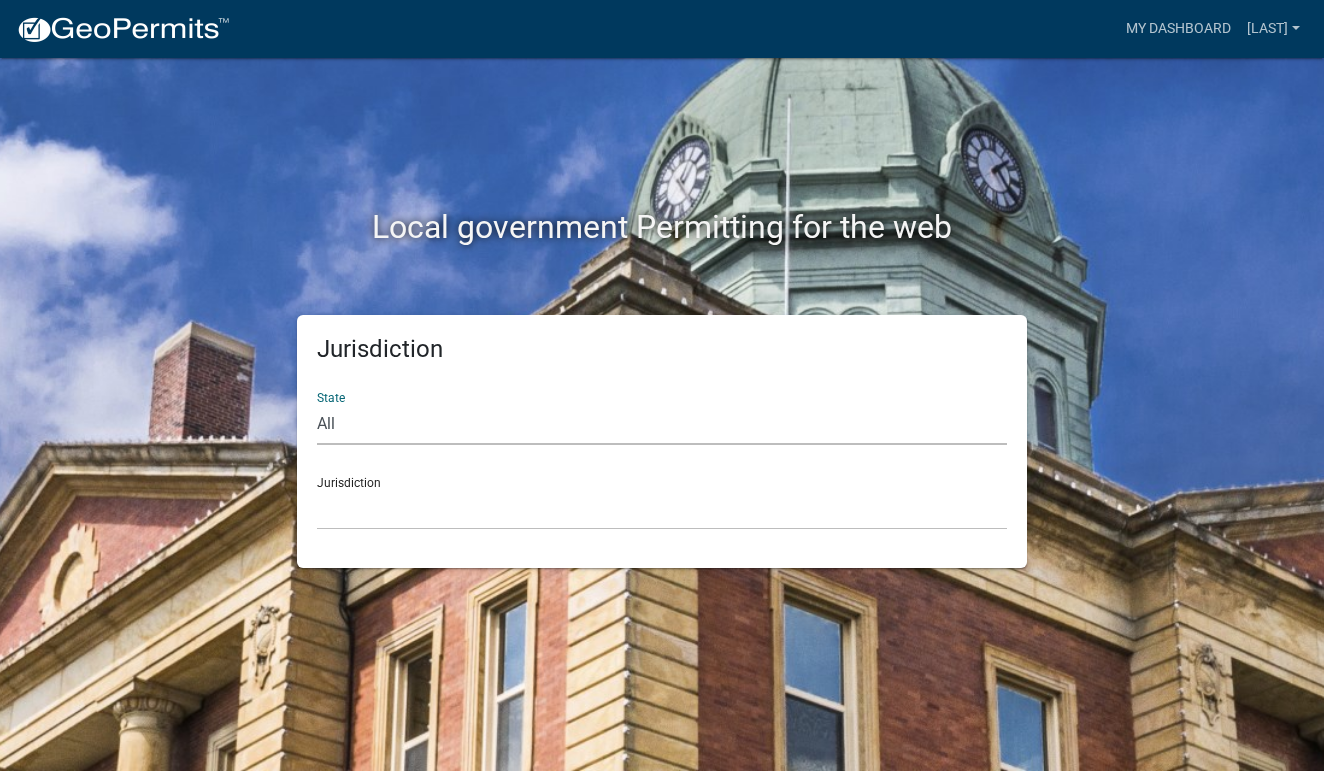 select on "Indiana" 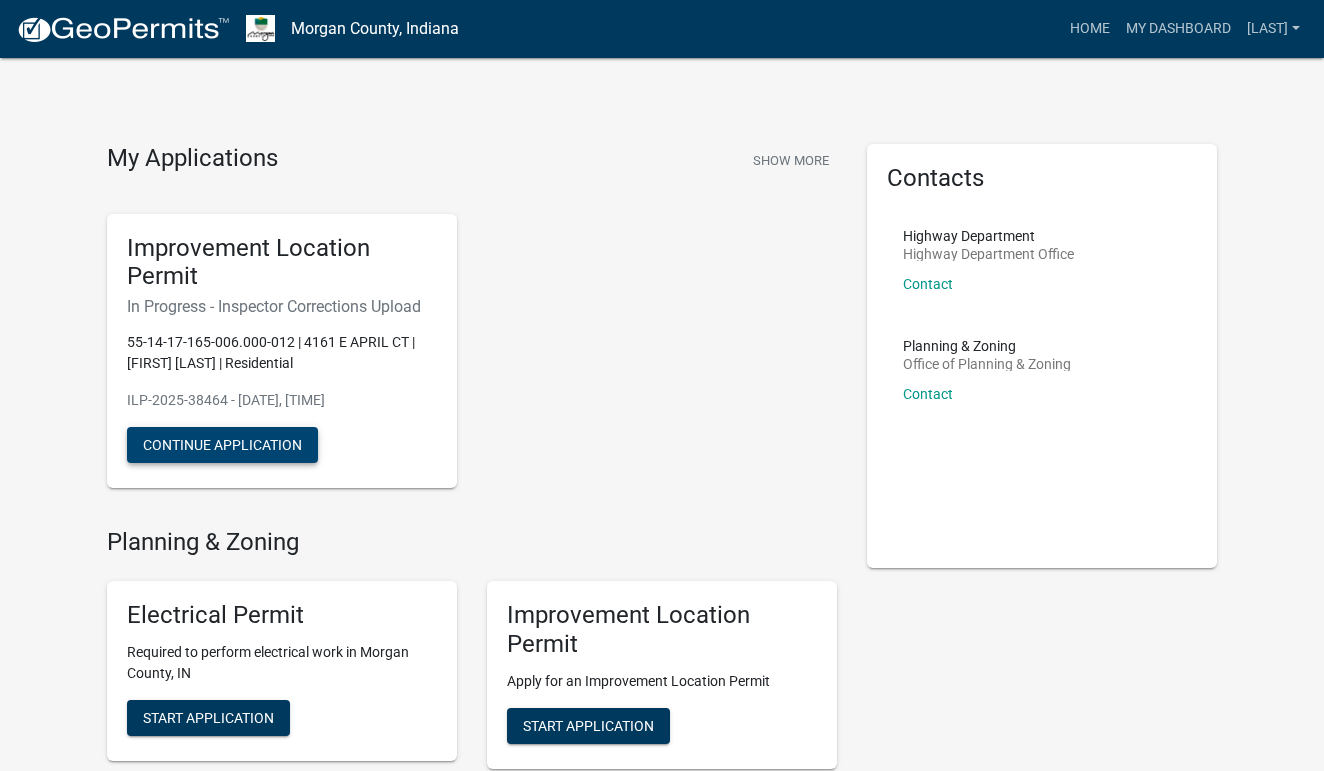 click on "Continue Application" 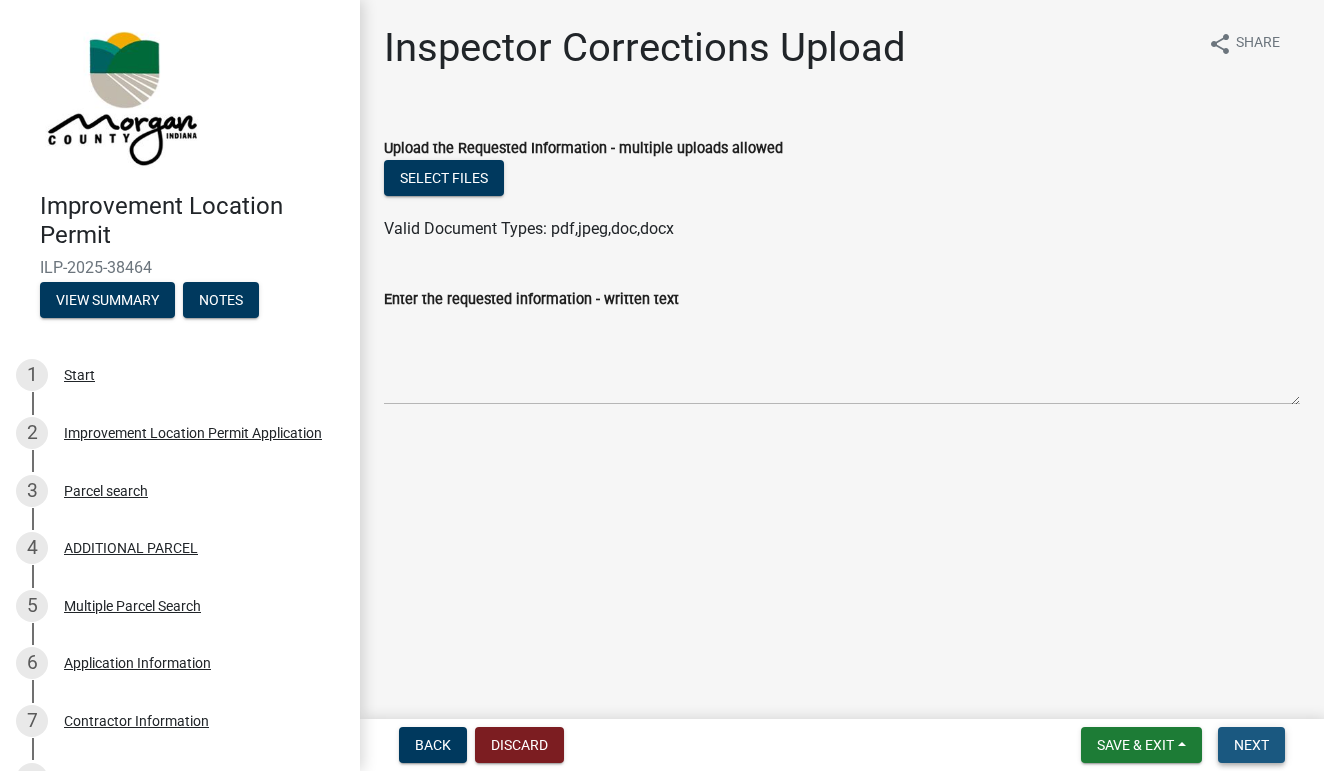 click on "Next" at bounding box center (1251, 745) 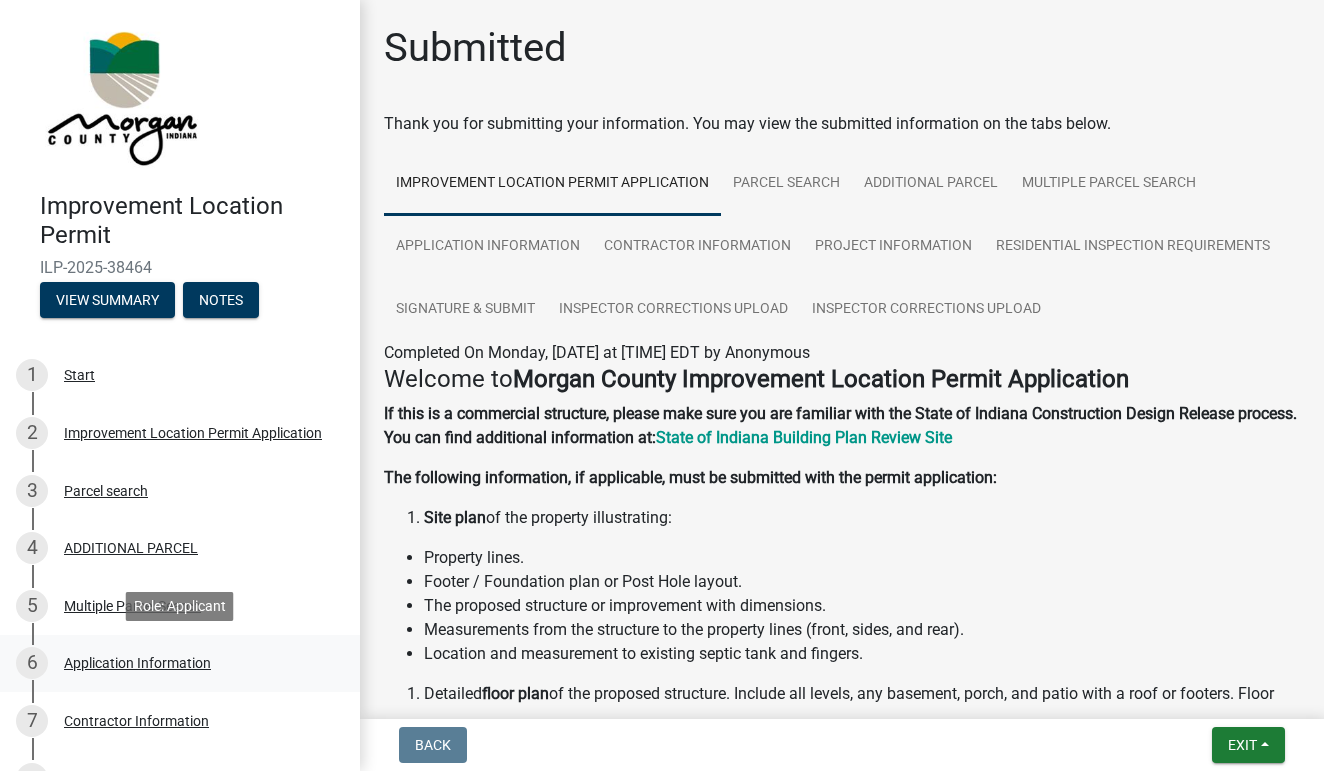 click on "6     Application Information" at bounding box center (172, 663) 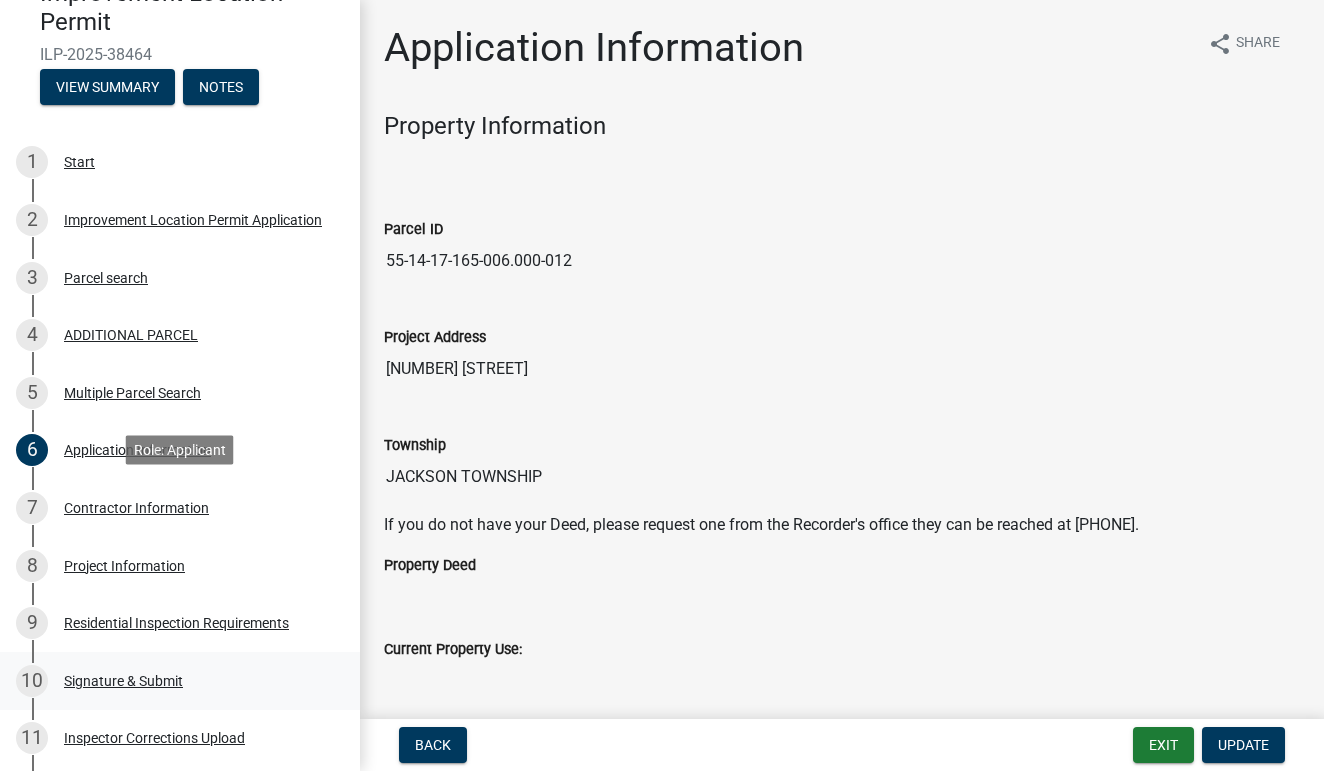 scroll, scrollTop: 214, scrollLeft: 0, axis: vertical 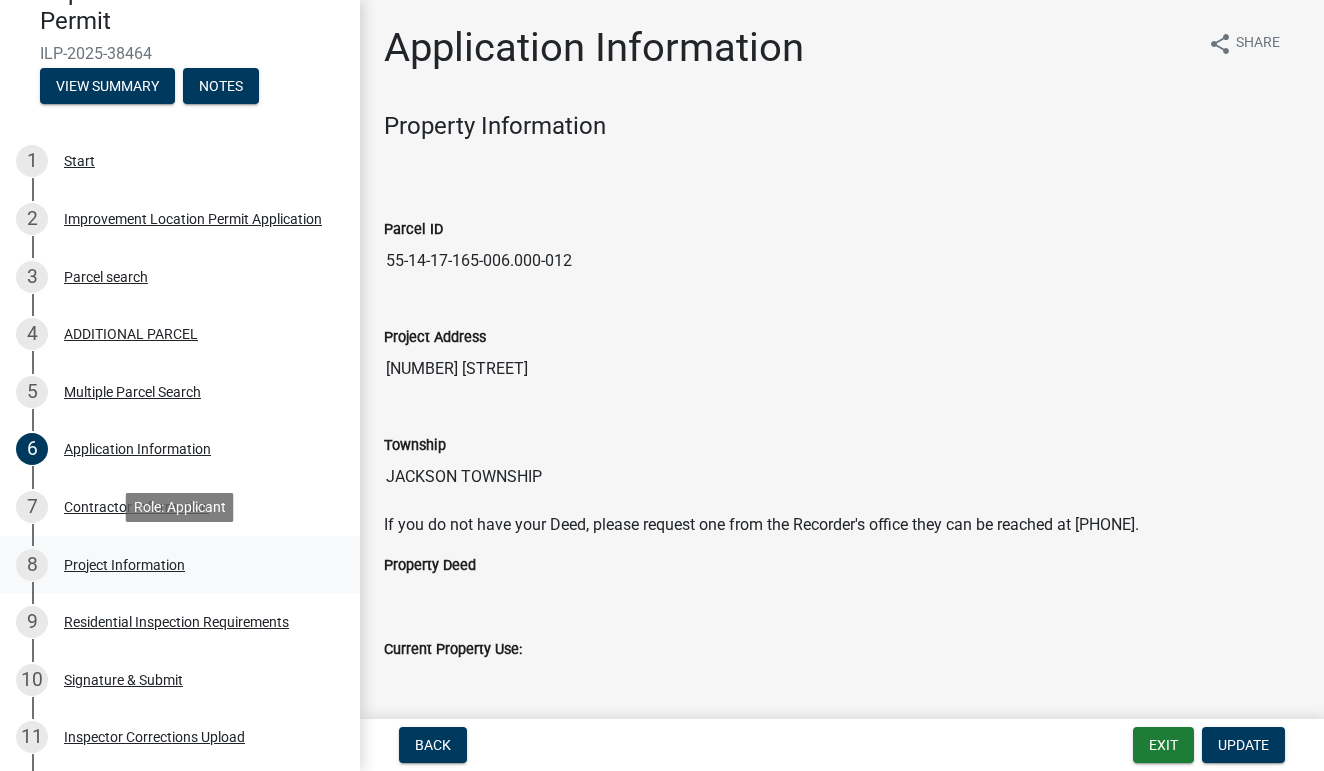 click on "Project Information" at bounding box center (124, 565) 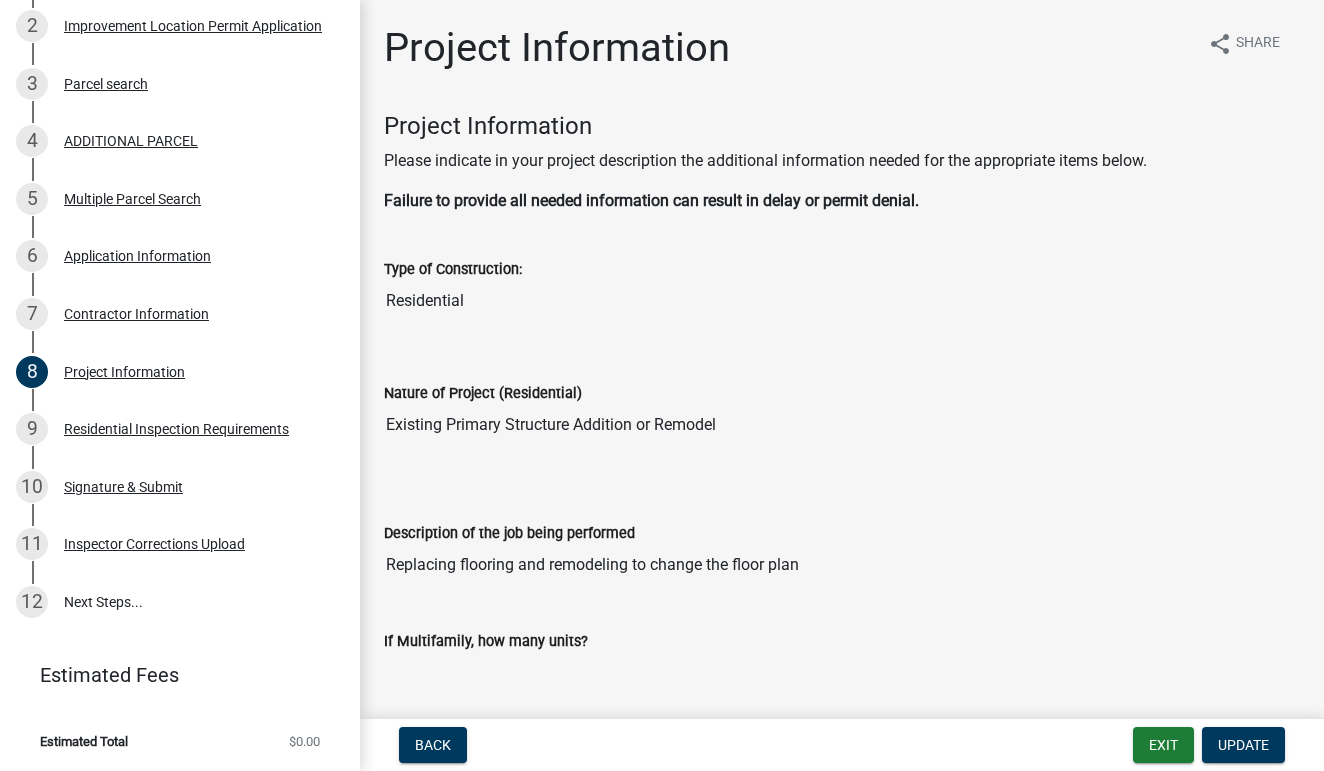 scroll, scrollTop: 406, scrollLeft: 0, axis: vertical 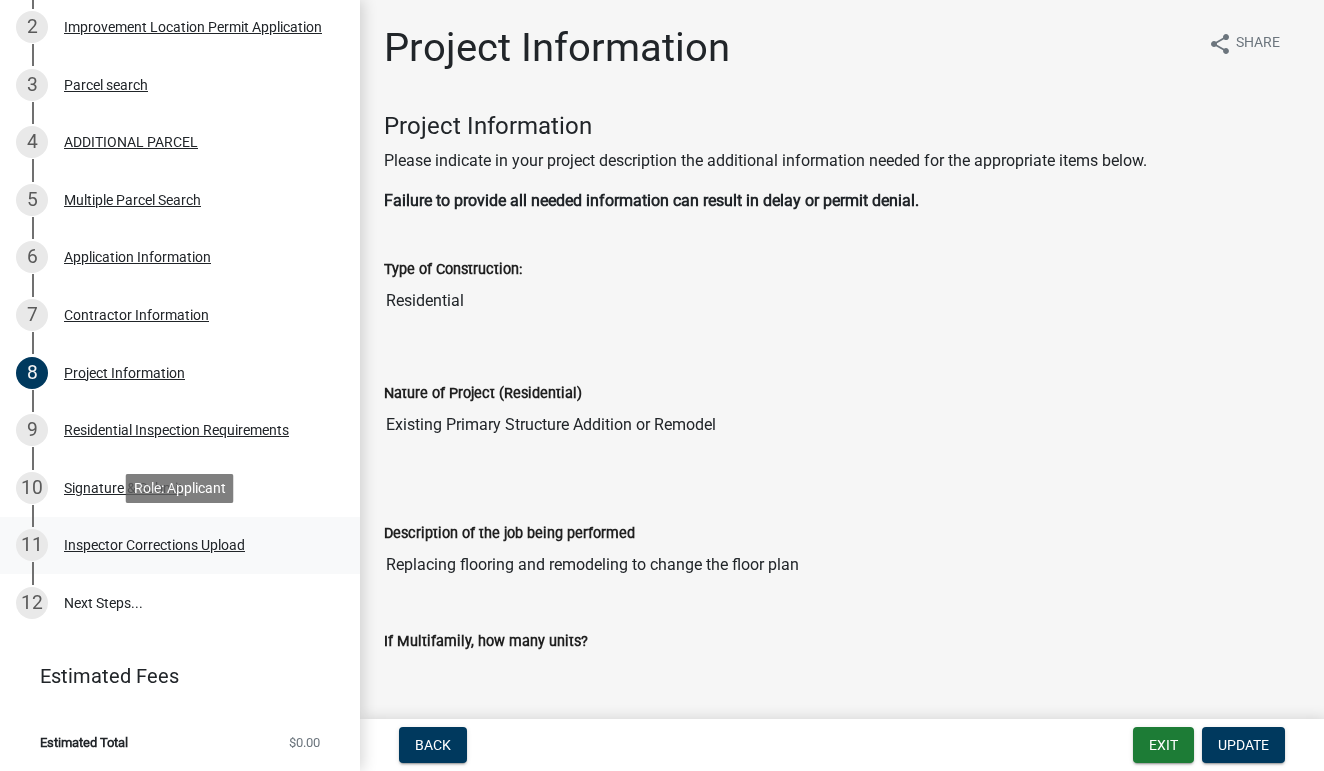 click on "Inspector Corrections Upload" at bounding box center [154, 545] 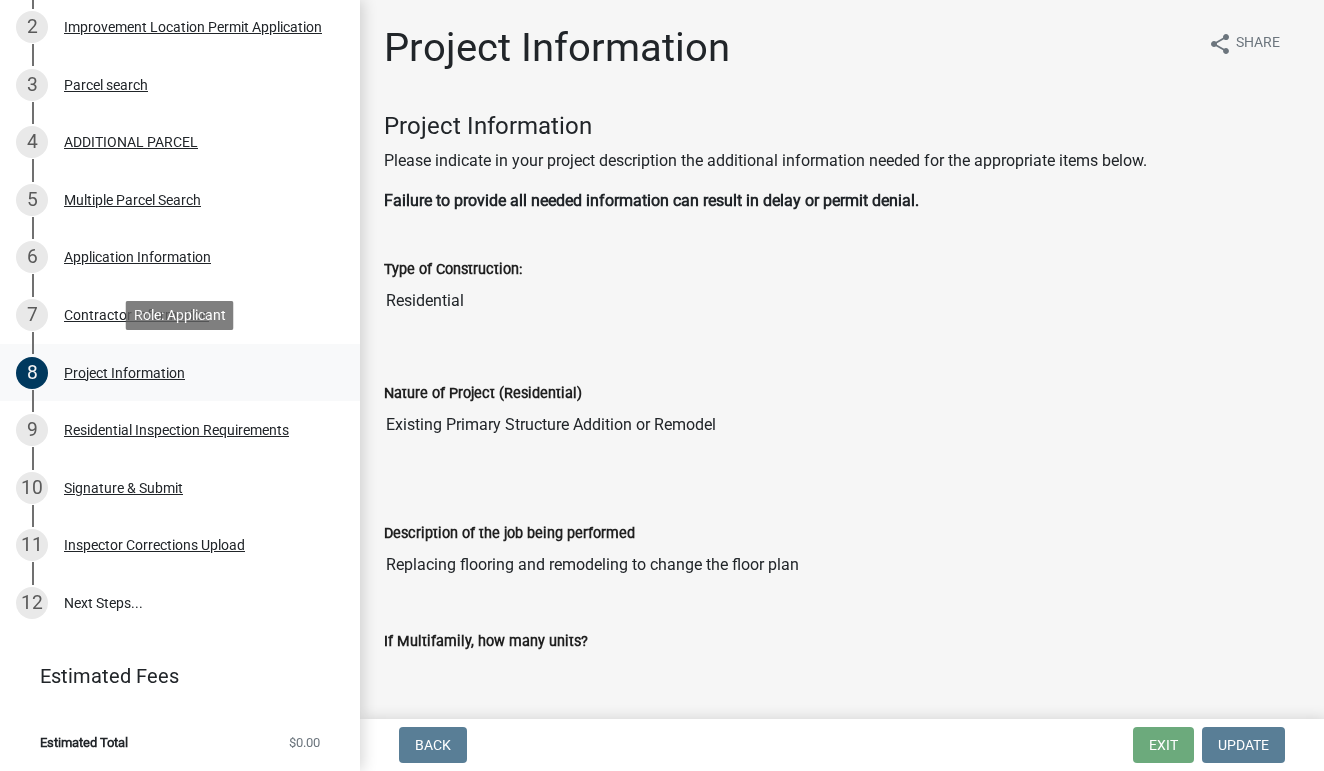 click on "Project Information" at bounding box center (124, 373) 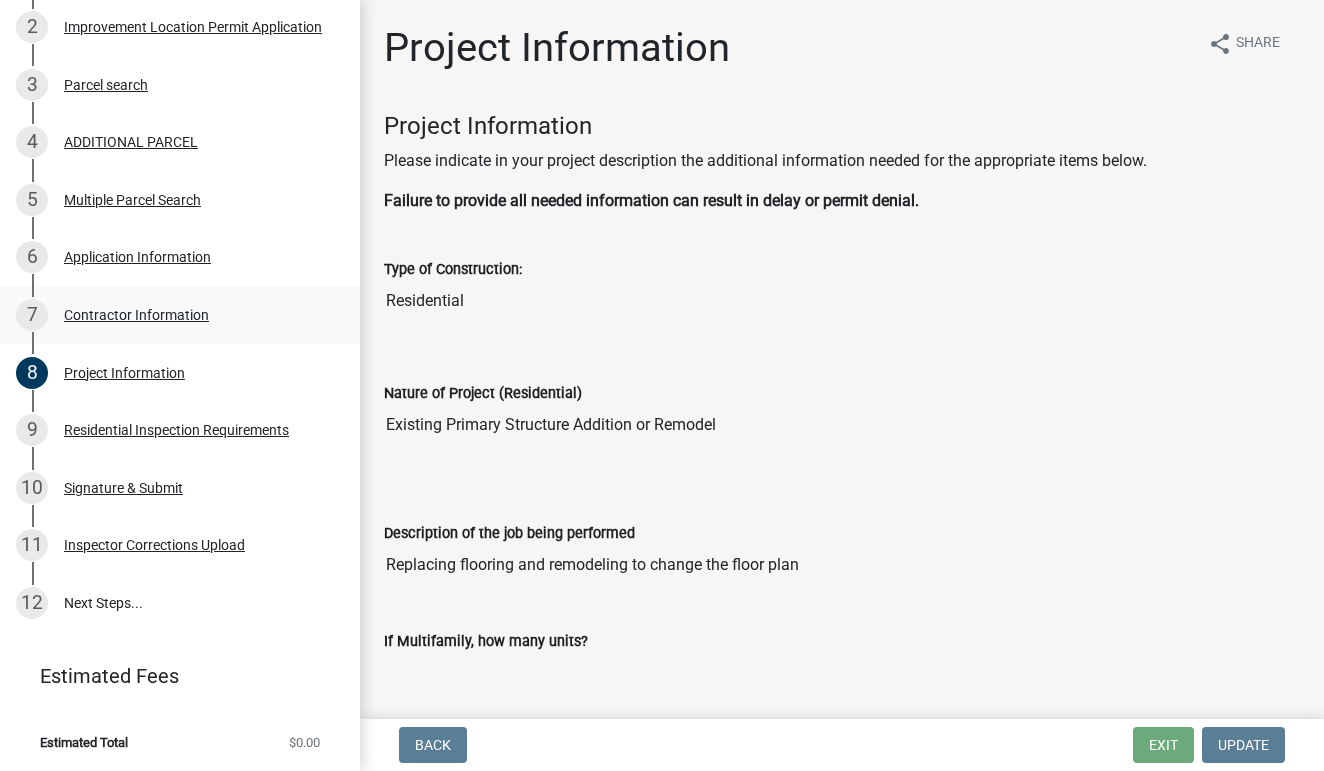 click on "Contractor Information" at bounding box center (136, 315) 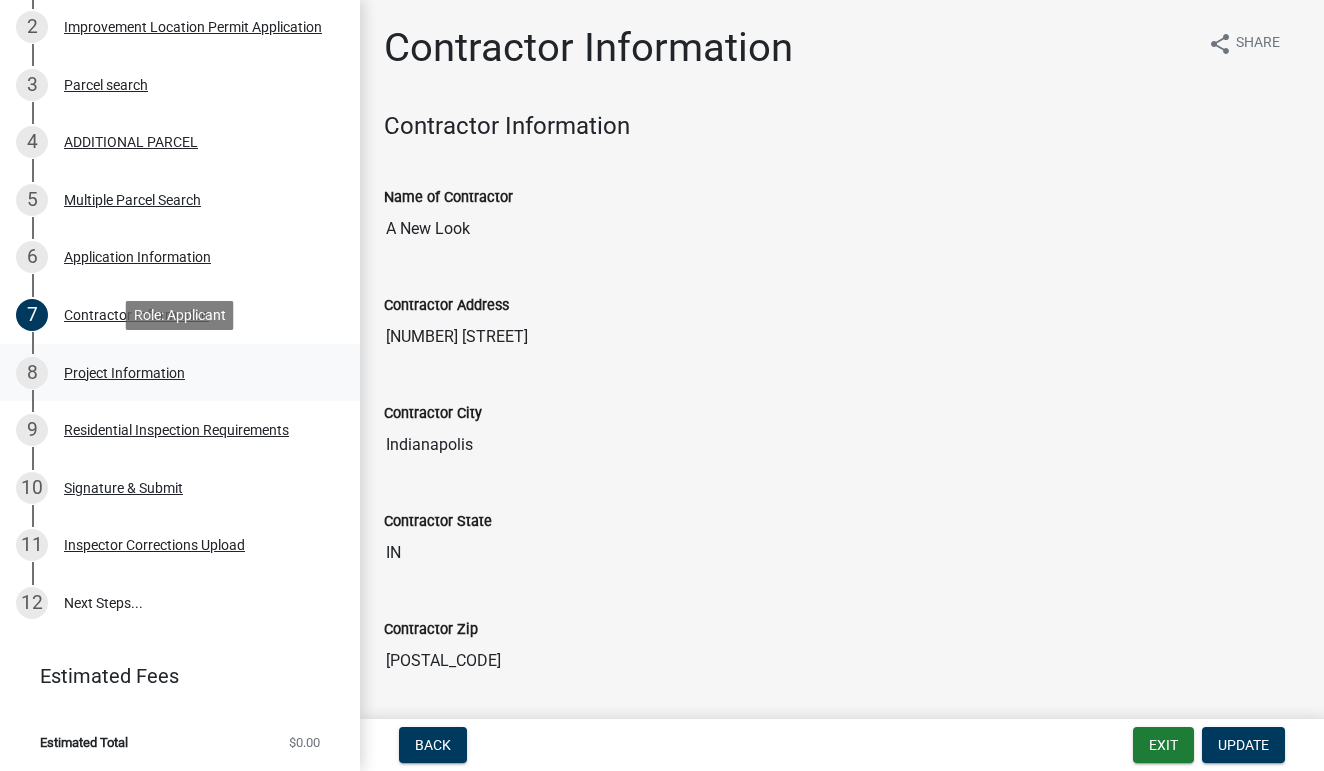 click on "Project Information" at bounding box center (124, 373) 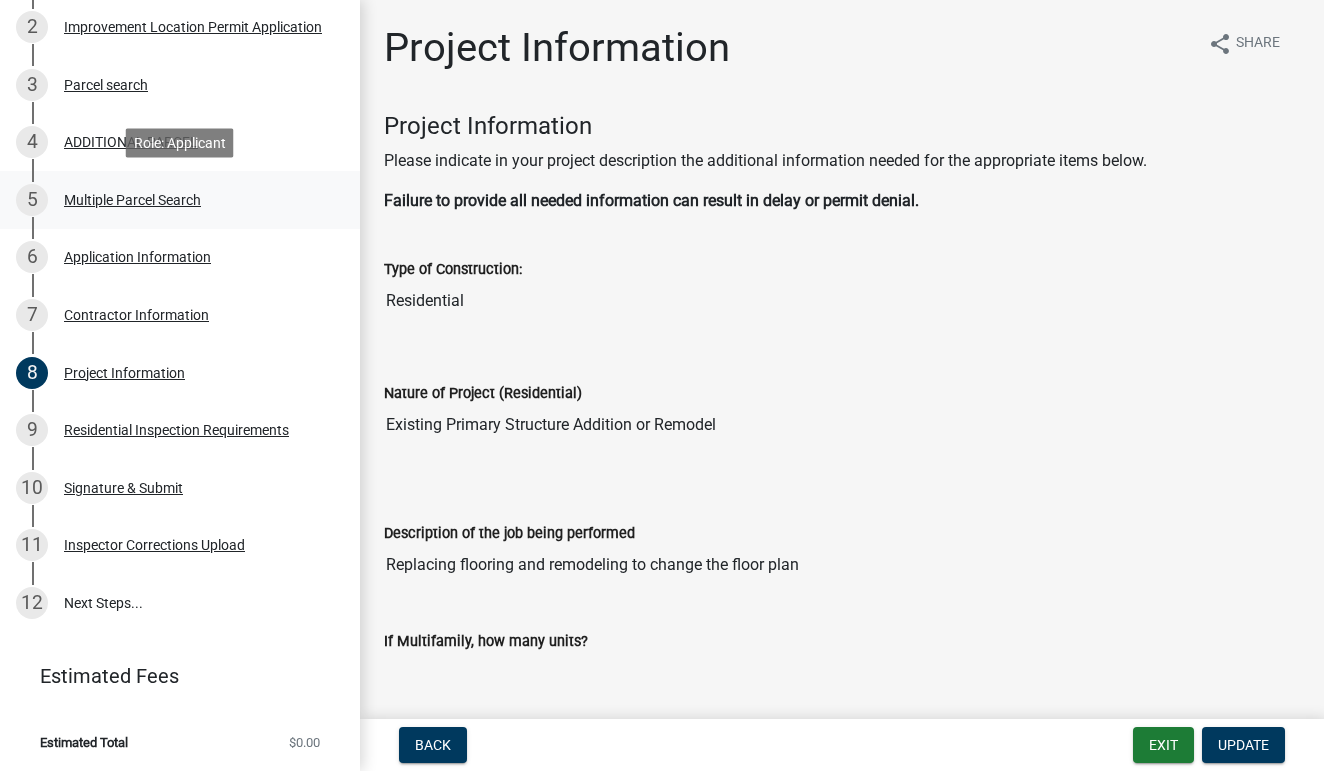 click on "5     Multiple Parcel Search" at bounding box center [172, 200] 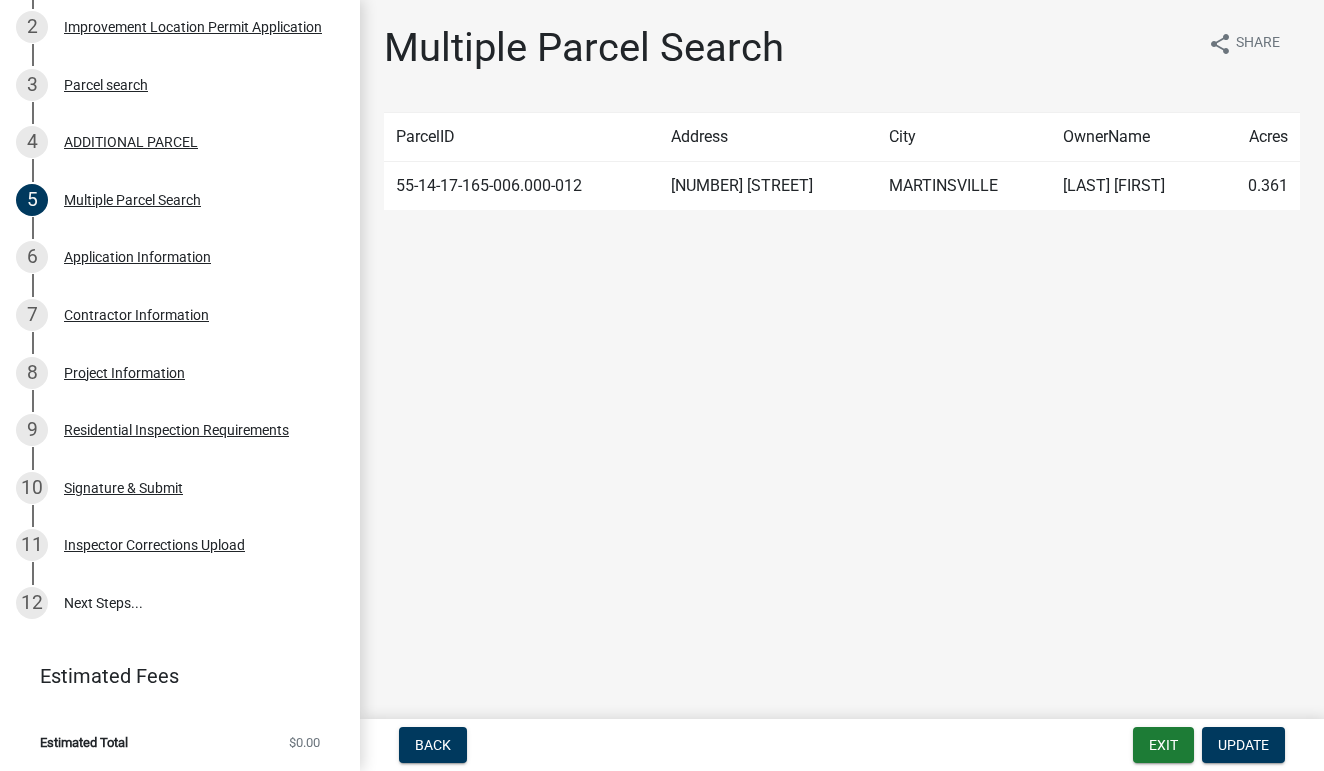 click on "55-14-17-165-006.000-012" 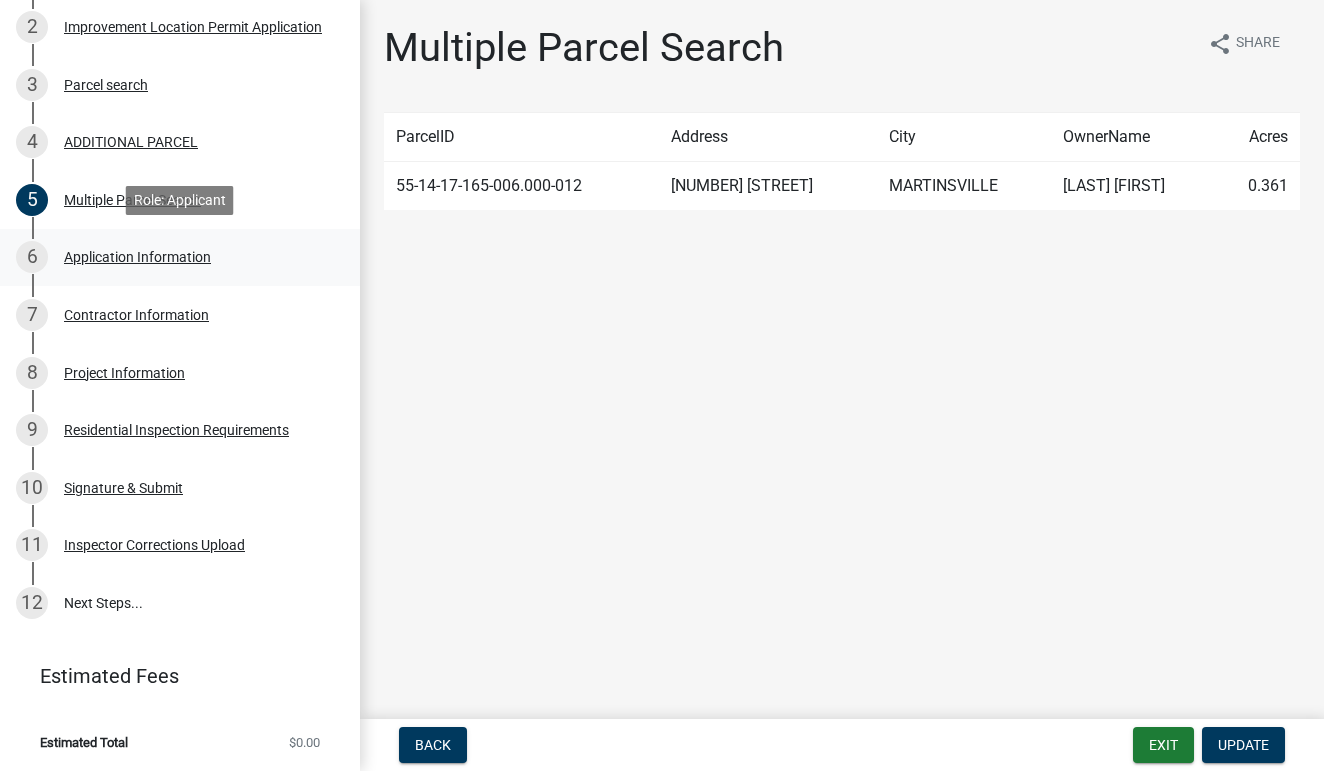 click on "Application Information" at bounding box center (137, 257) 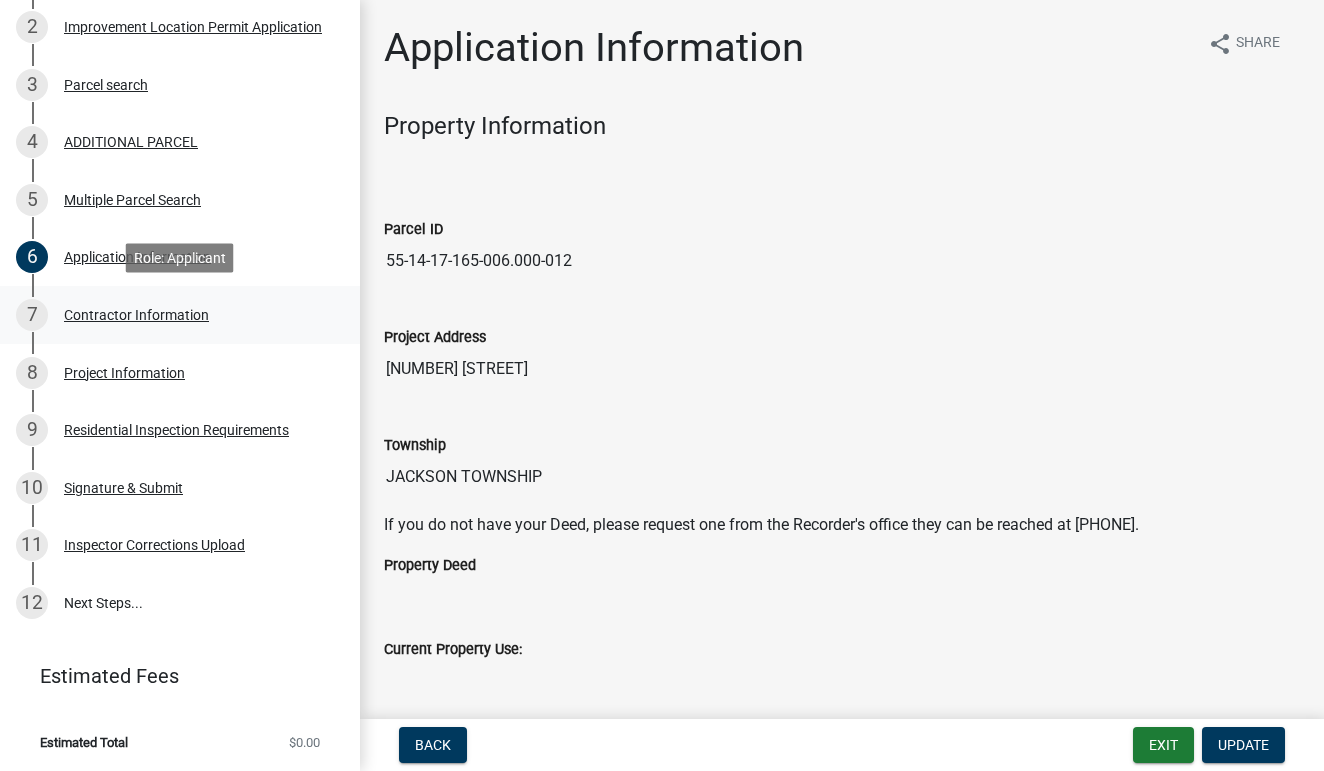 click on "Contractor Information" at bounding box center [136, 315] 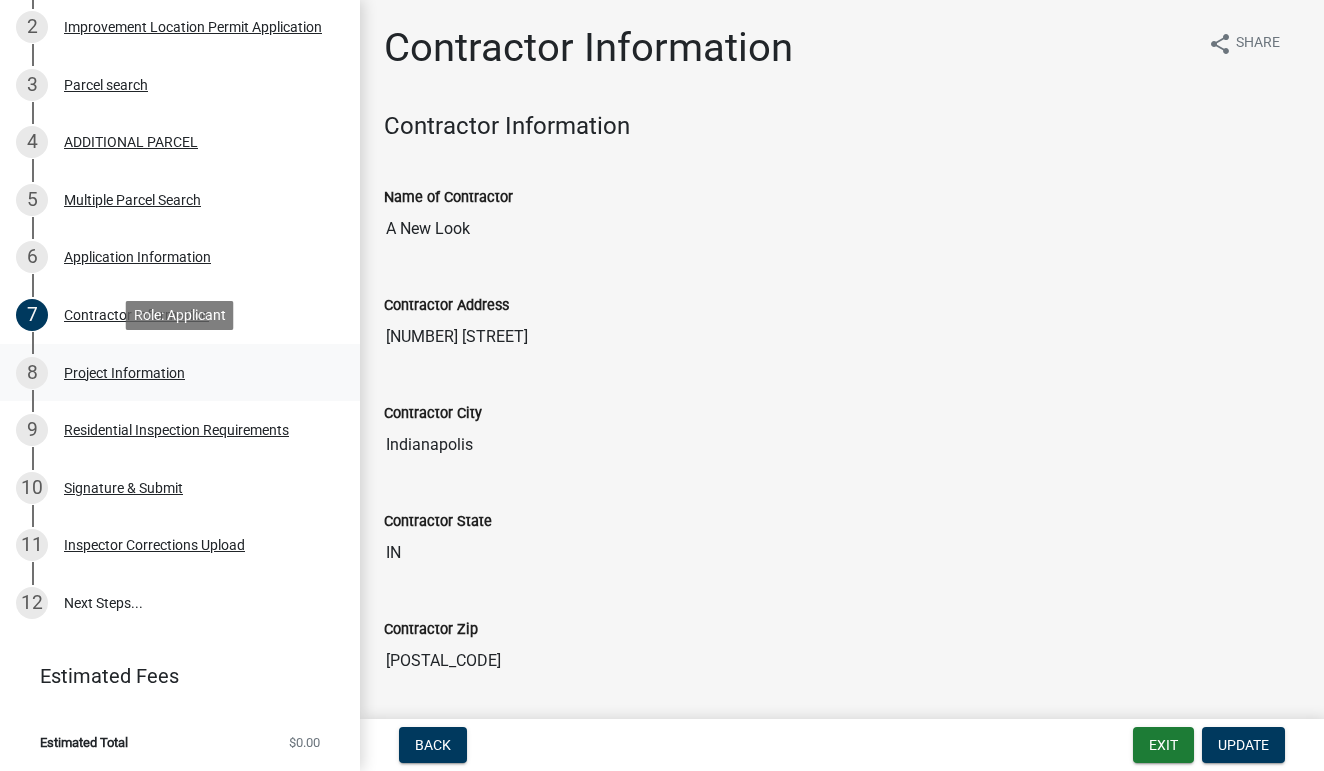 click on "Project Information" at bounding box center [124, 373] 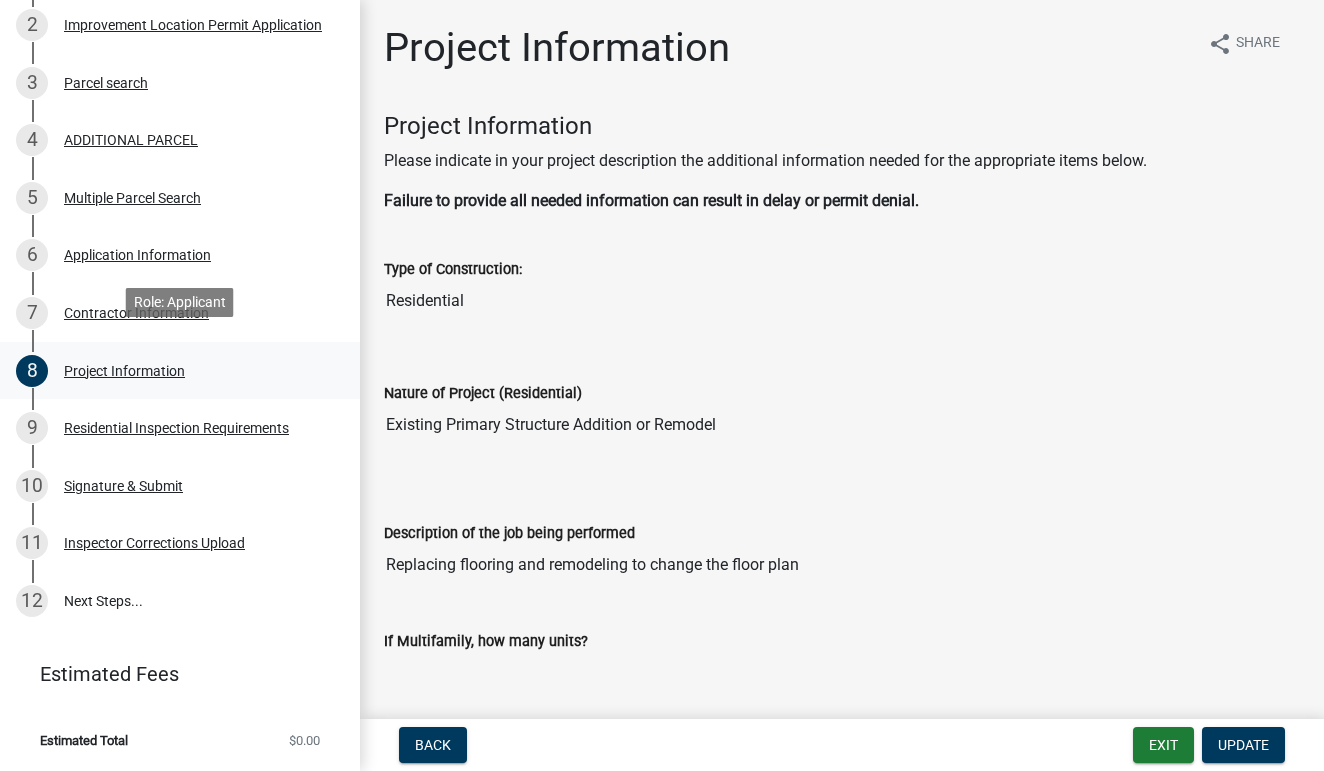 scroll, scrollTop: 406, scrollLeft: 0, axis: vertical 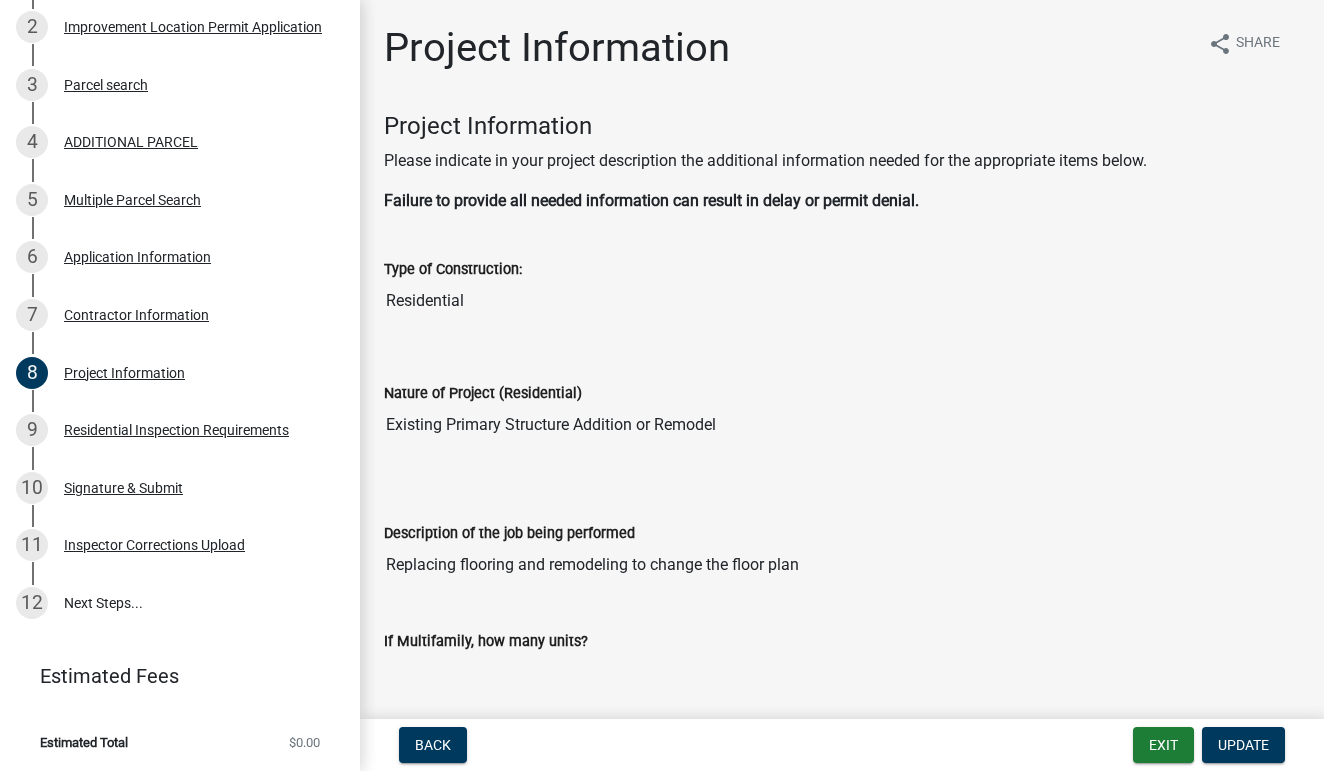 click on "Existing Primary Structure Addition or Remodel" at bounding box center (842, 425) 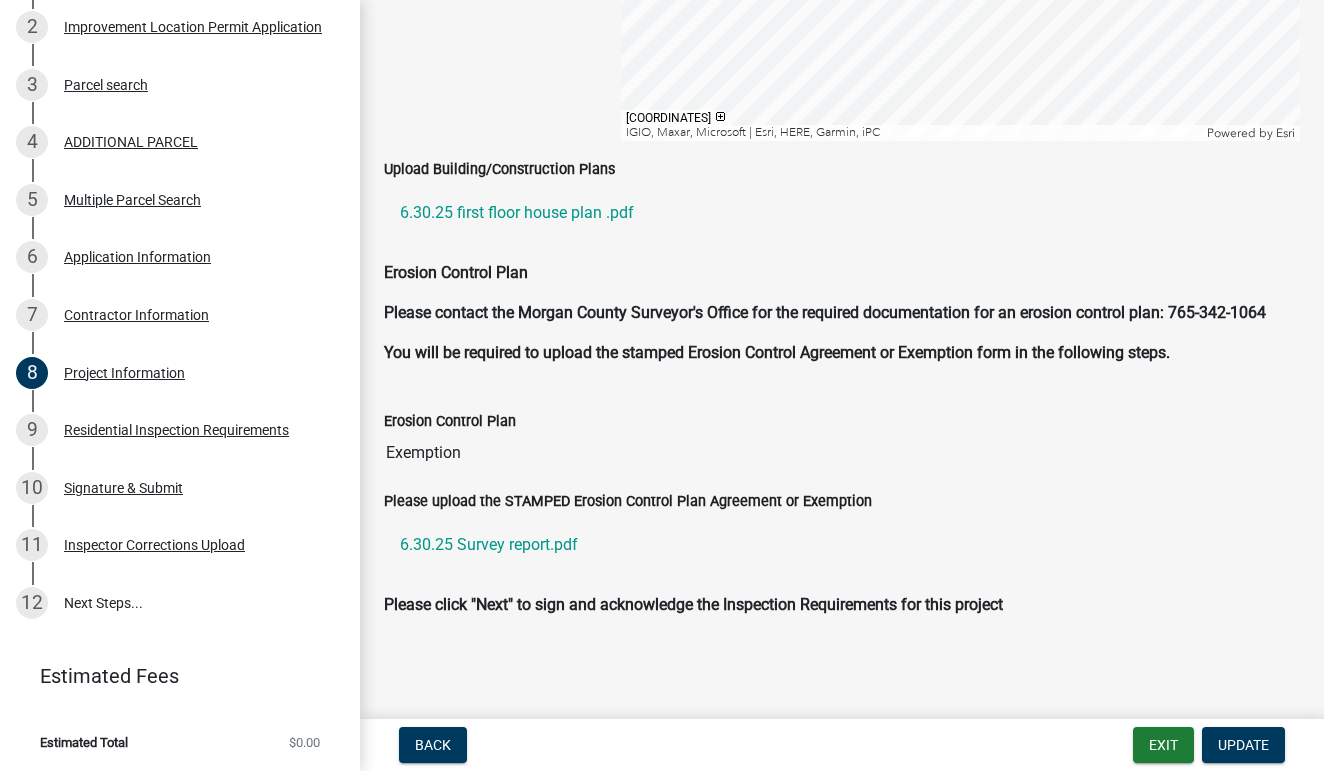 scroll, scrollTop: 4269, scrollLeft: 0, axis: vertical 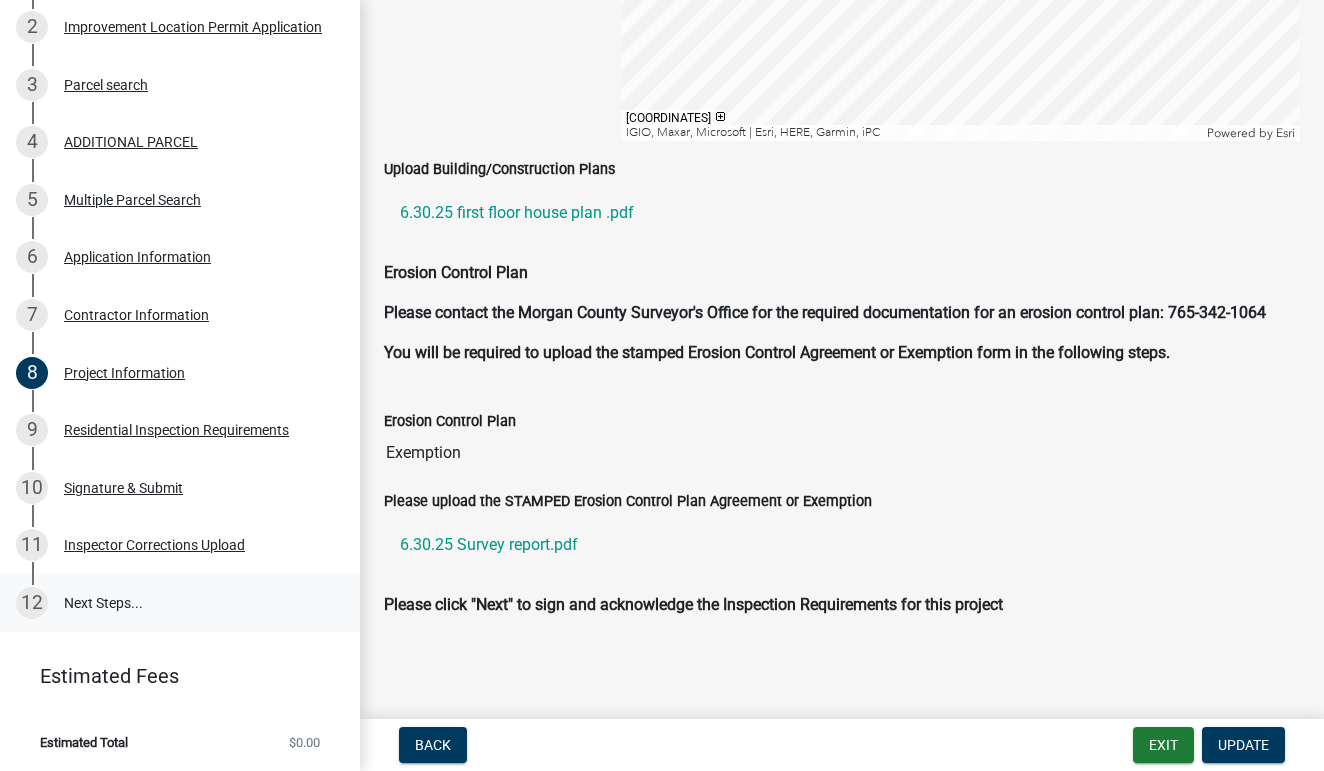 click on "12   Next Steps..." at bounding box center [180, 603] 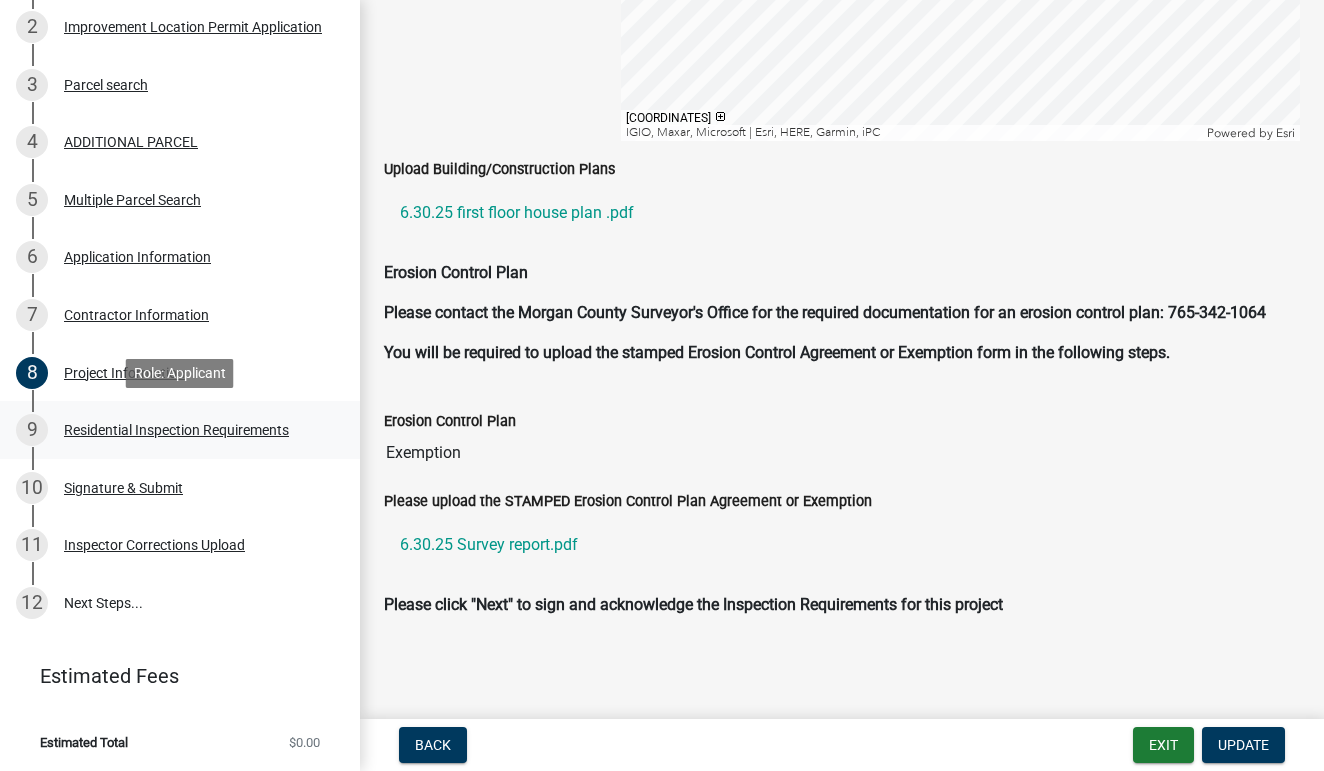 click on "Residential Inspection Requirements" at bounding box center (176, 430) 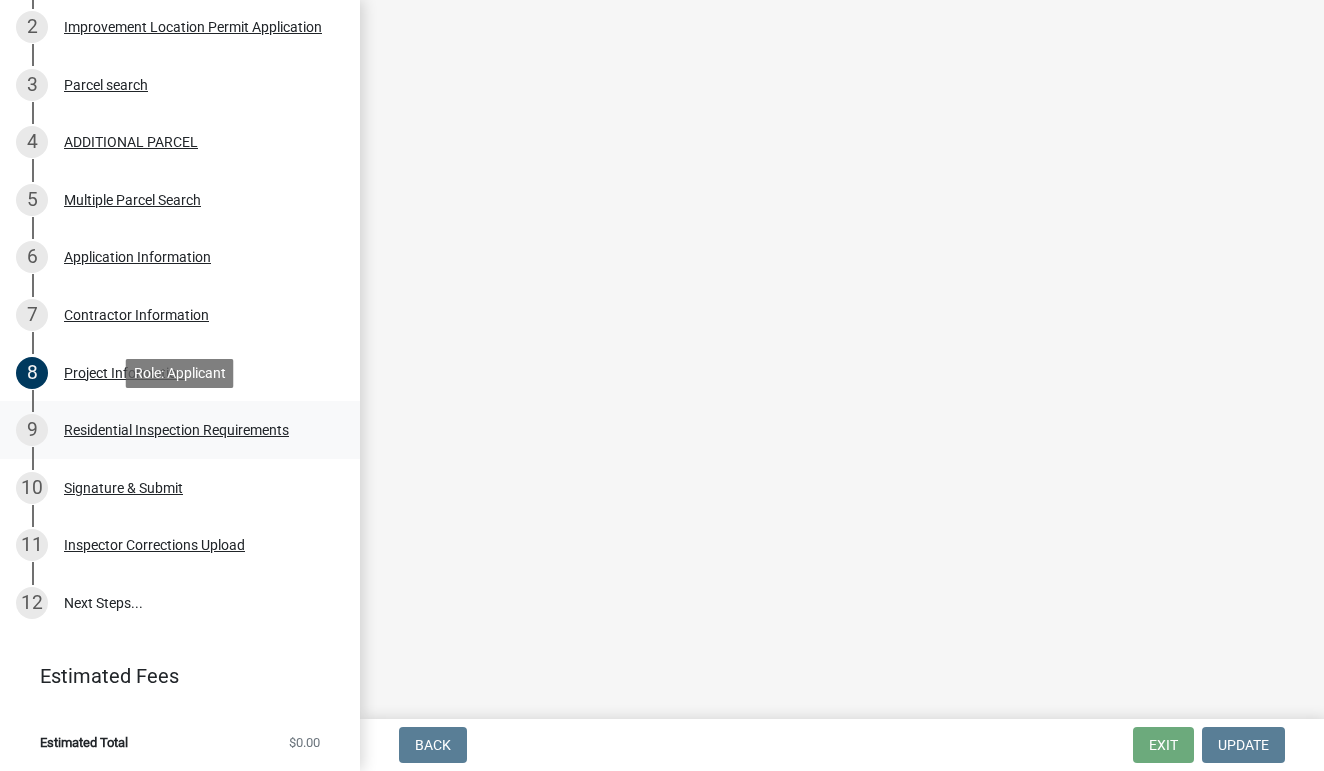 scroll, scrollTop: 0, scrollLeft: 0, axis: both 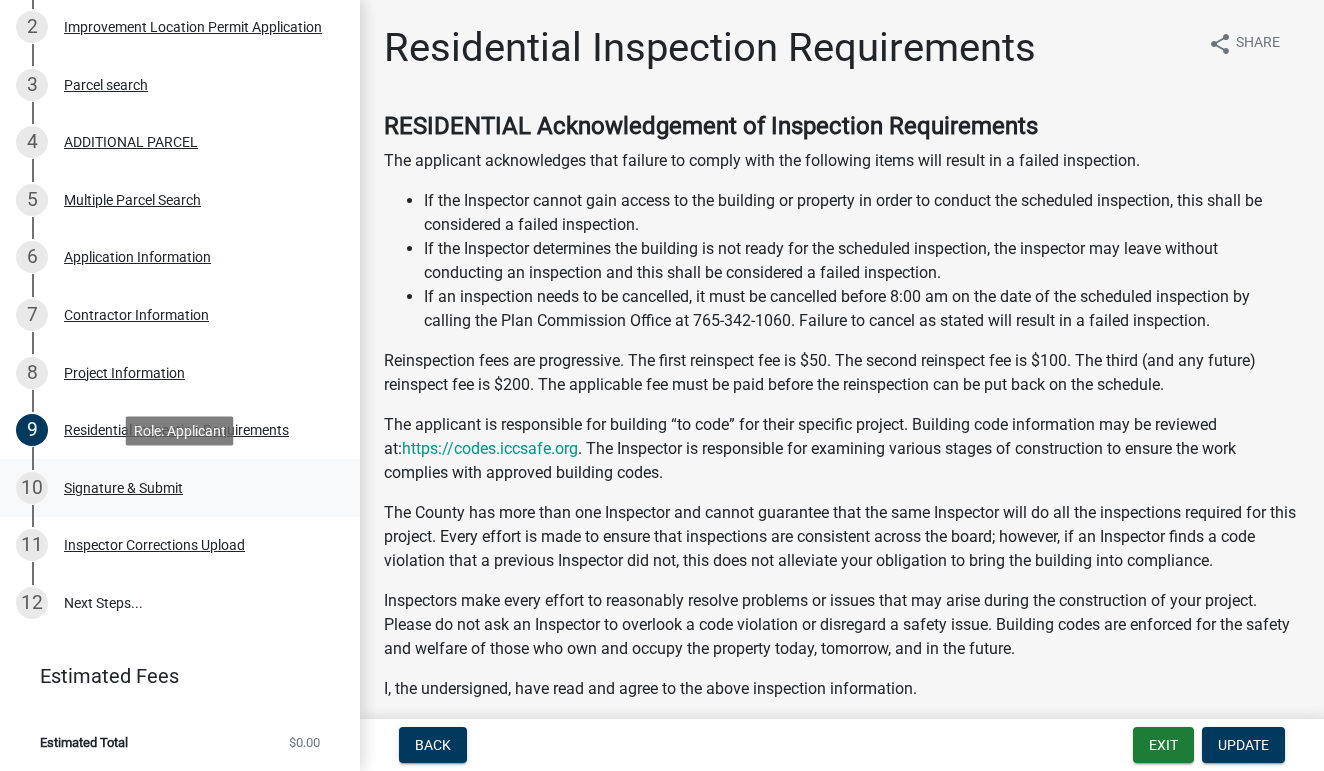 click on "Signature & Submit" at bounding box center (123, 488) 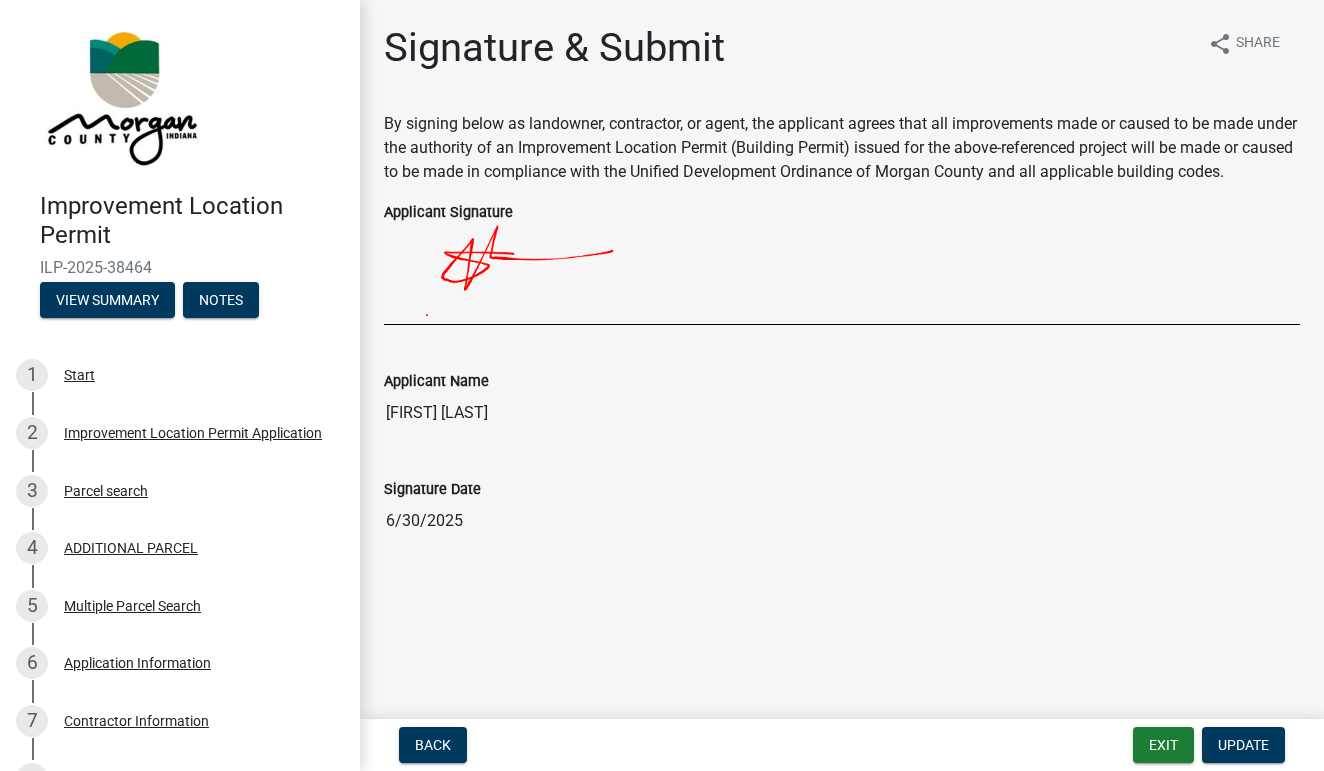 scroll, scrollTop: 0, scrollLeft: 0, axis: both 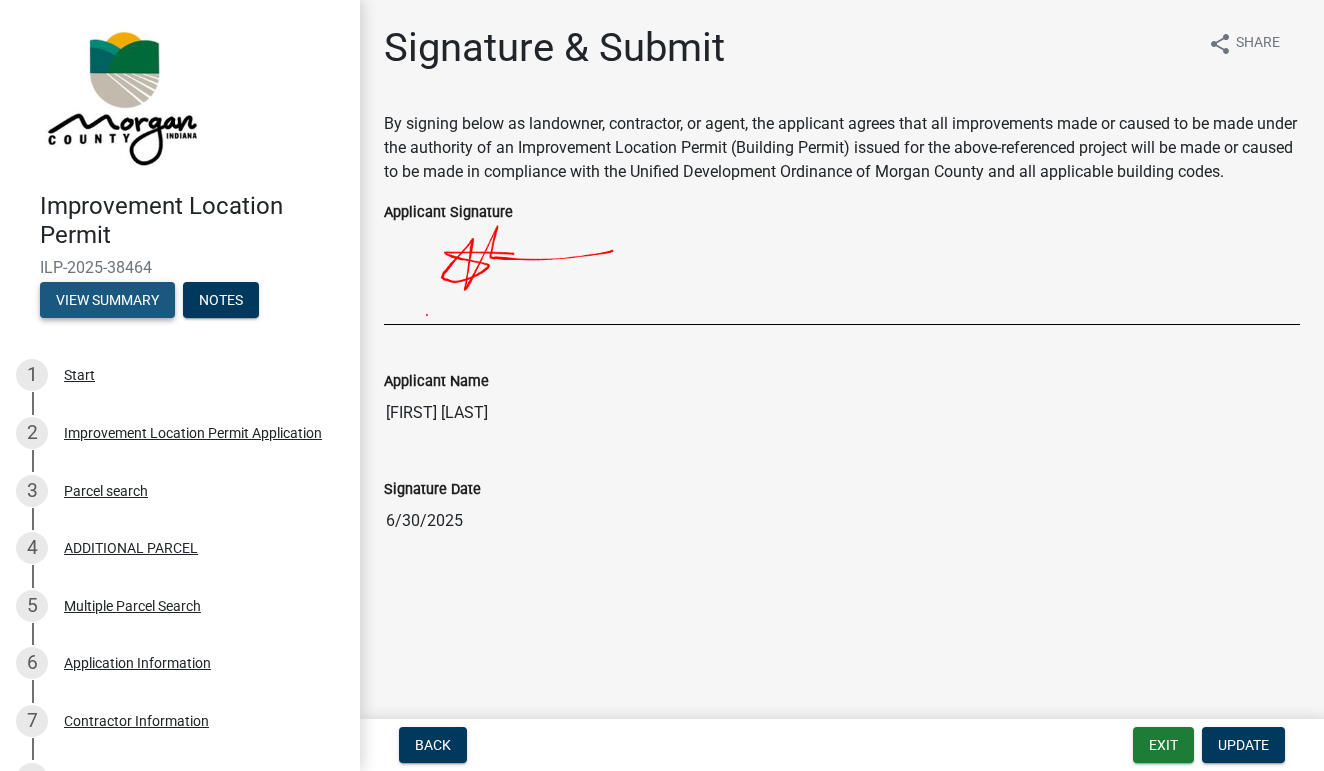 click on "View Summary" at bounding box center [107, 300] 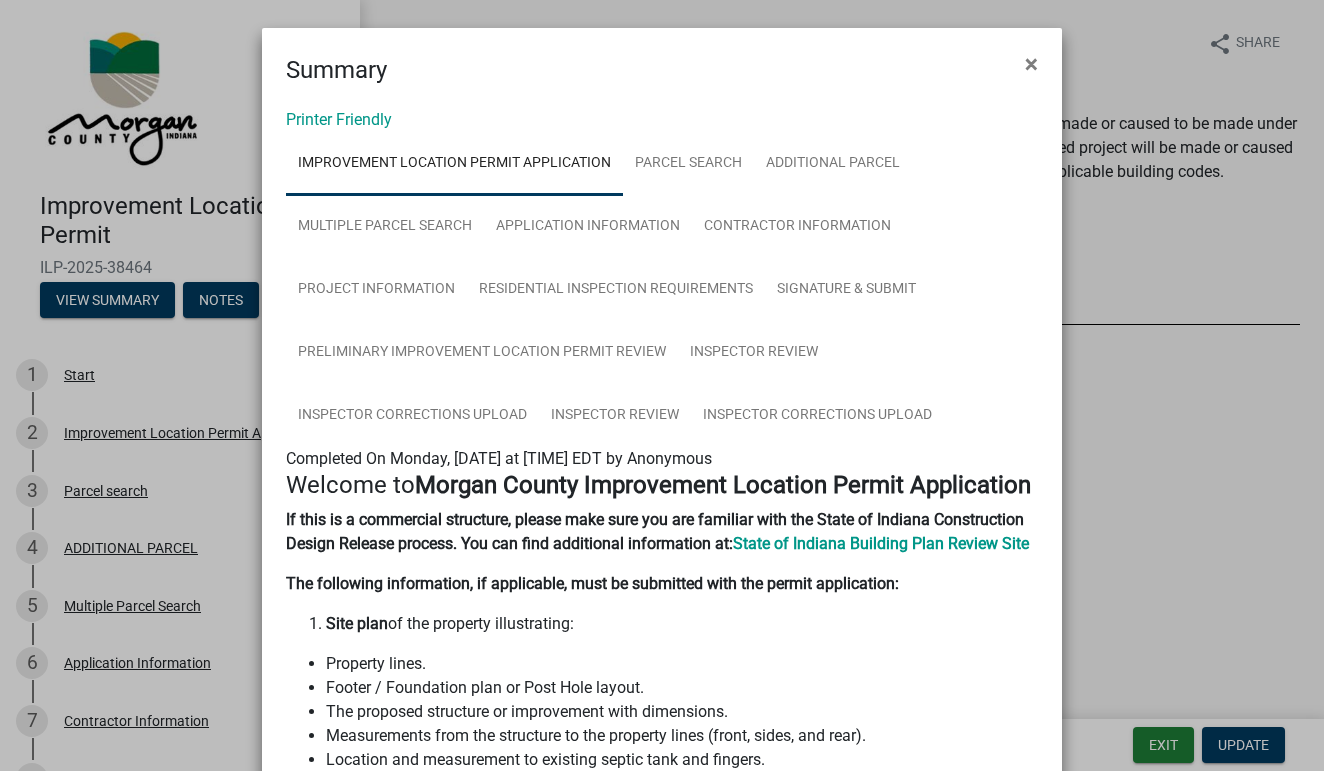 type 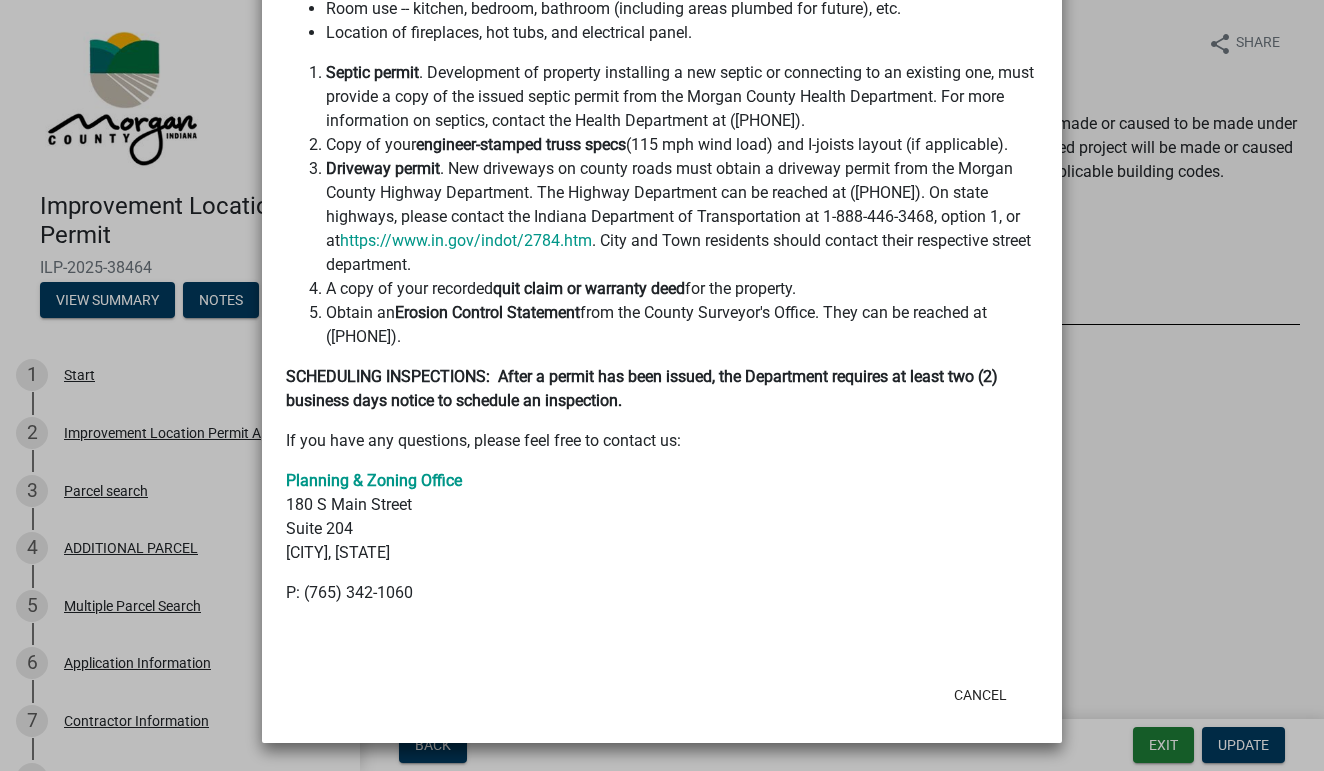 scroll, scrollTop: 954, scrollLeft: 0, axis: vertical 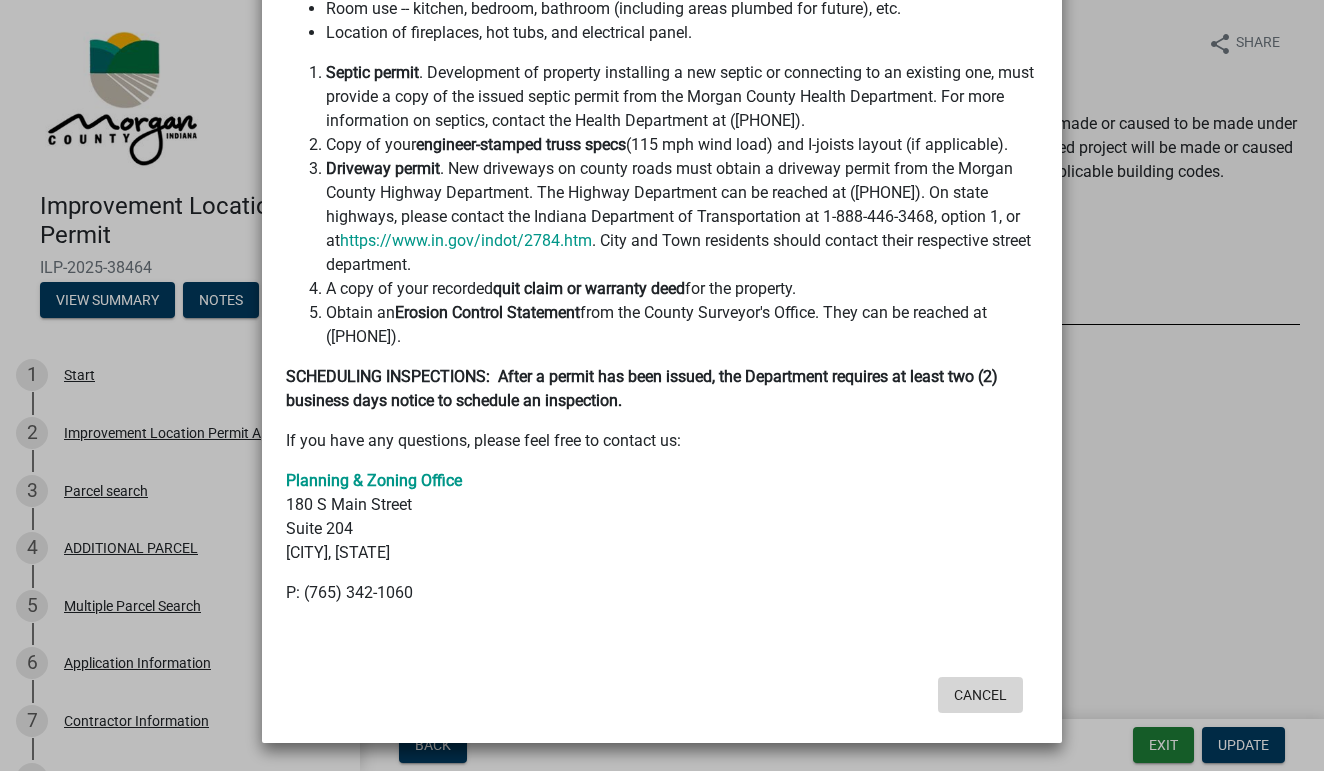 click on "Cancel" 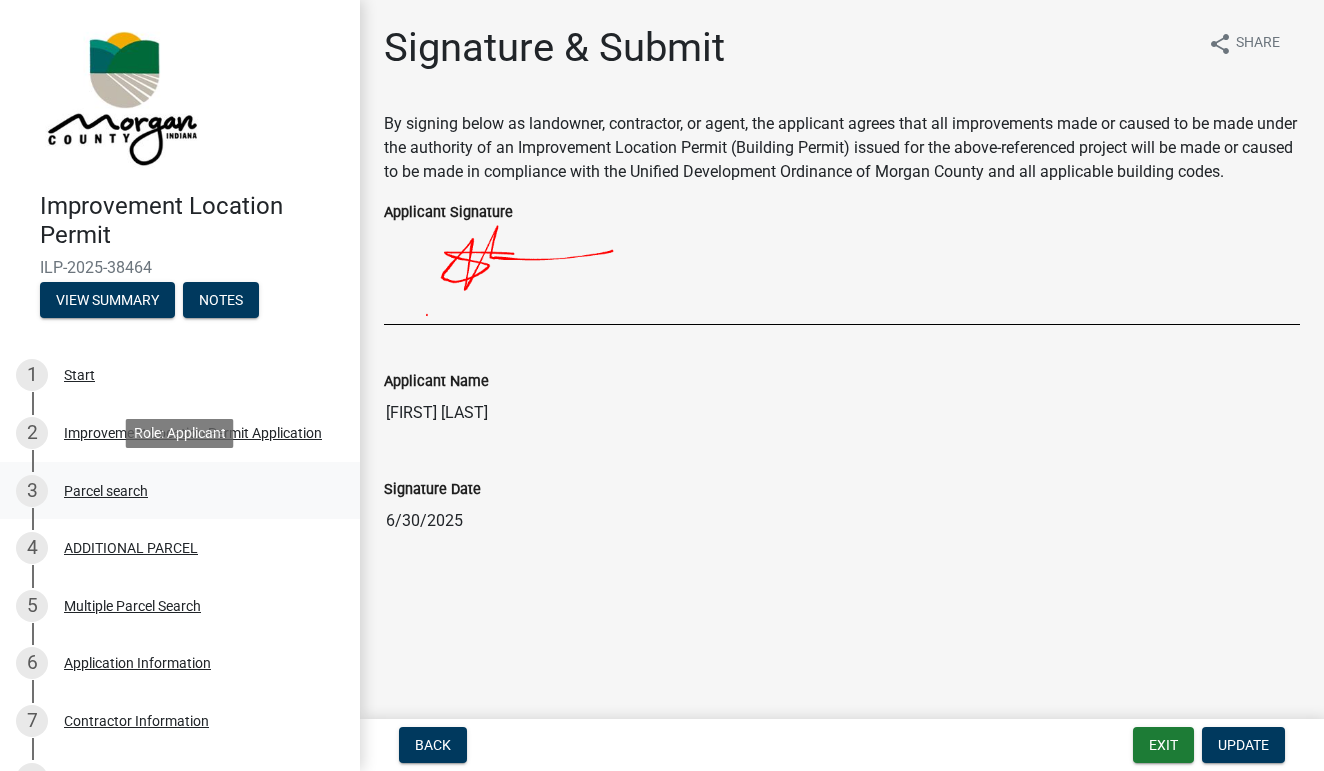 click on "Parcel search" at bounding box center (106, 491) 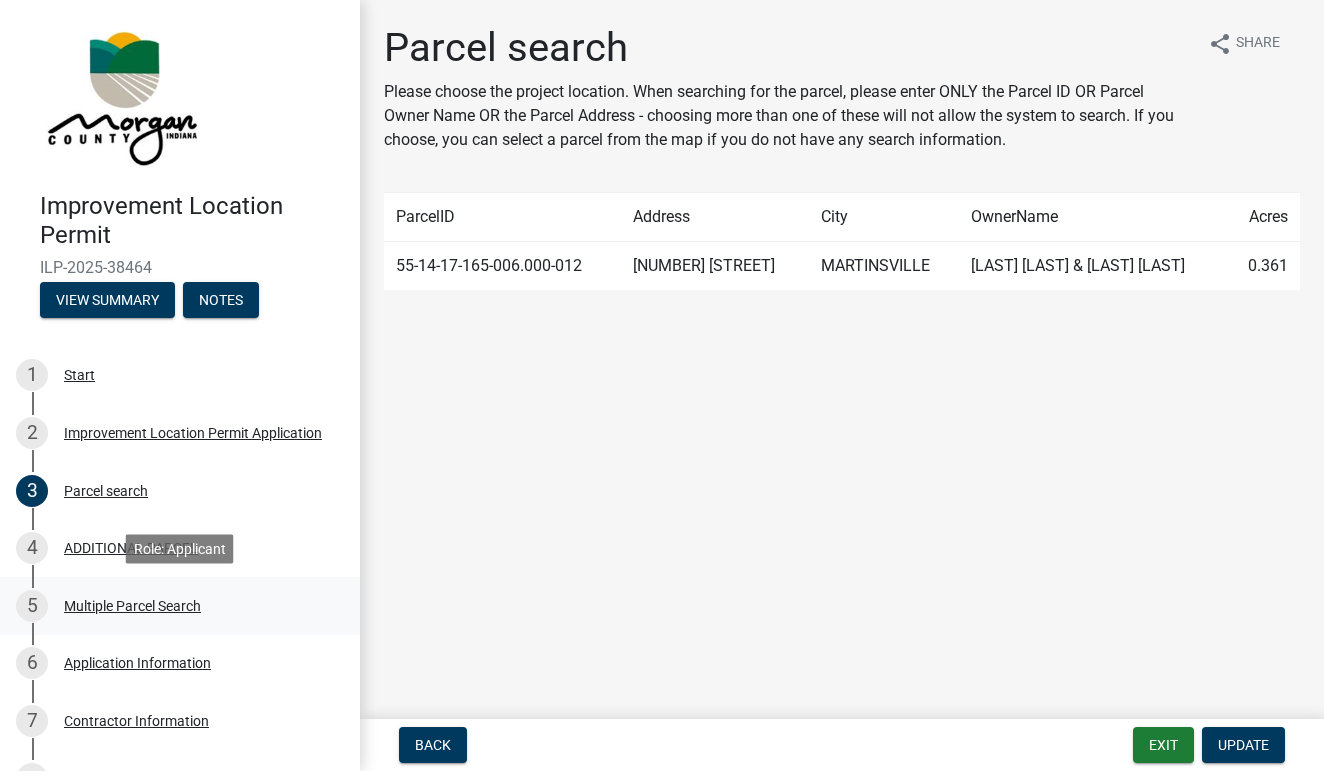 click on "Multiple Parcel Search" at bounding box center [132, 606] 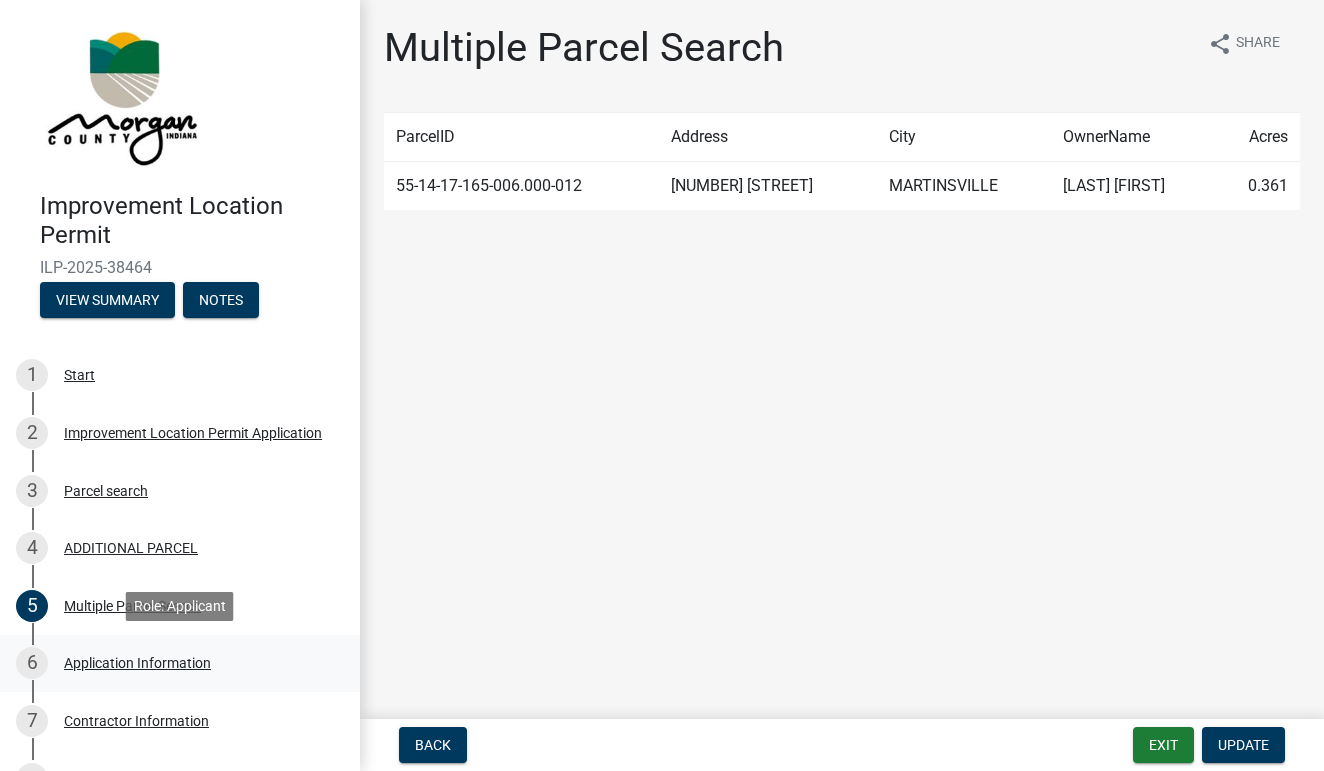 click on "Application Information" at bounding box center [137, 663] 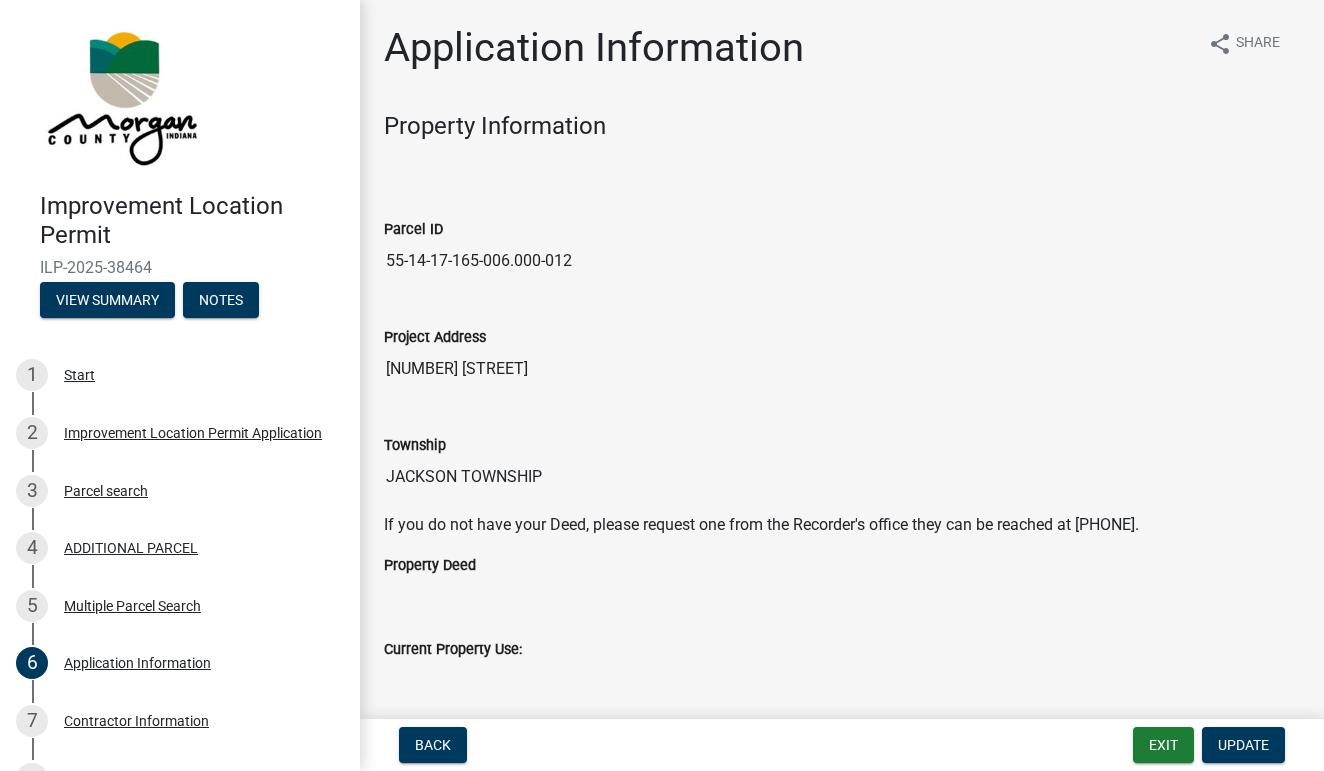 click on "Parcel ID" 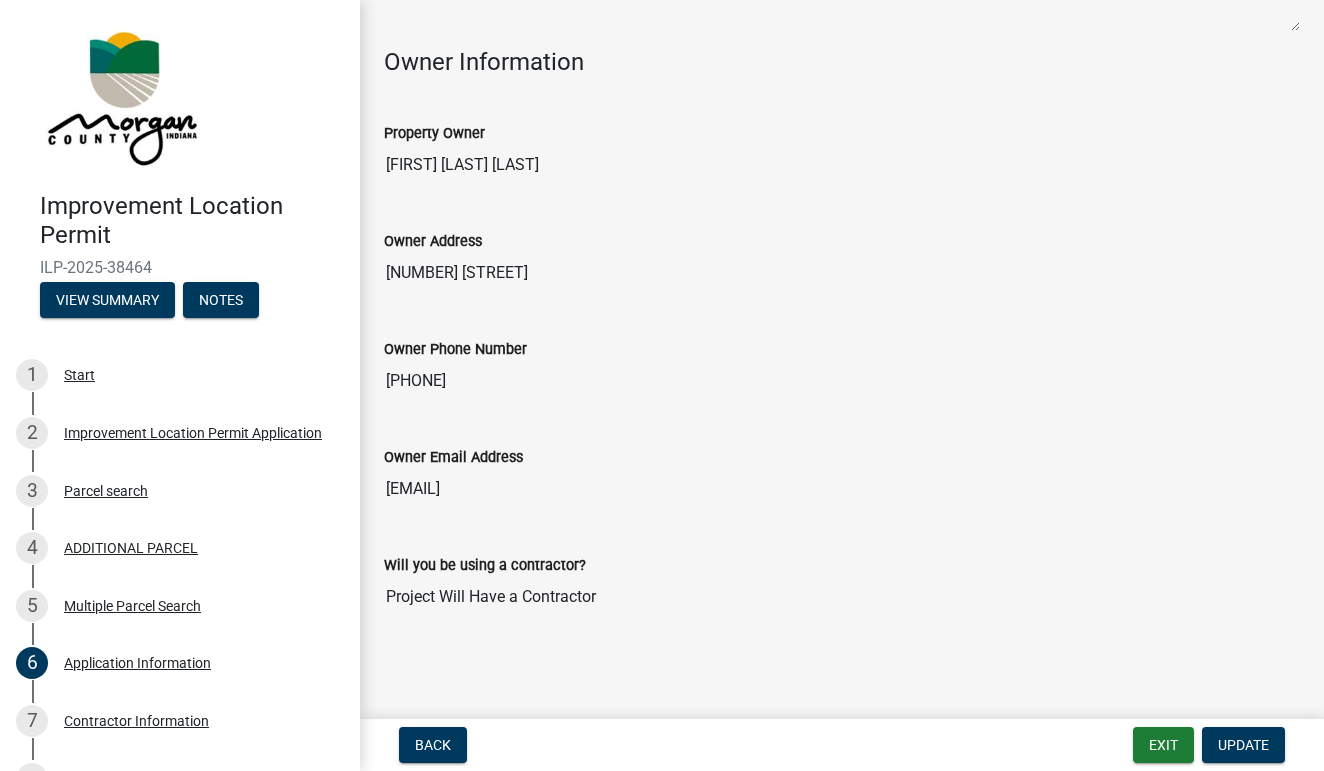 scroll, scrollTop: 871, scrollLeft: 0, axis: vertical 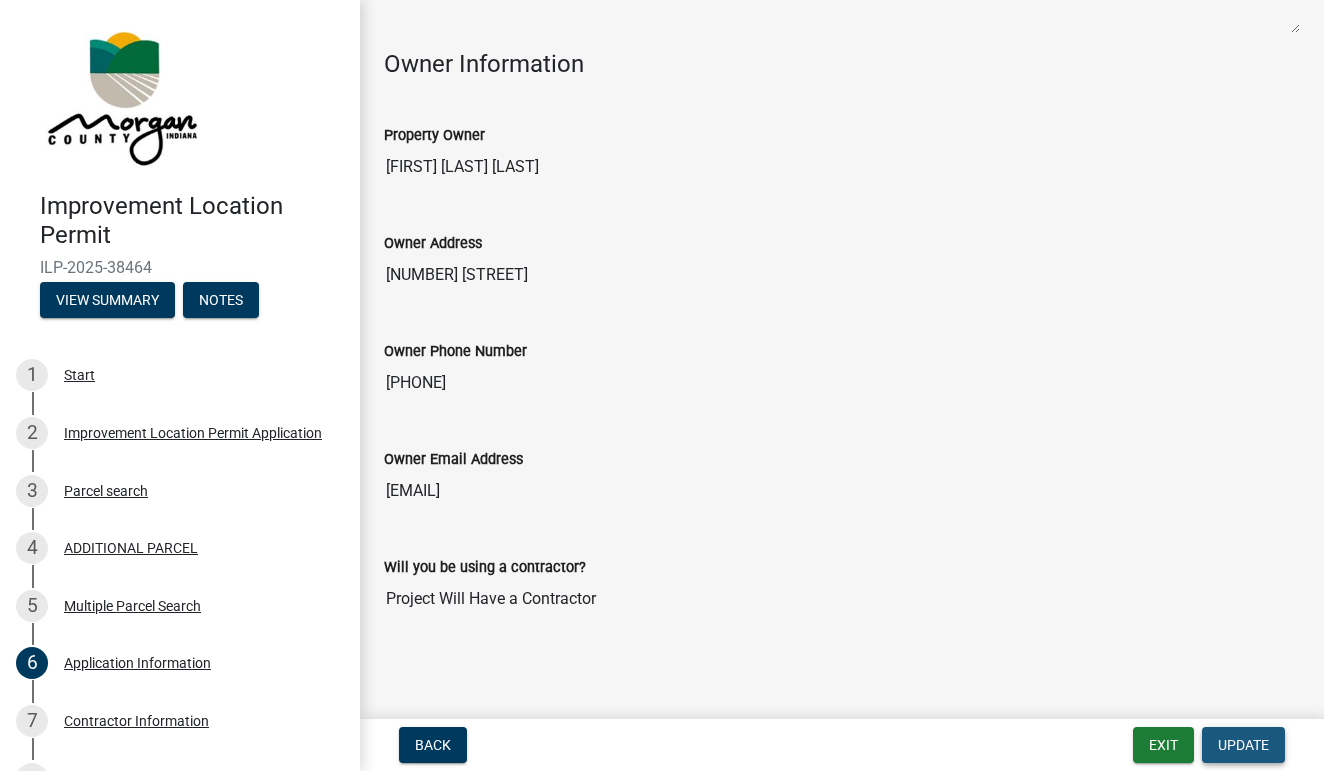 click on "Update" at bounding box center (1243, 745) 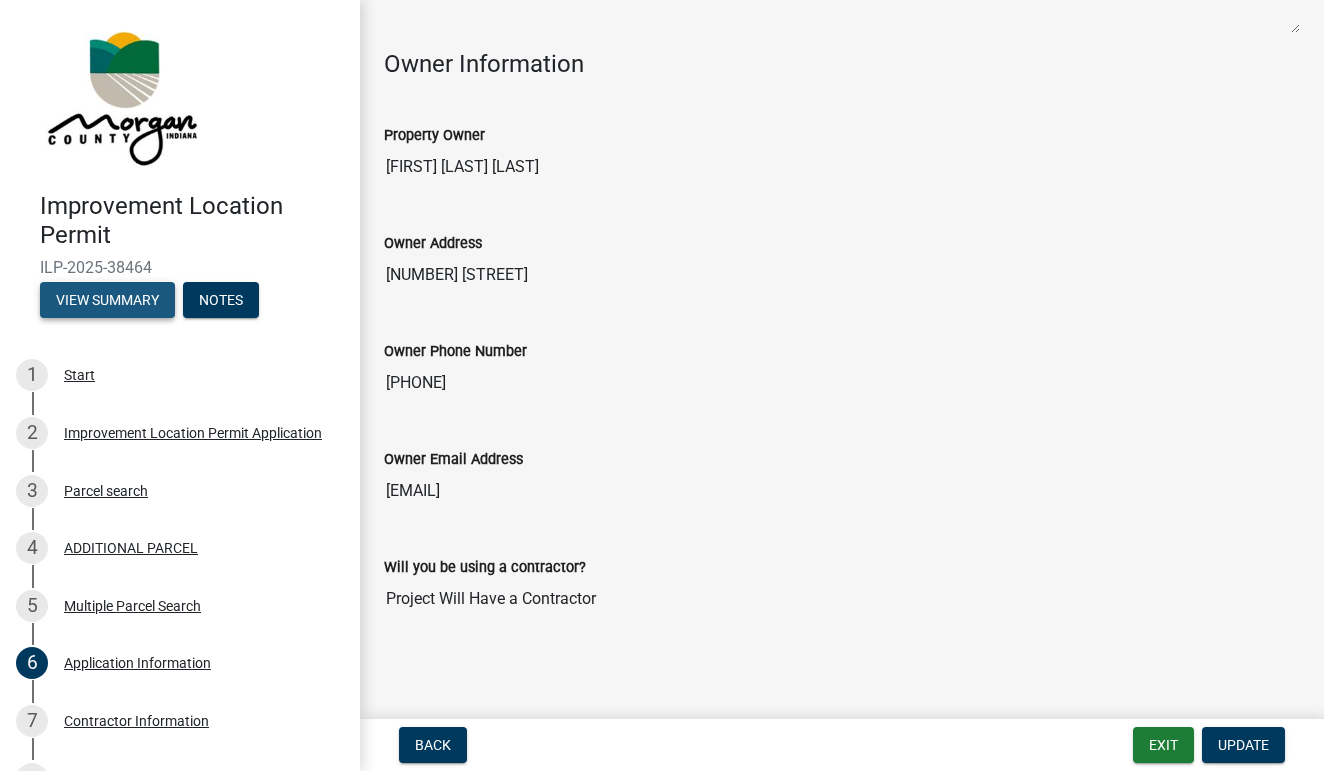 click on "View Summary" at bounding box center [107, 300] 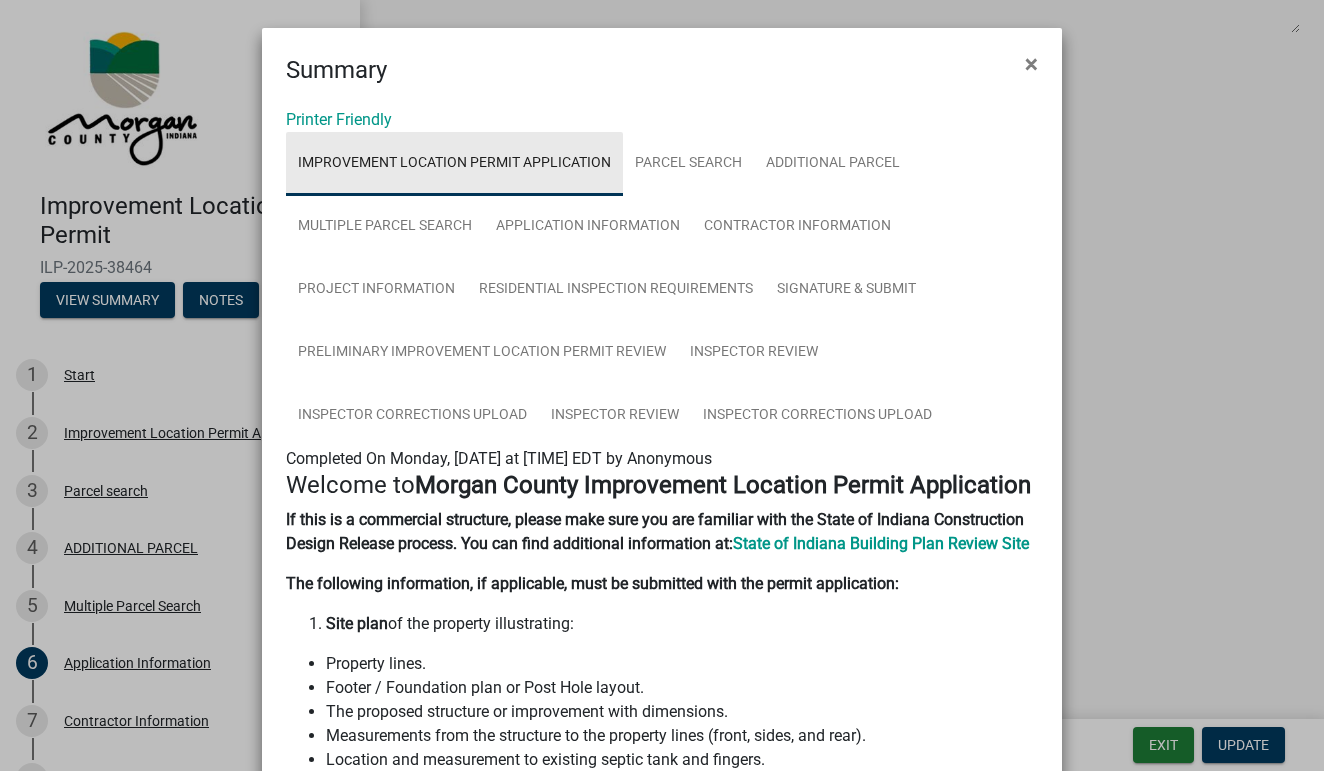 click on "Improvement Location Permit Application" at bounding box center (454, 164) 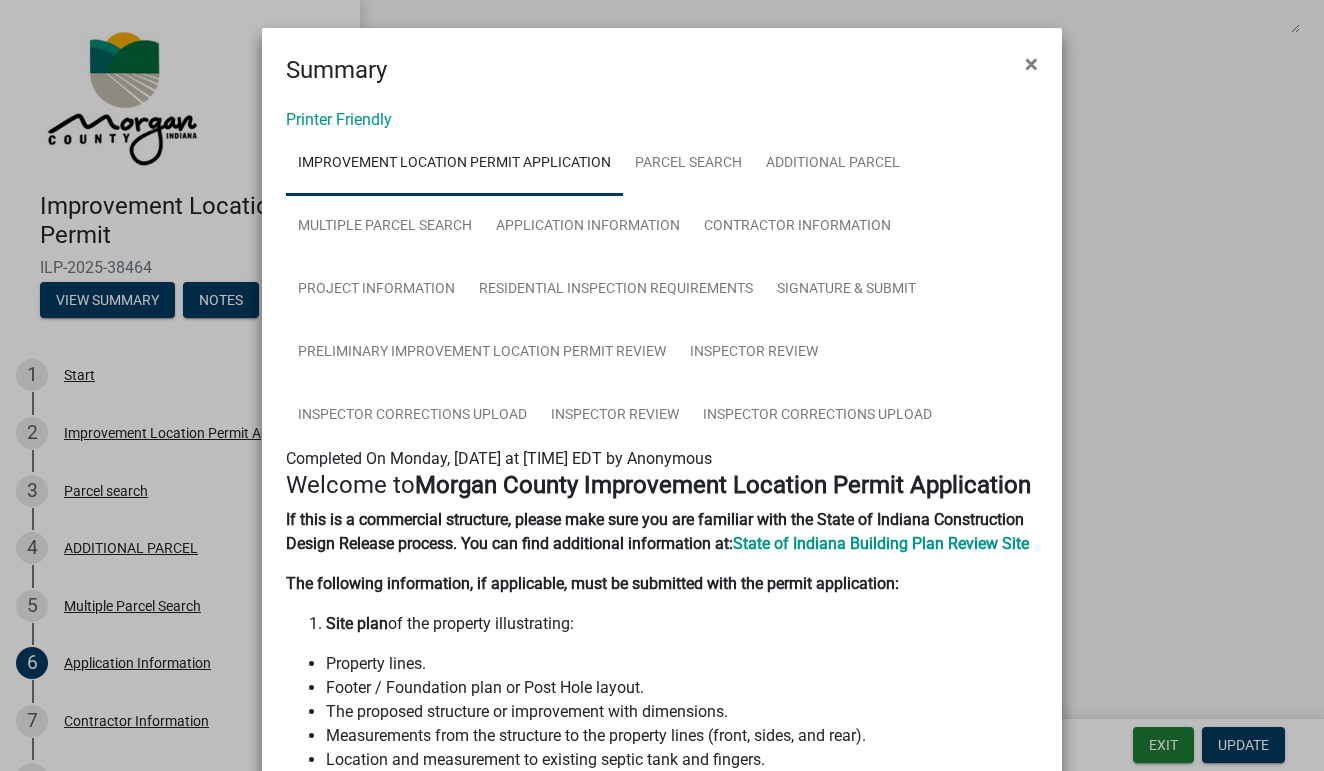 click on "Improvement Location Permit Application" at bounding box center [454, 164] 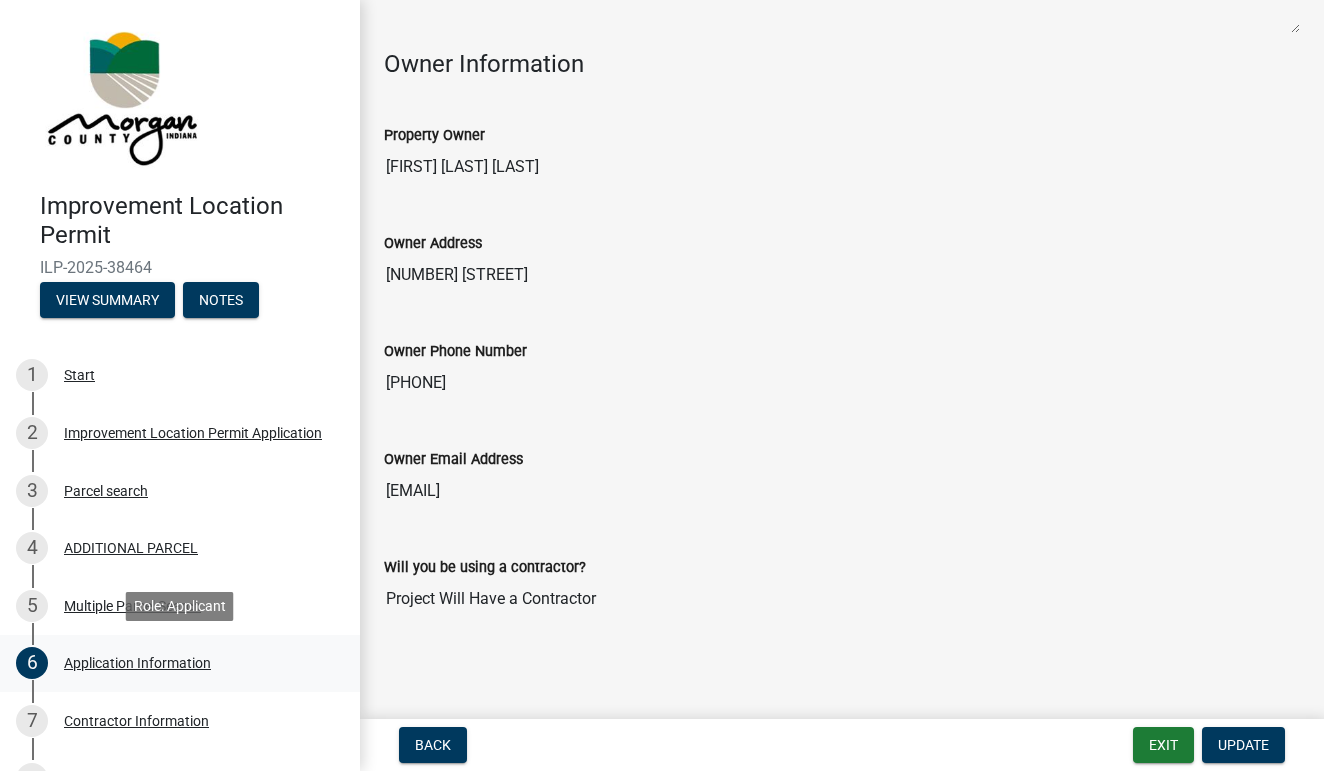 click on "6     Application Information" at bounding box center (172, 663) 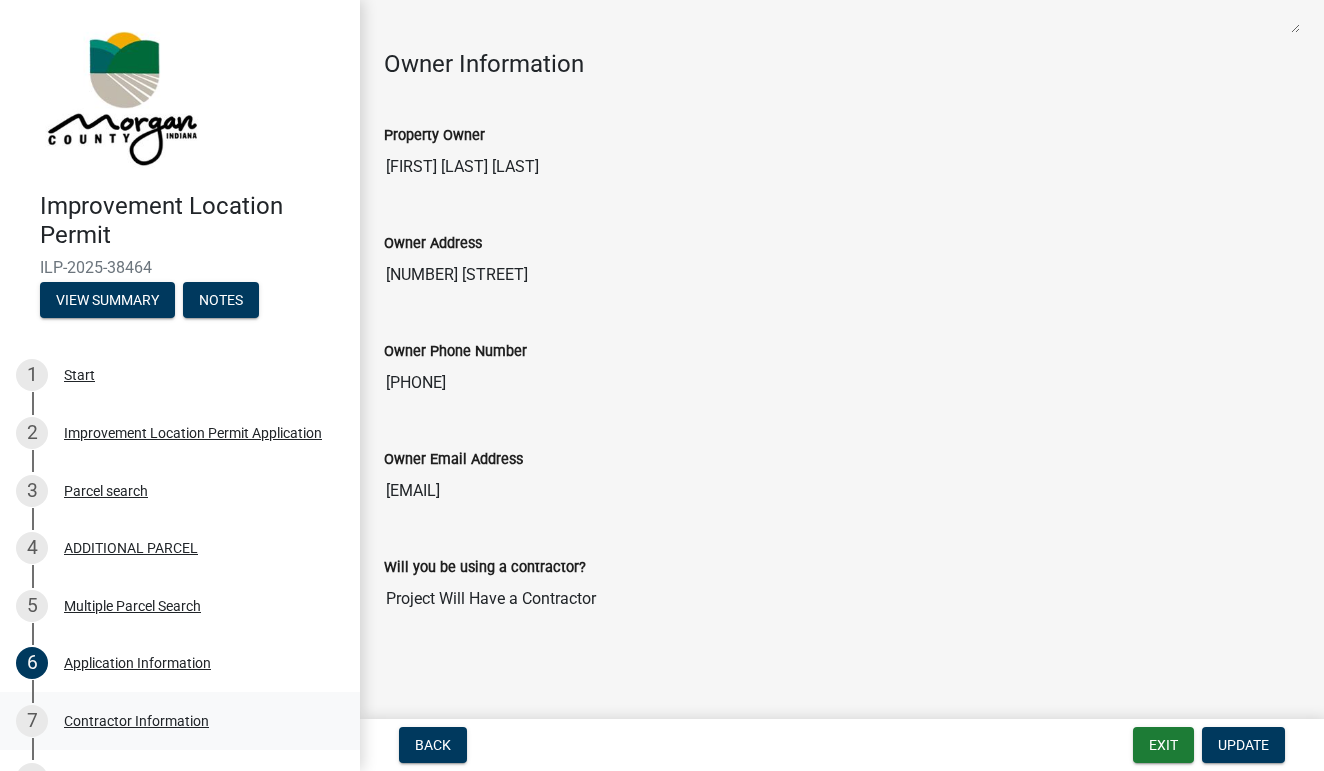 click on "Contractor Information" at bounding box center [136, 721] 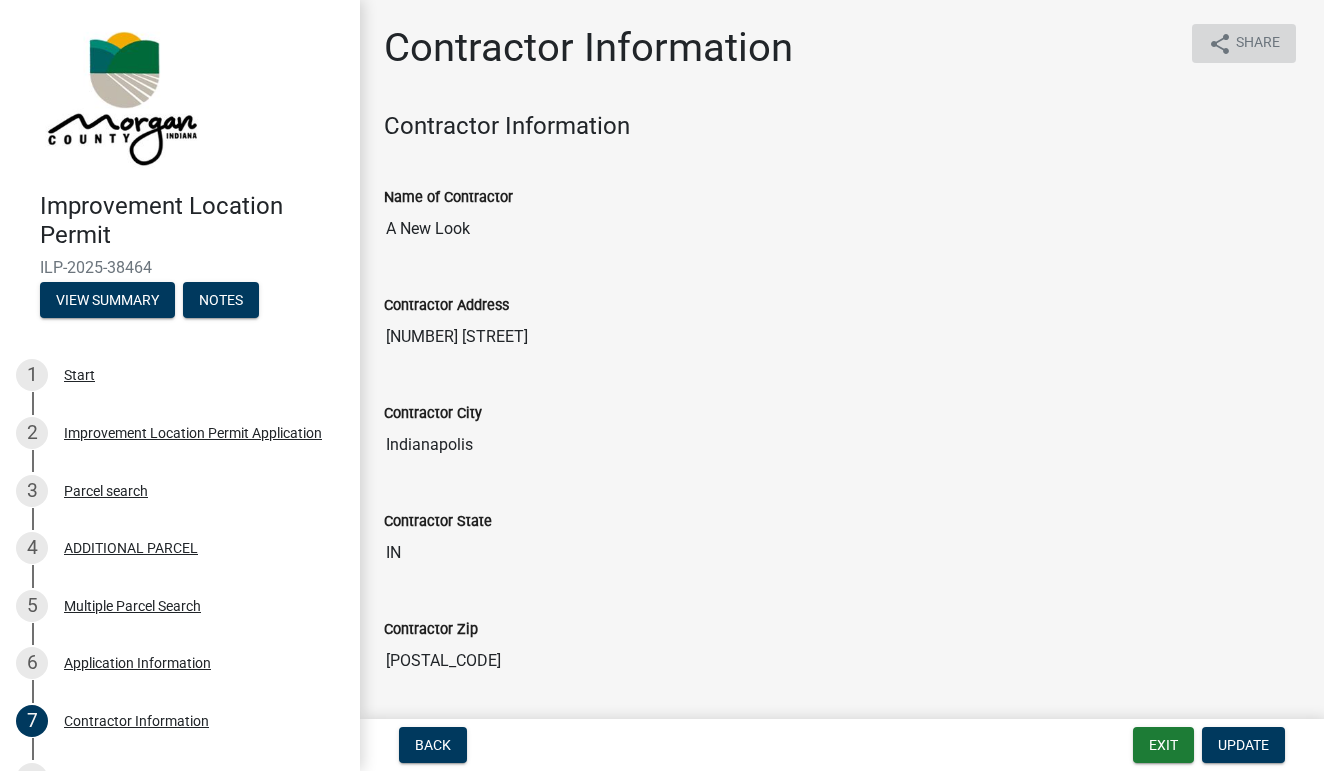click on "Share" 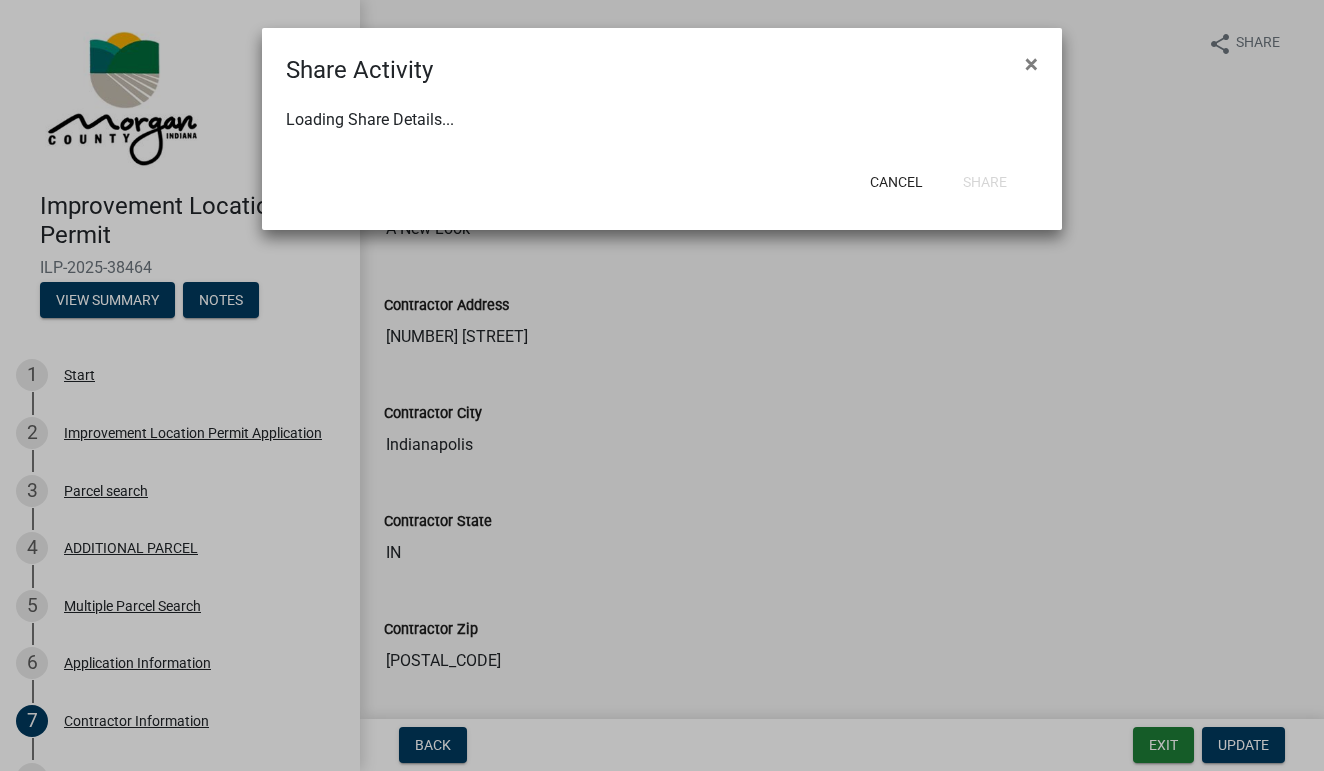 select on "1" 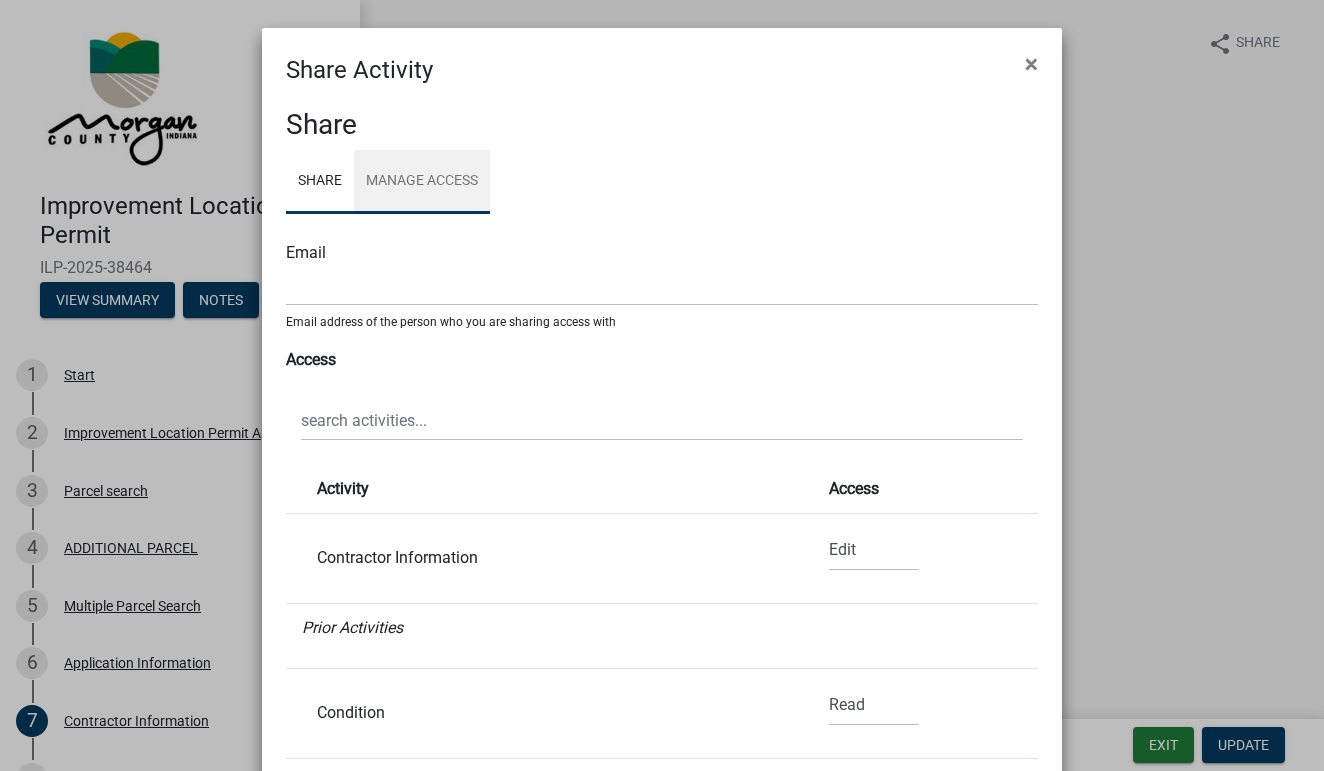 click on "Manage Access" at bounding box center (422, 182) 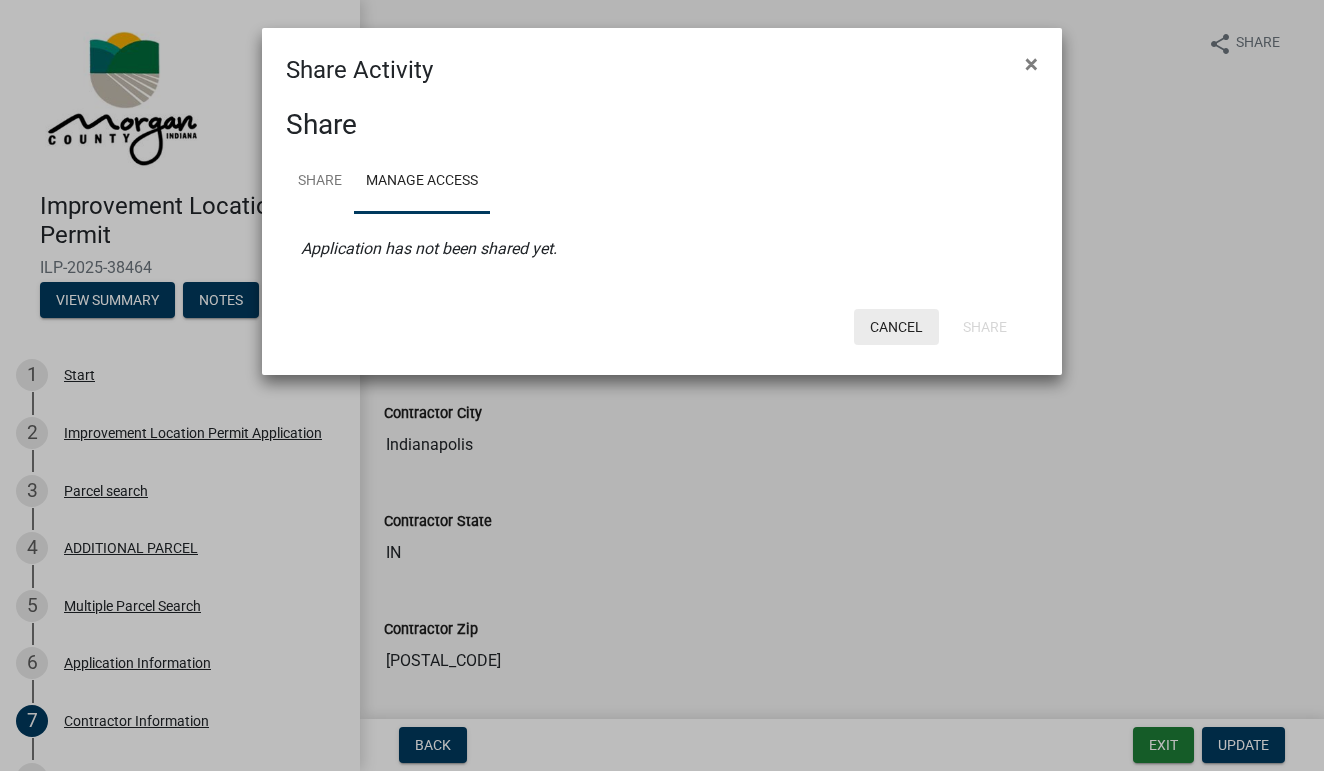 click on "Cancel" 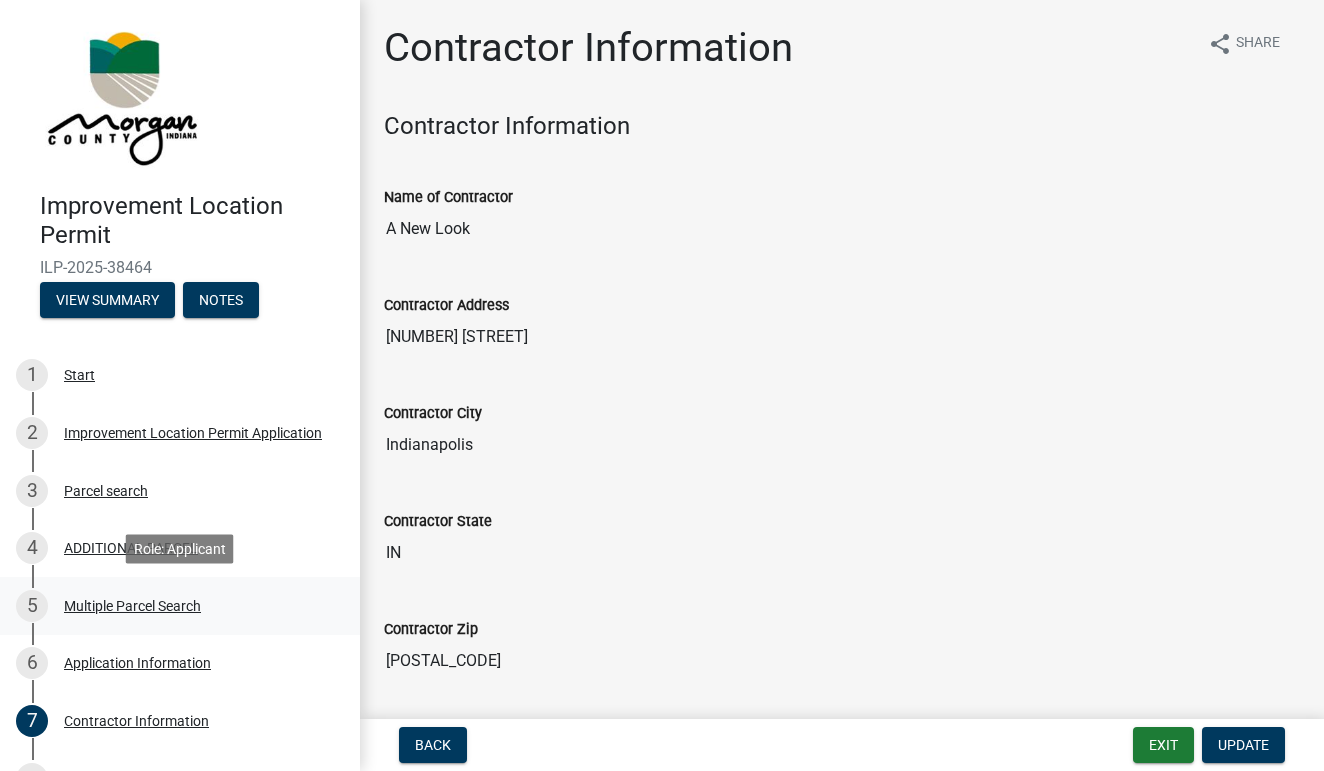 click on "5     Multiple Parcel Search" at bounding box center (172, 606) 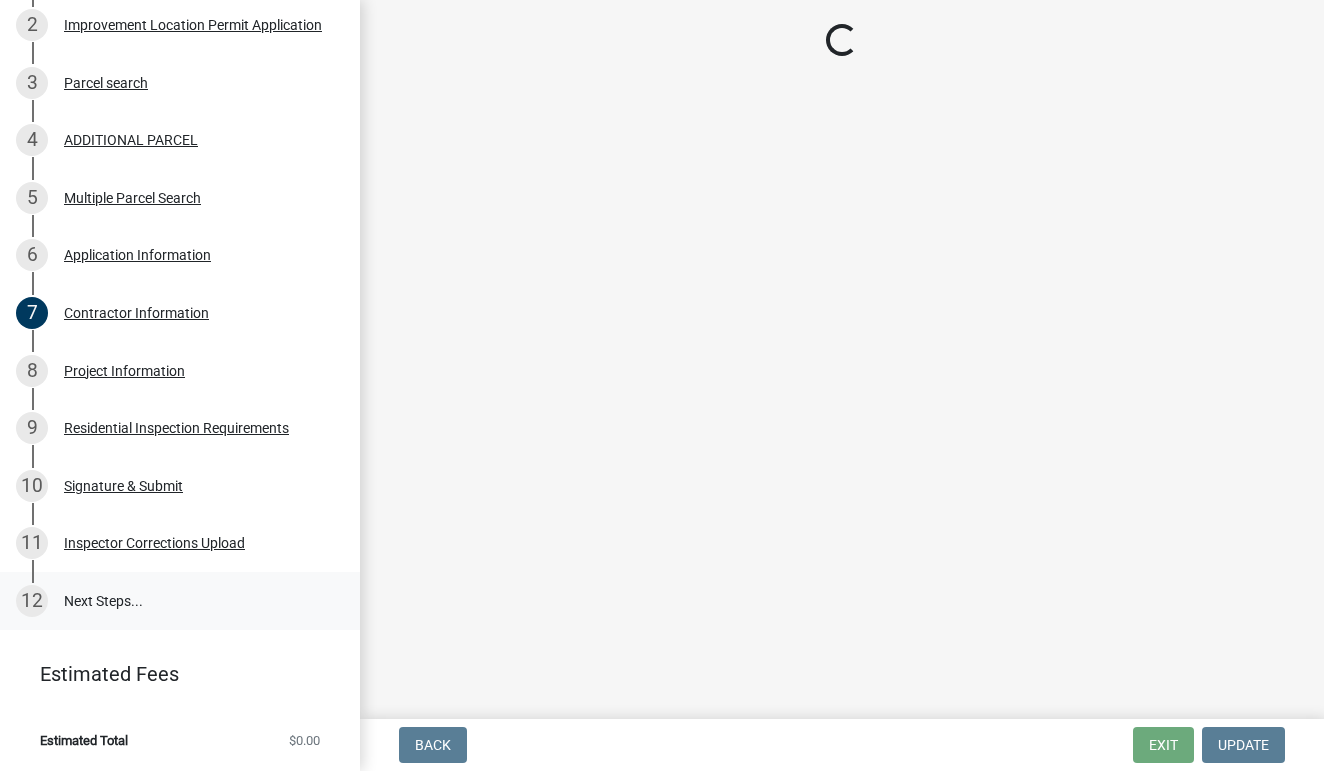 scroll, scrollTop: 406, scrollLeft: 0, axis: vertical 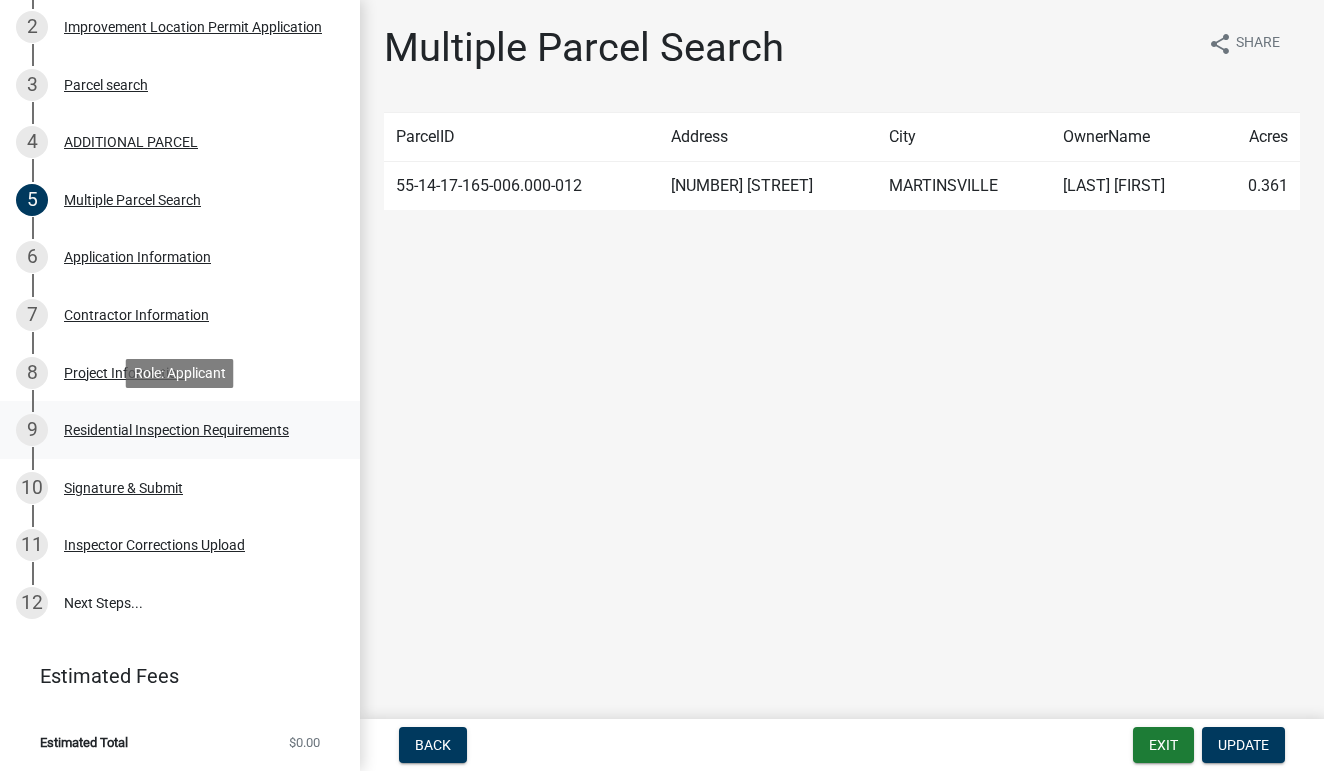 click on "Residential Inspection Requirements" at bounding box center [176, 430] 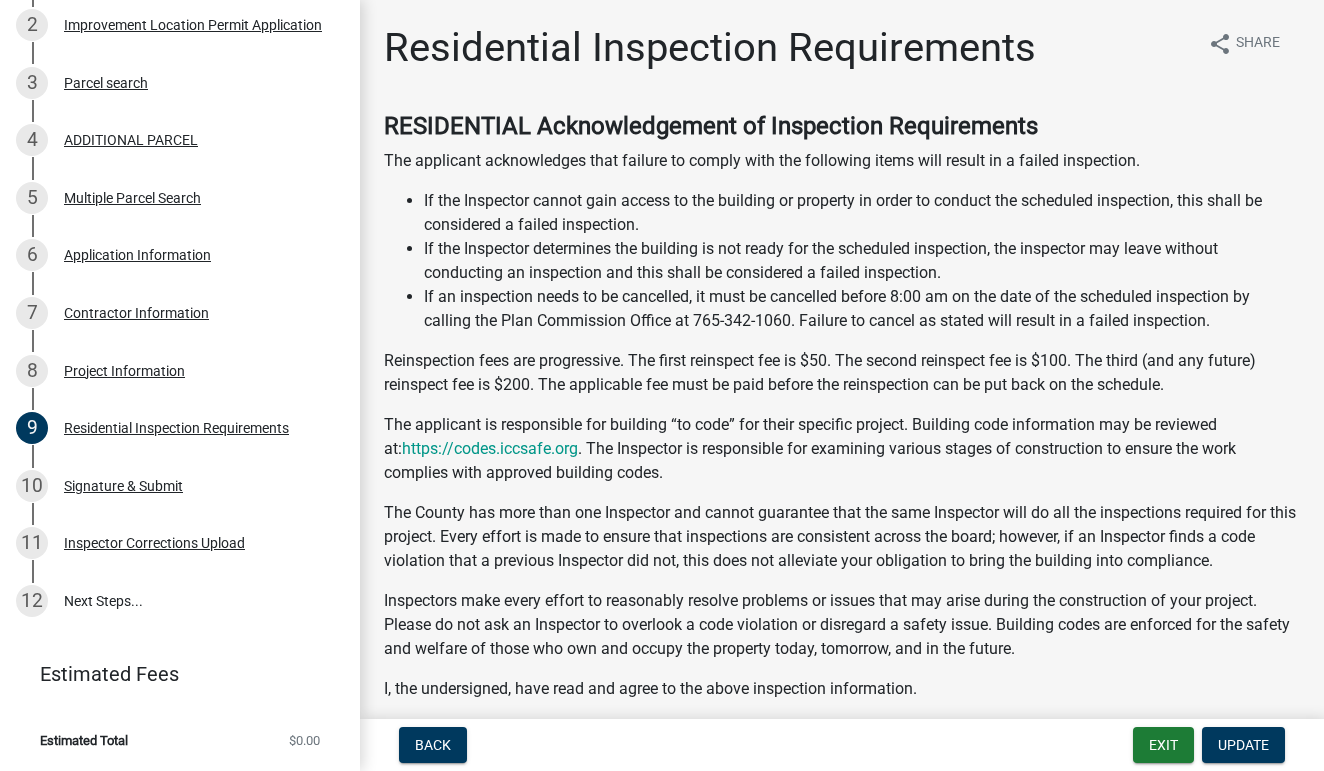 scroll, scrollTop: 406, scrollLeft: 0, axis: vertical 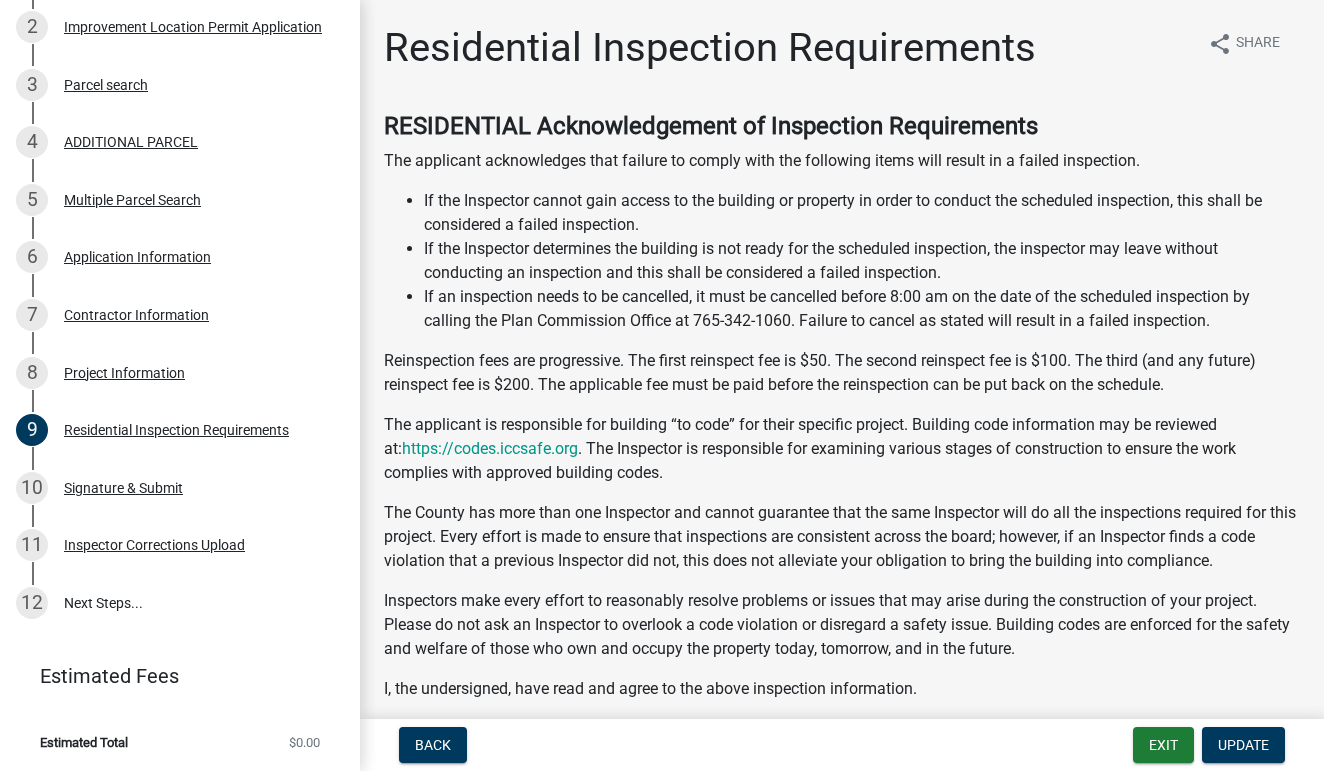 click on "The County has more than one Inspector and cannot guarantee that the same Inspector will do all the inspections required for this project. Every effort is made to ensure that inspections are consistent across the board; however, if an Inspector finds a code violation that a previous Inspector did not, this does not alleviate your obligation to bring the building into compliance." 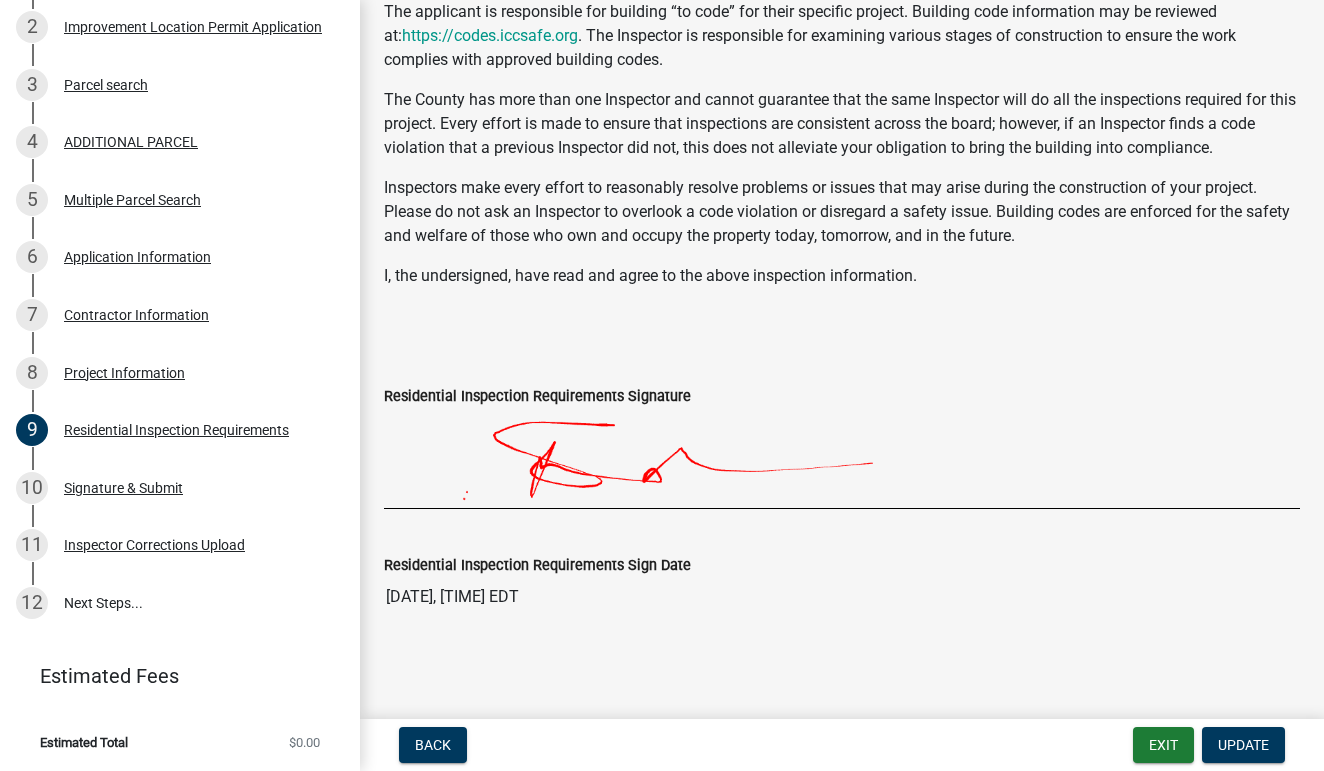 scroll, scrollTop: 412, scrollLeft: 0, axis: vertical 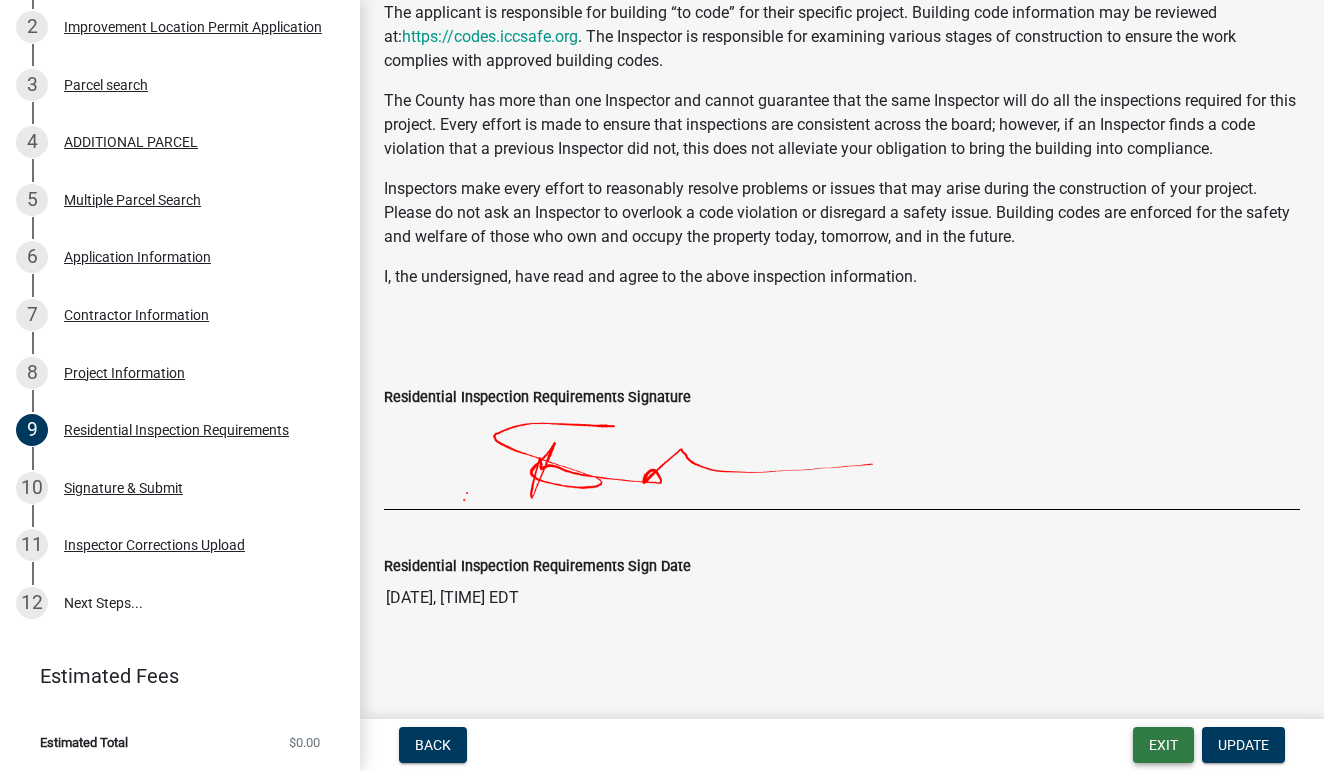 click on "Exit" at bounding box center [1163, 745] 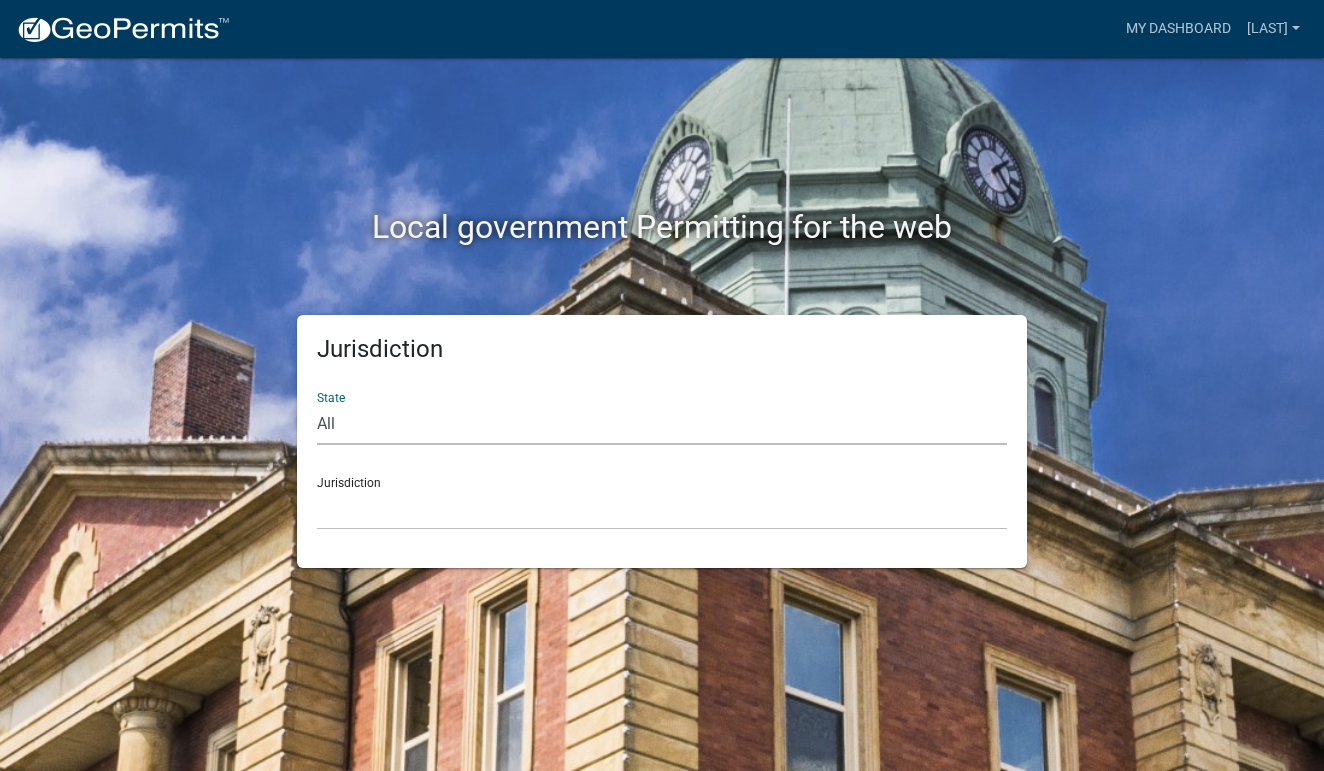 select on "Indiana" 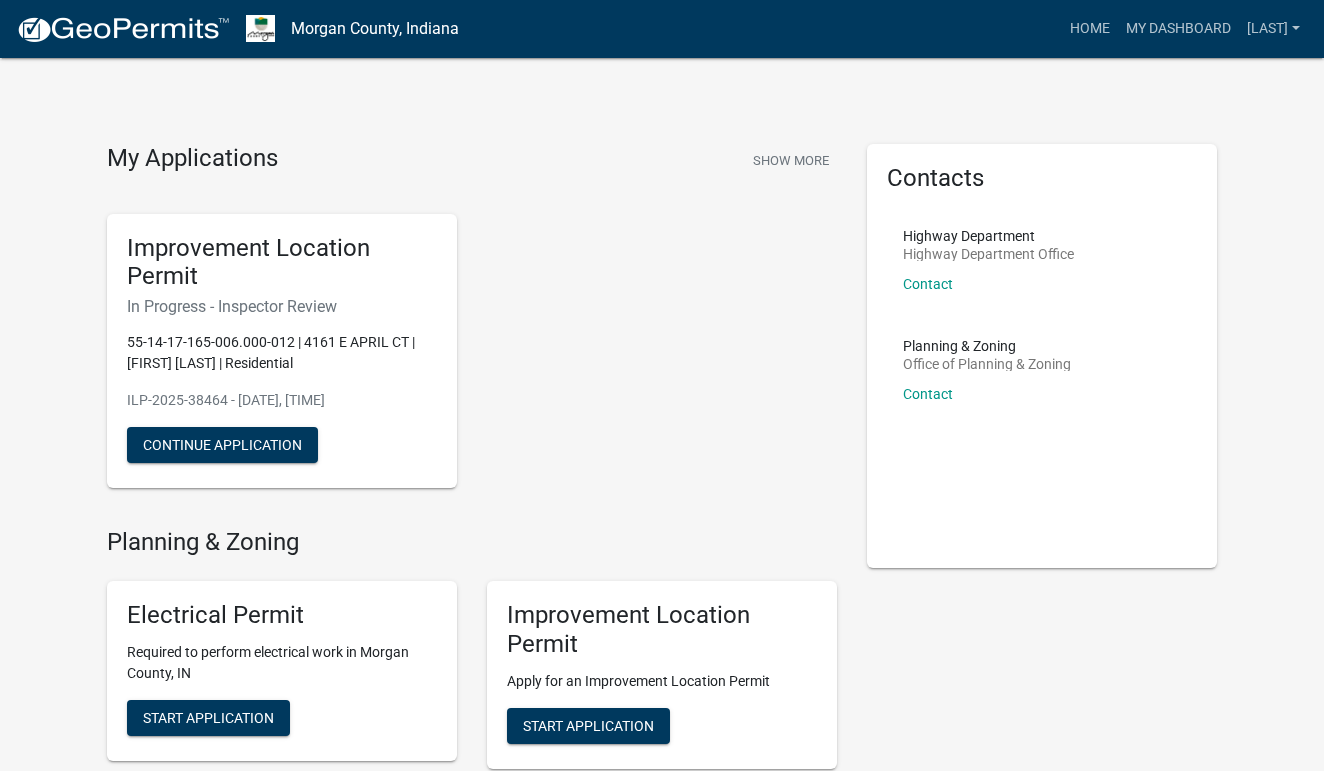 click on "Improvement Location Permit    In Progress - Inspector Review   55-14-17-165-006.000-012 | 4161 E APRIL CT | [FIRST] [LAST] | Residential  ILP-2025-38464 - [DATE], [TIME]   Continue Application" 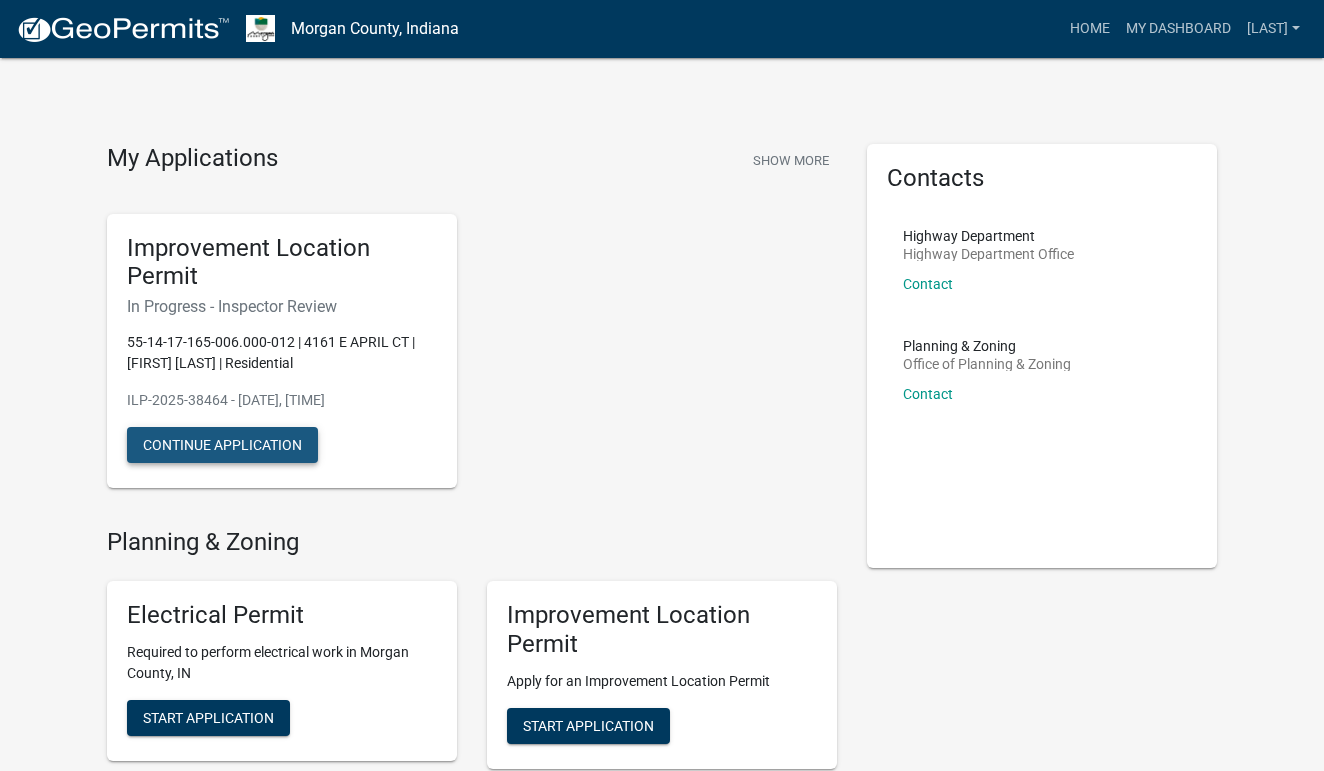 click on "Continue Application" 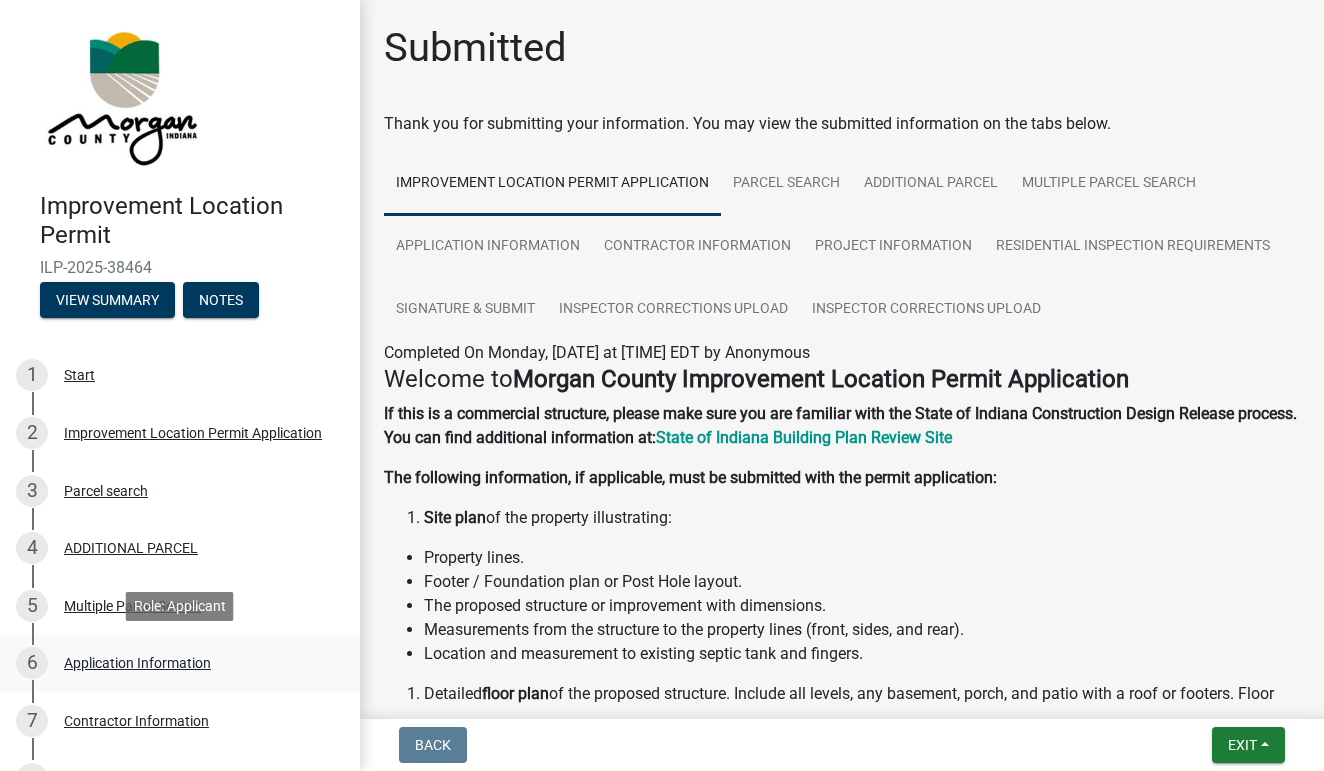 click on "Application Information" at bounding box center (137, 663) 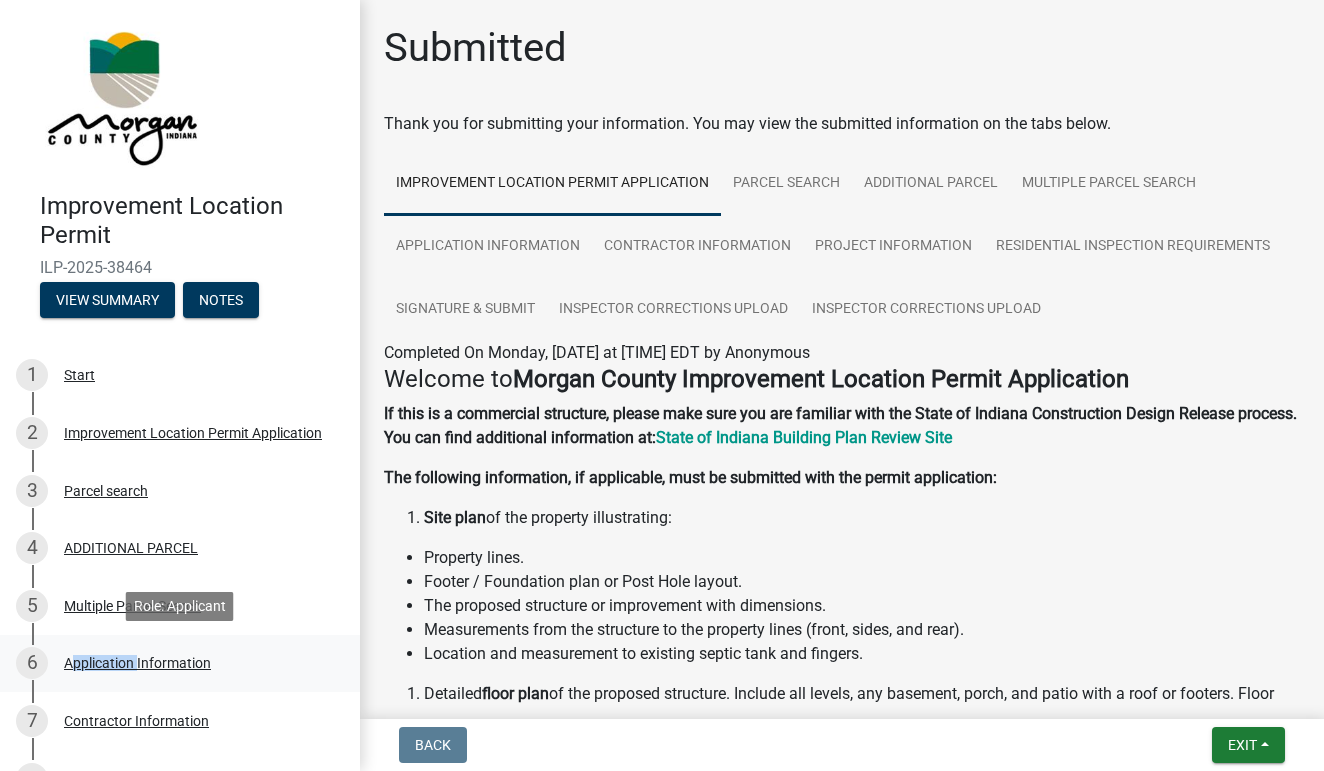 click on "Application Information" at bounding box center [137, 663] 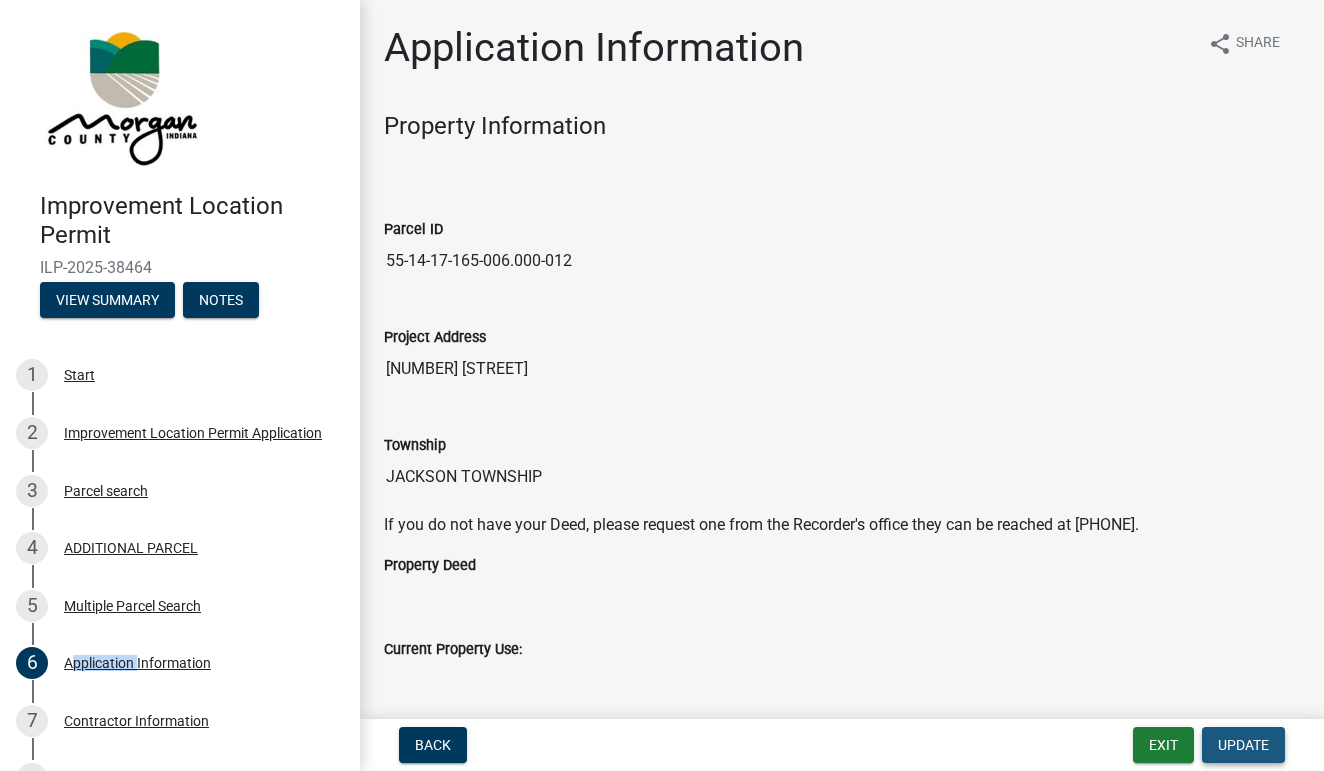click on "Update" at bounding box center (1243, 745) 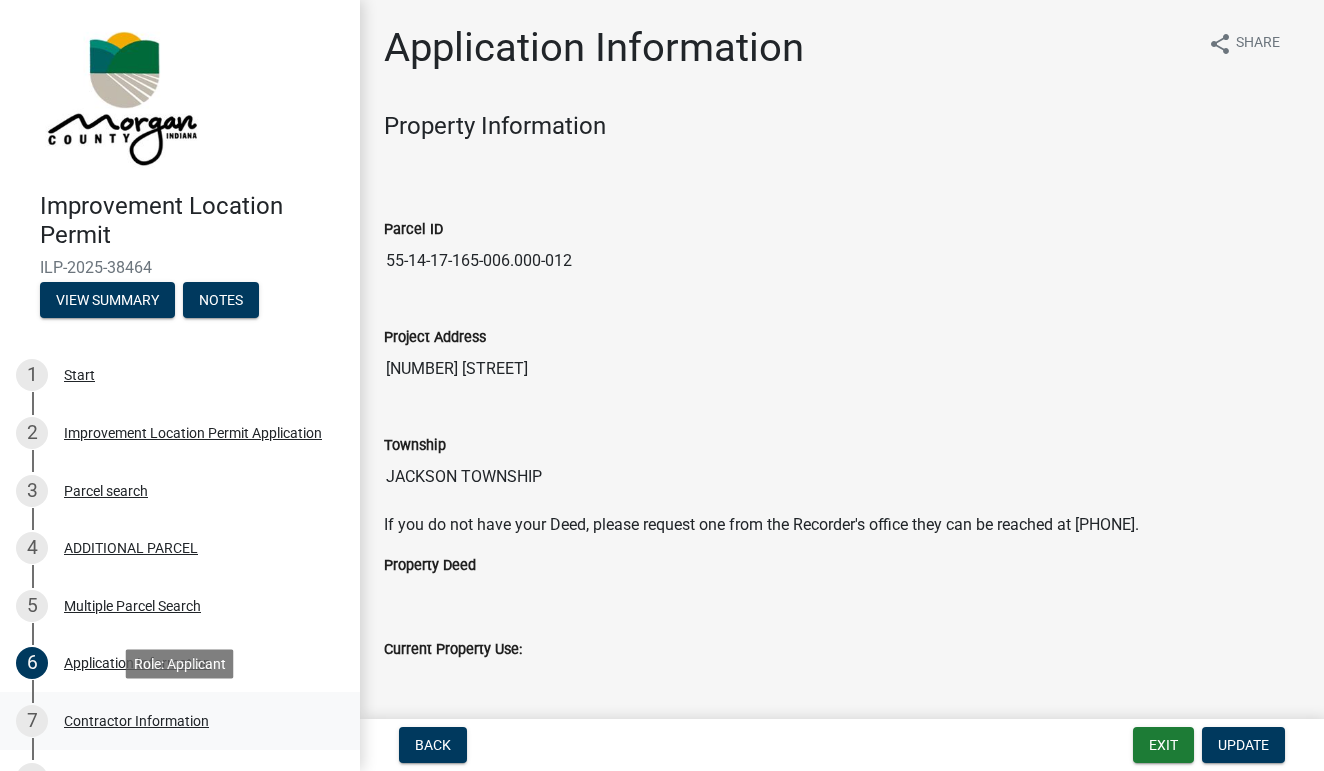 click on "Contractor Information" at bounding box center [136, 721] 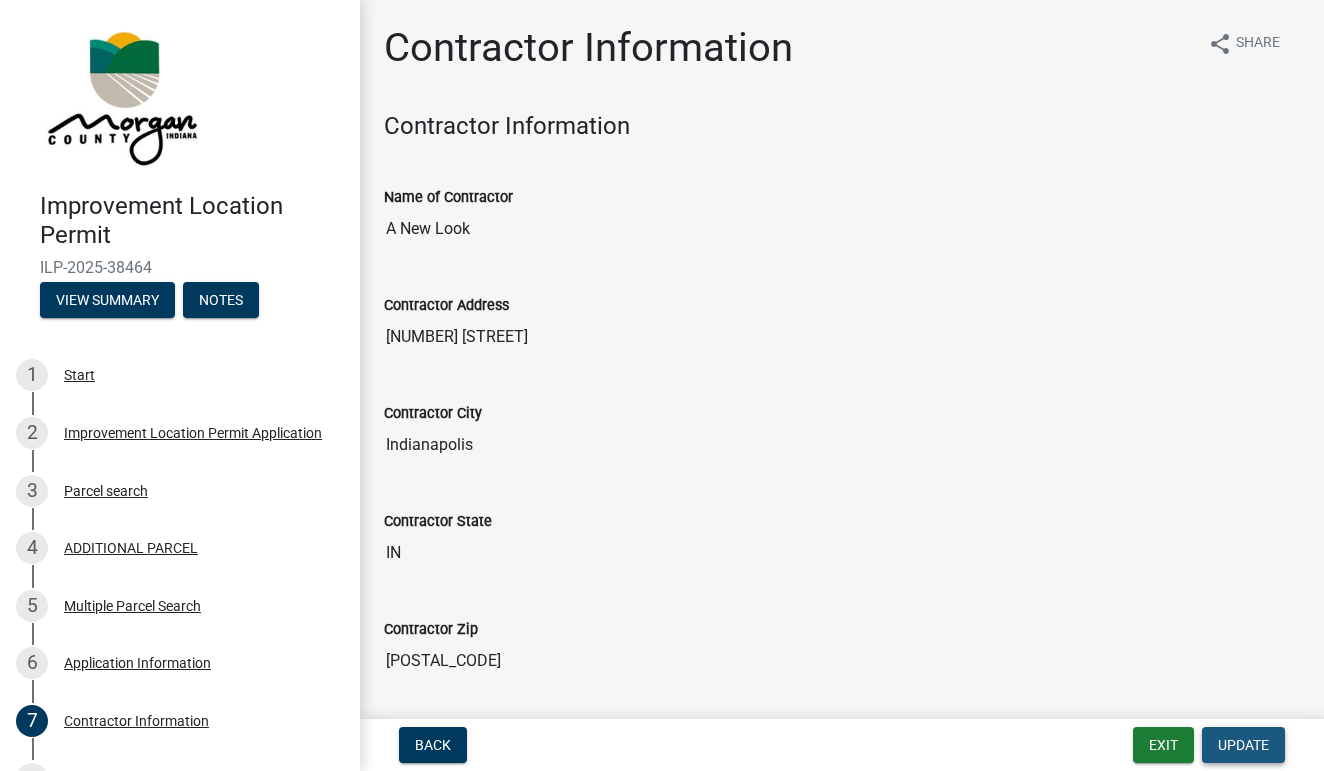 click on "Update" at bounding box center [1243, 745] 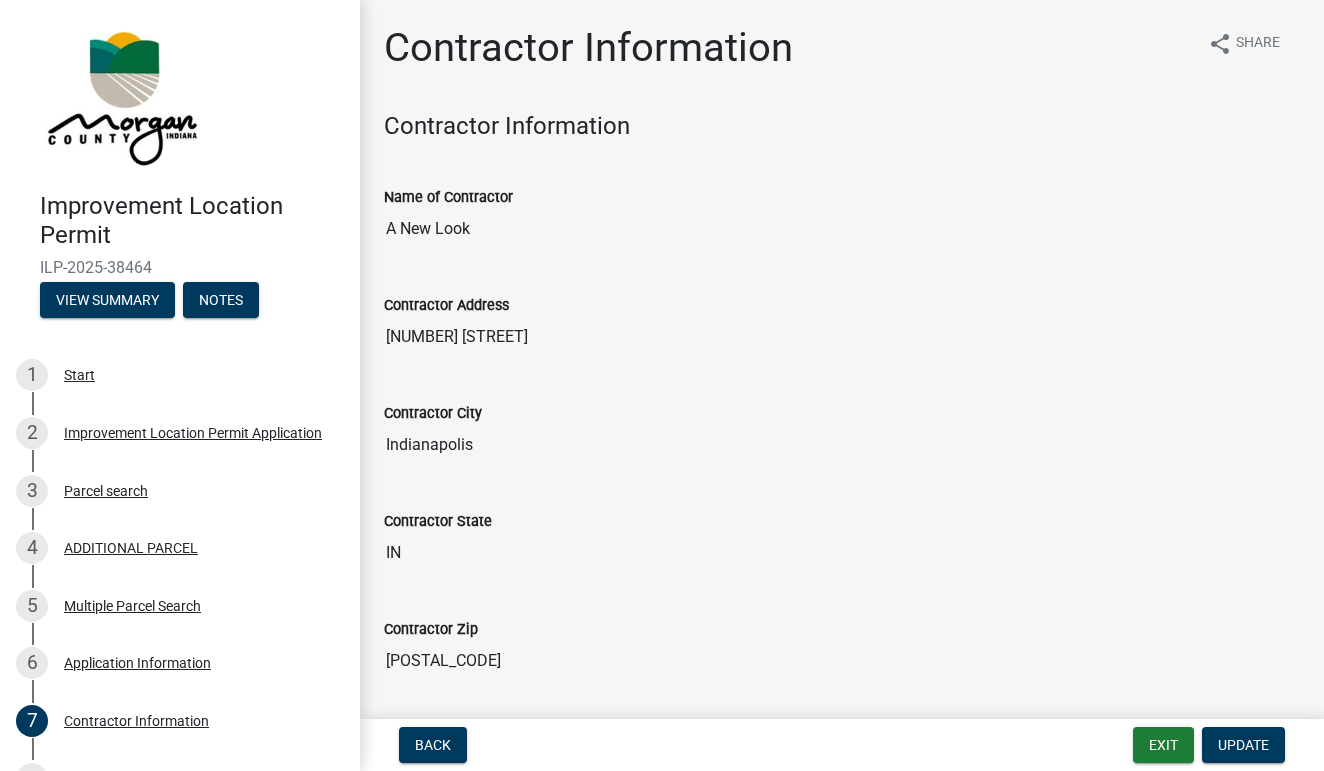 click on "Contractor Zip [POSTAL_CODE]" 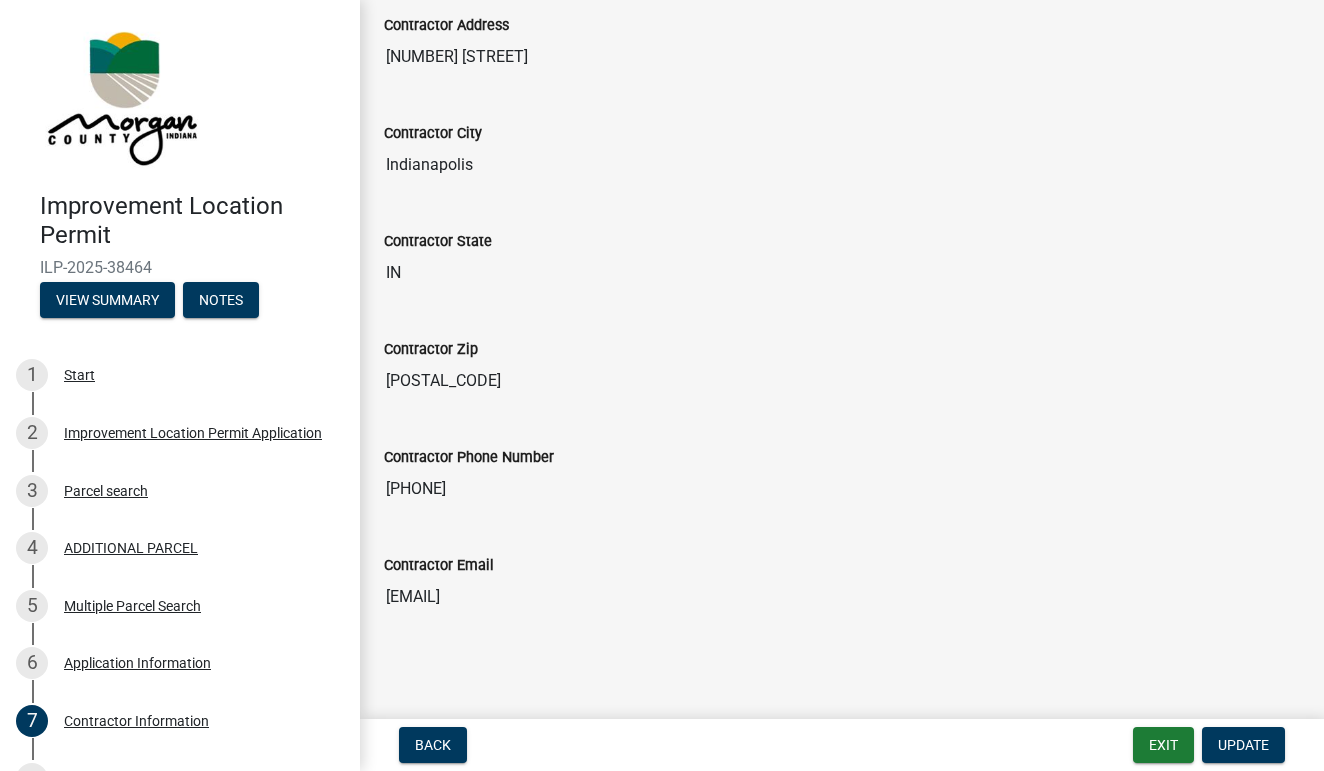 scroll, scrollTop: 279, scrollLeft: 0, axis: vertical 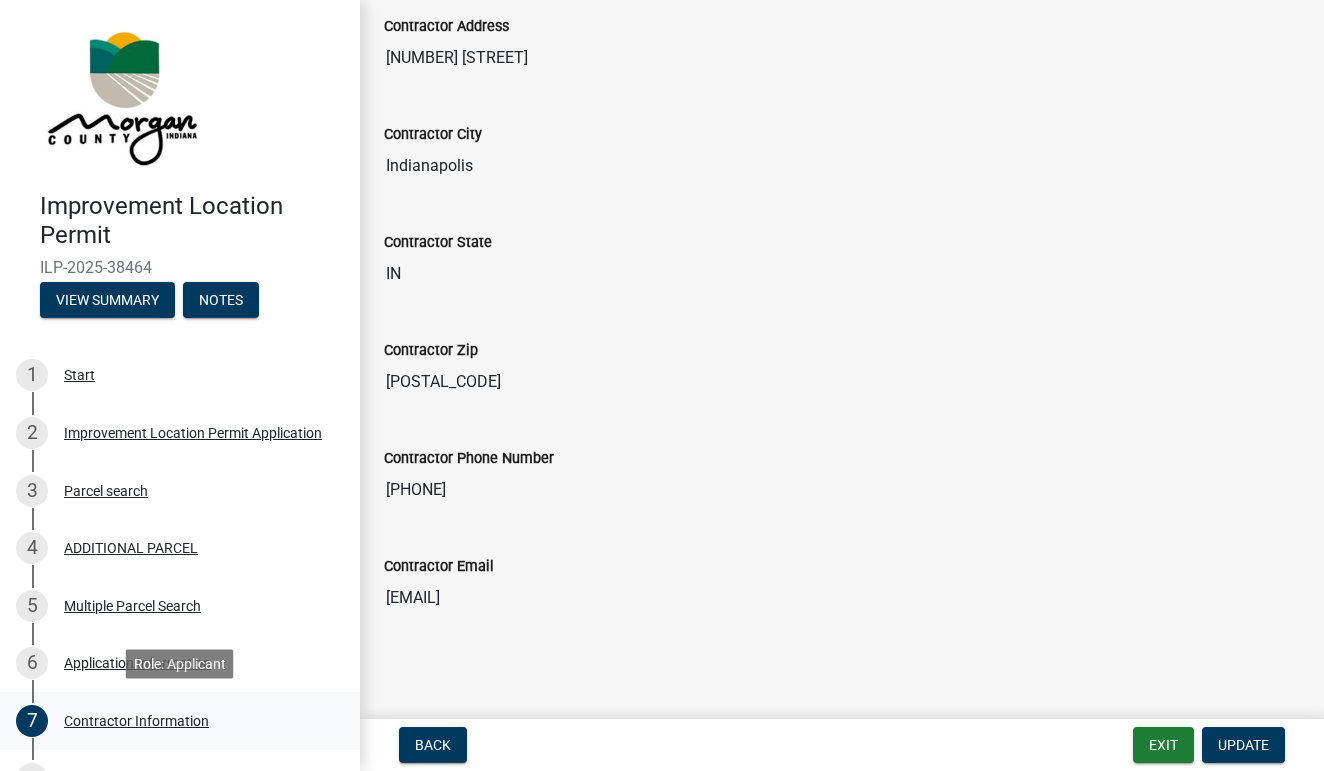 click on "Contractor Information" at bounding box center (136, 721) 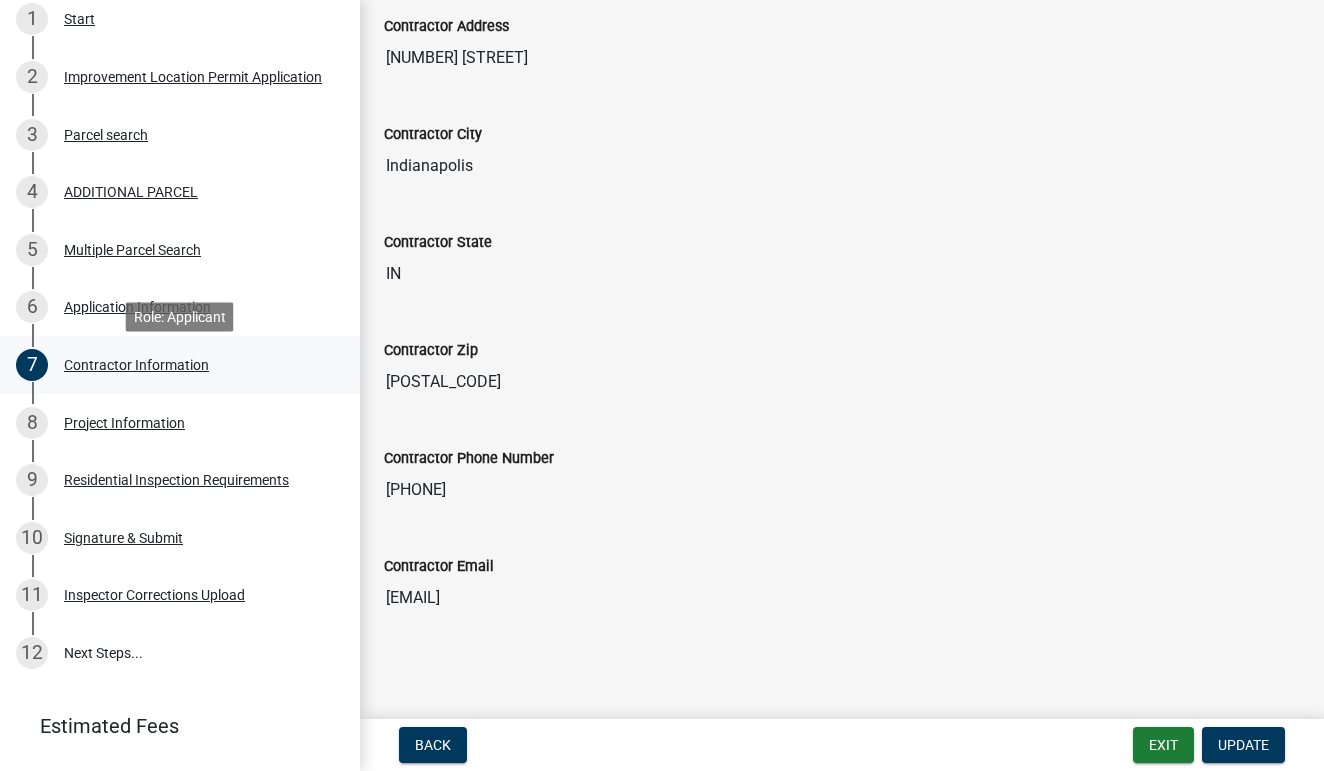 scroll, scrollTop: 387, scrollLeft: 0, axis: vertical 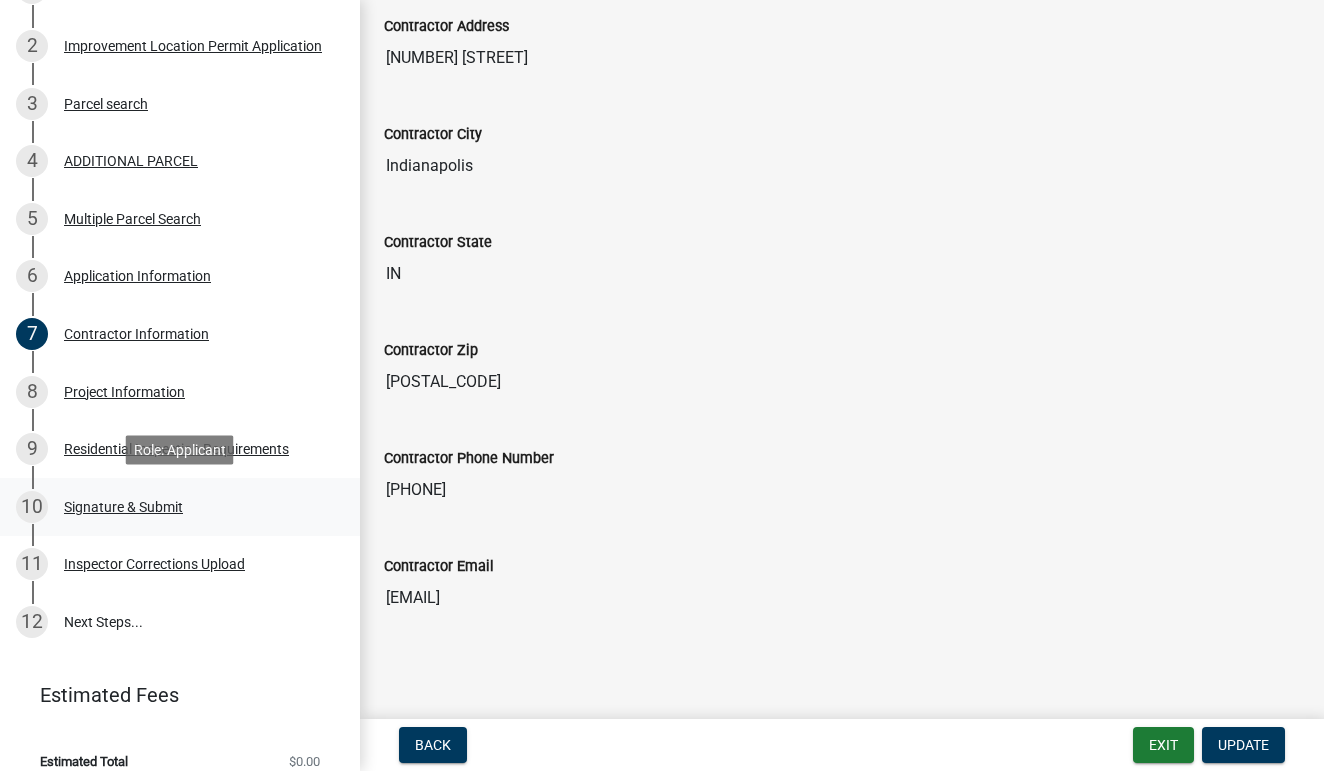 click on "Signature & Submit" at bounding box center [123, 507] 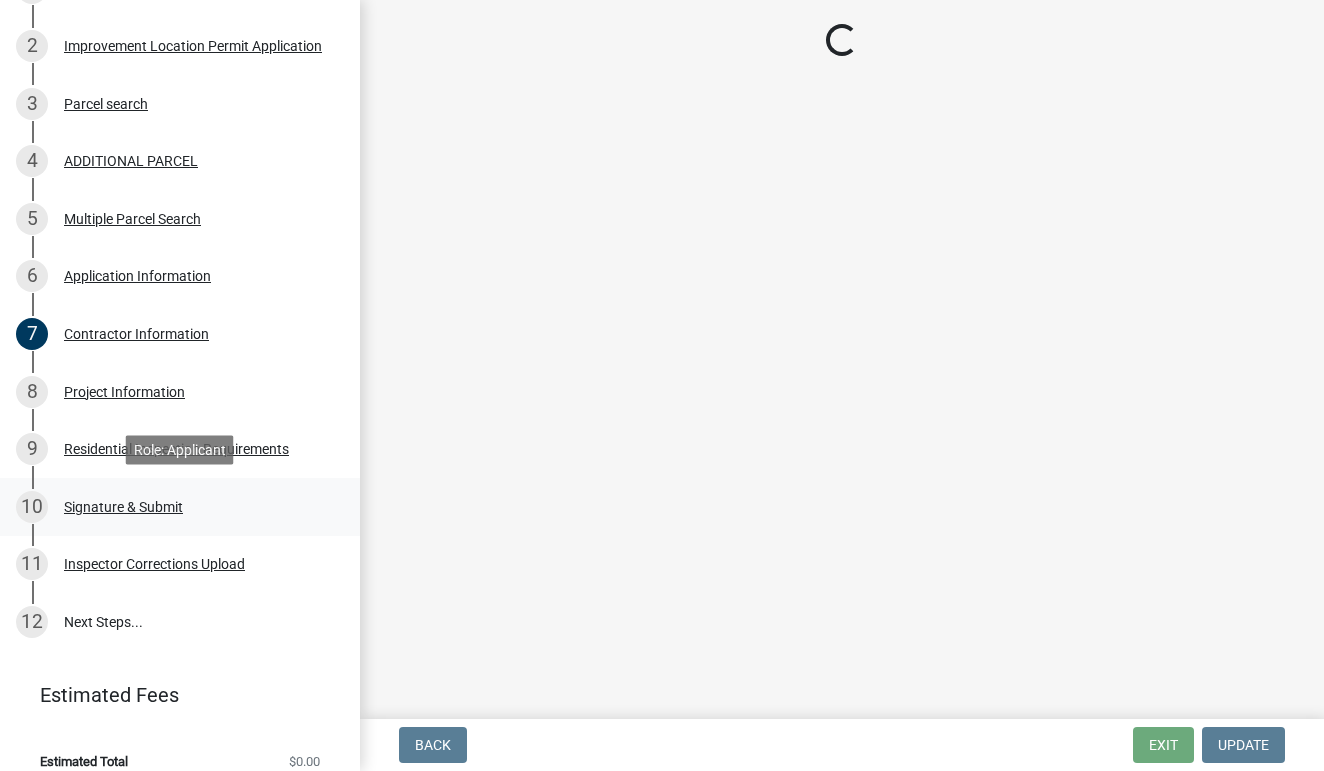 scroll, scrollTop: 0, scrollLeft: 0, axis: both 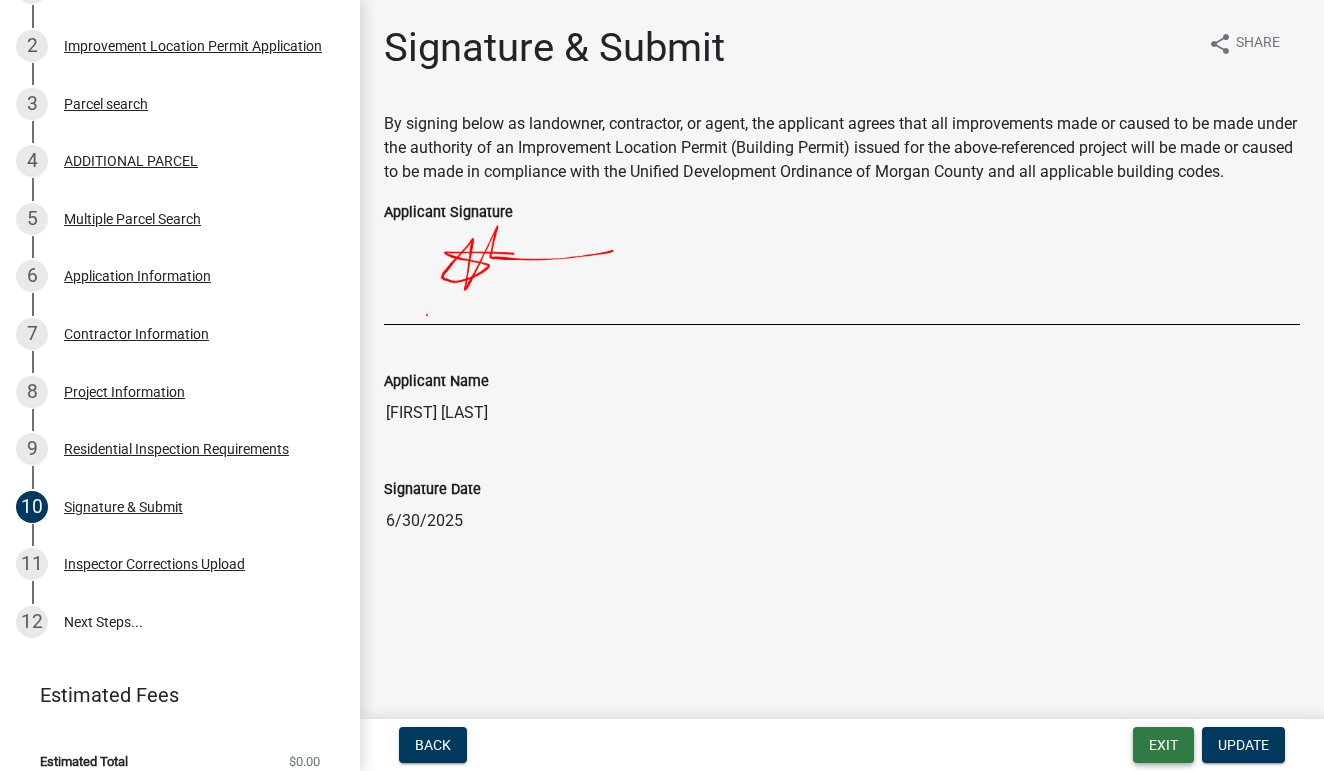 click on "Exit" at bounding box center [1163, 745] 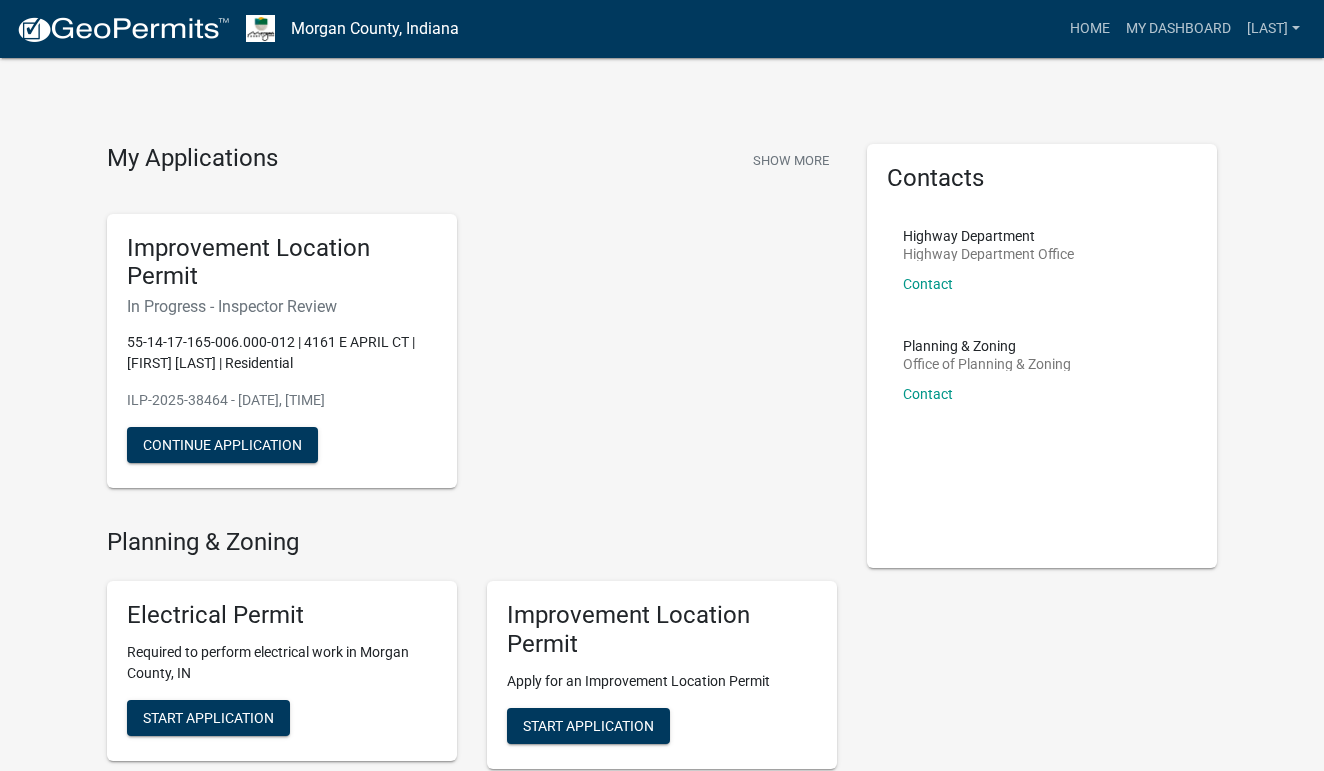 drag, startPoint x: 197, startPoint y: 410, endPoint x: 482, endPoint y: 174, distance: 370.02838 